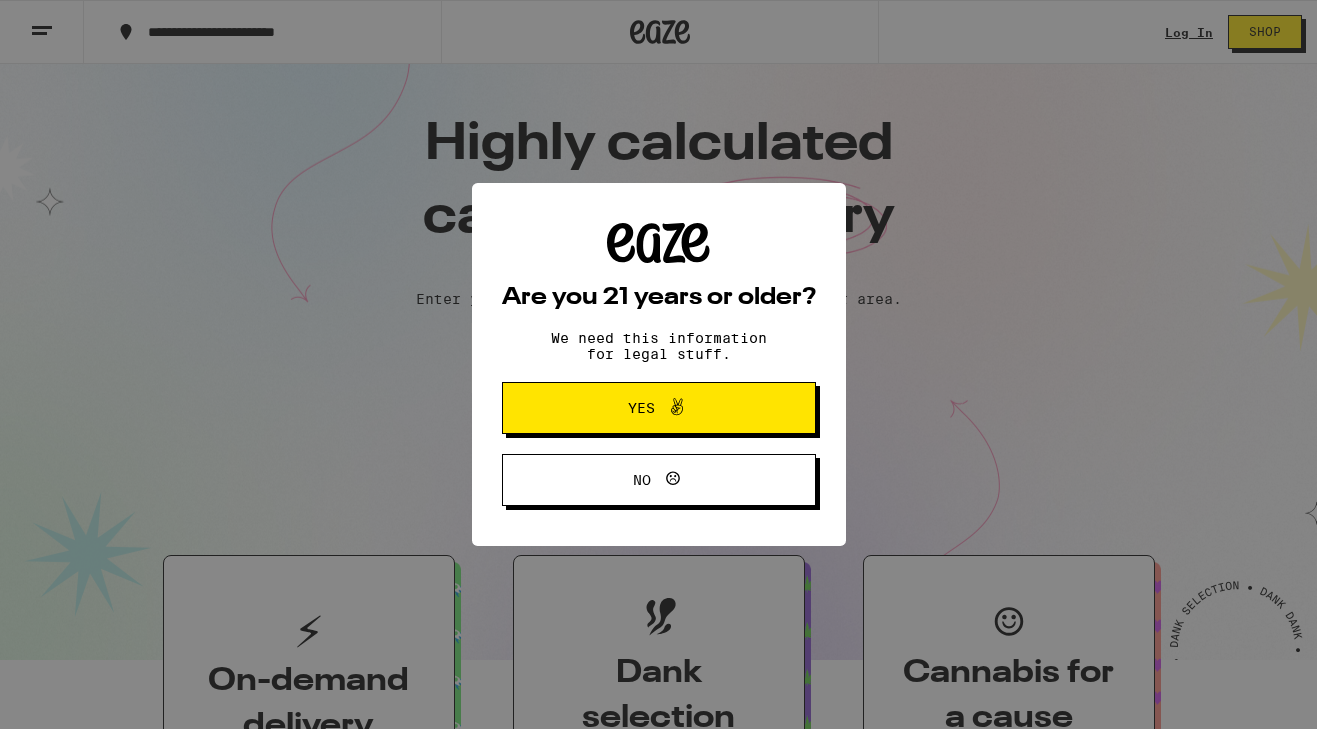 scroll, scrollTop: 0, scrollLeft: 0, axis: both 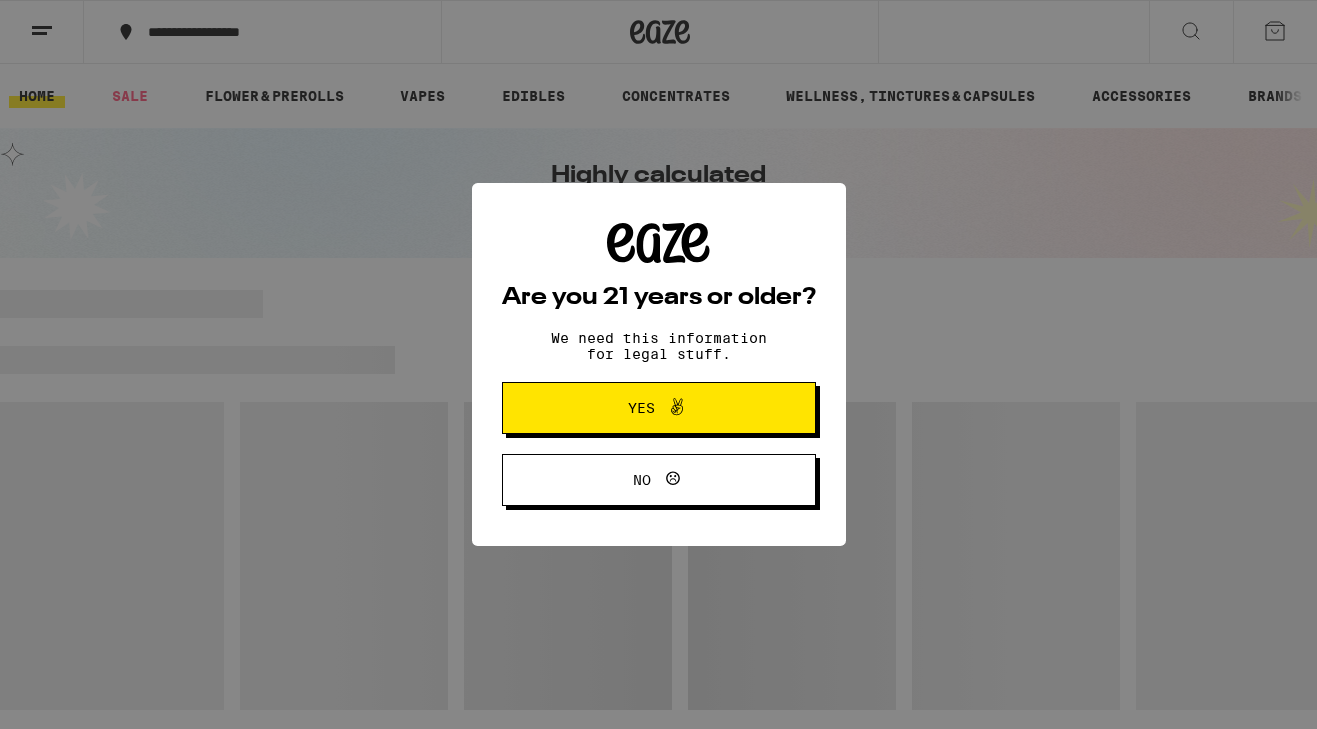 click on "Yes" at bounding box center [659, 408] 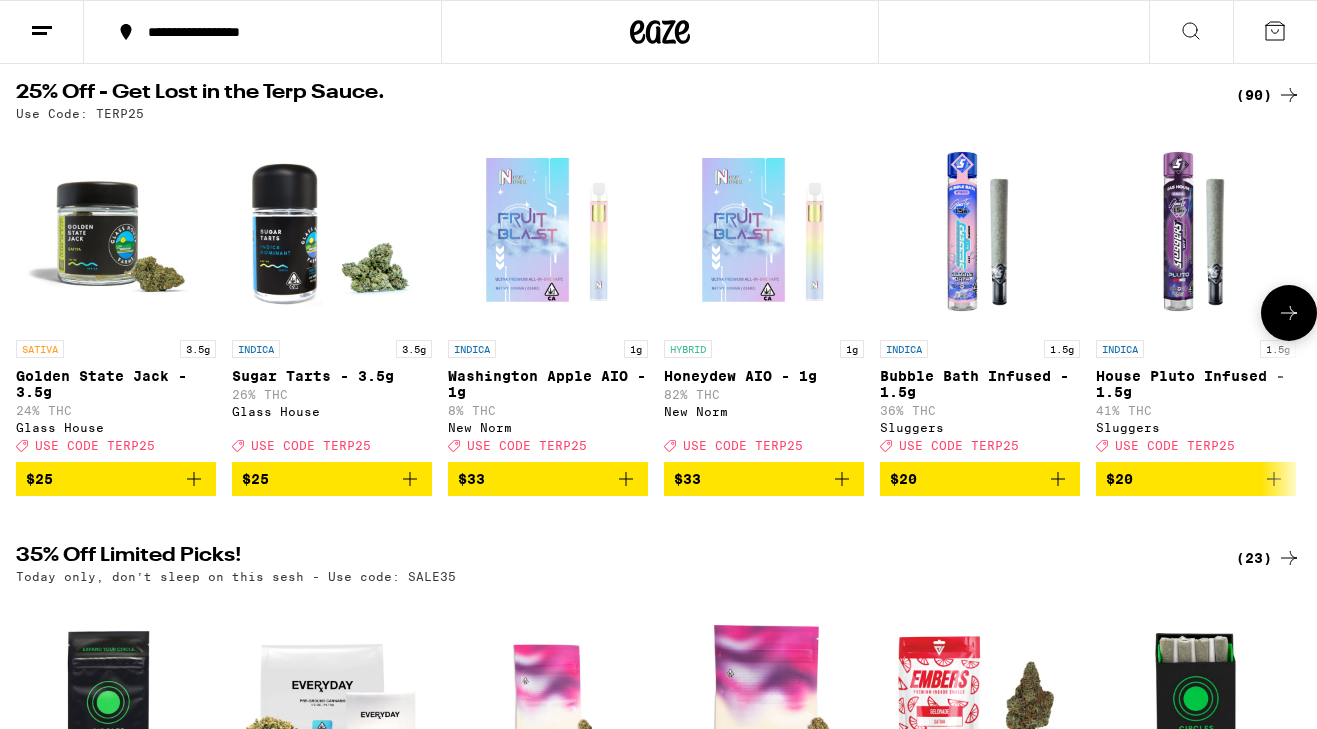 scroll, scrollTop: 0, scrollLeft: 0, axis: both 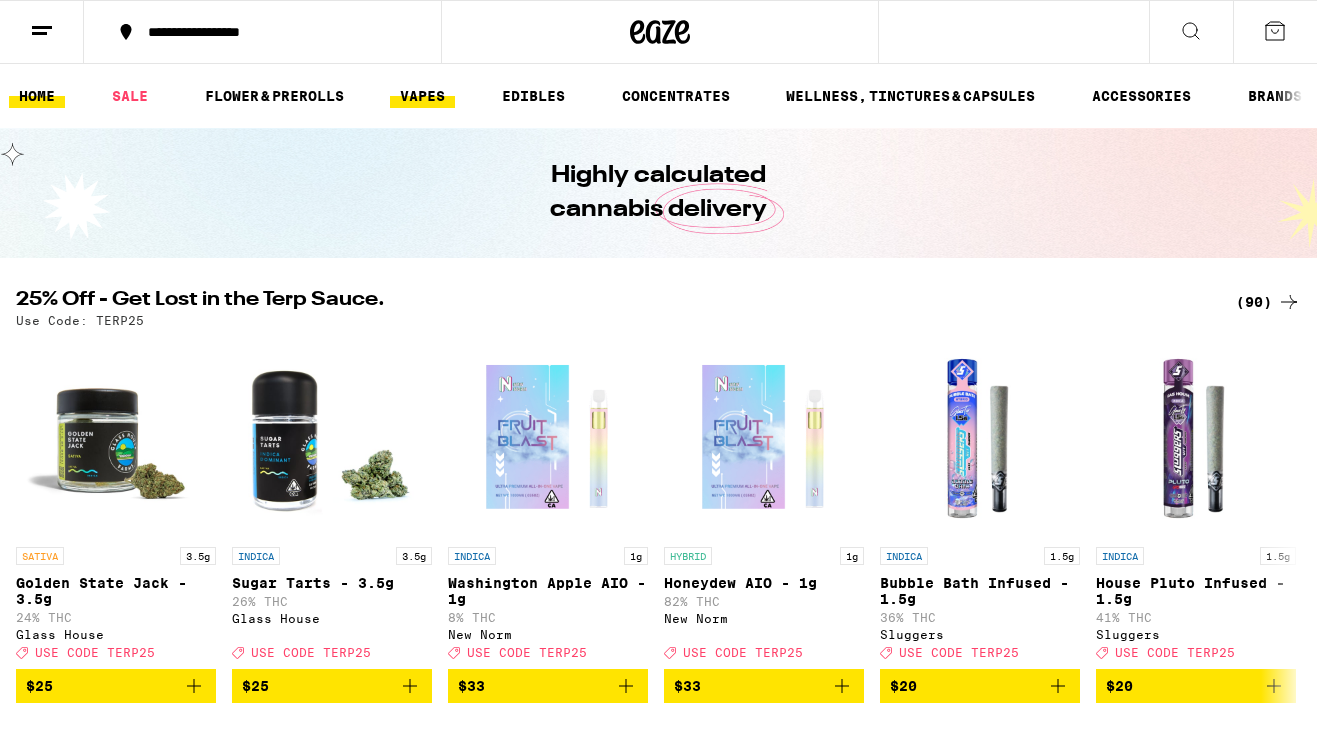 click on "VAPES" at bounding box center [422, 96] 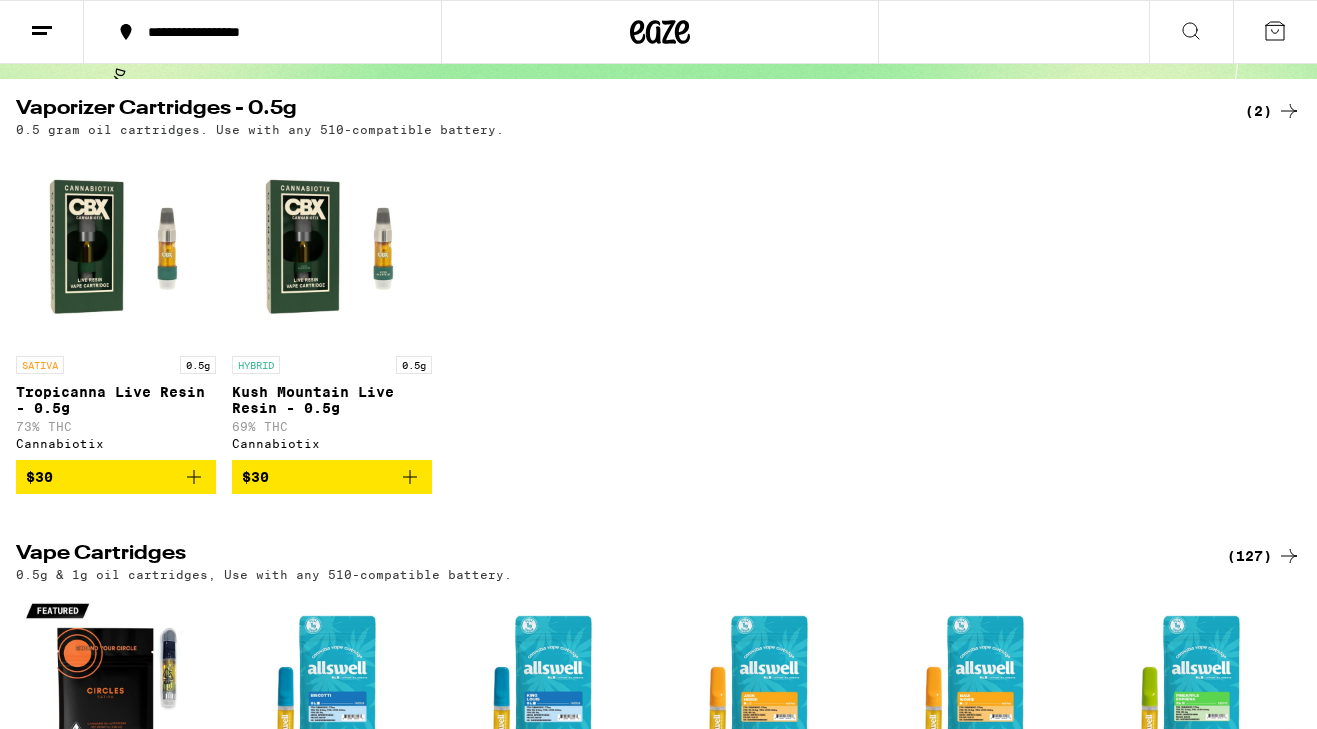 scroll, scrollTop: 0, scrollLeft: 0, axis: both 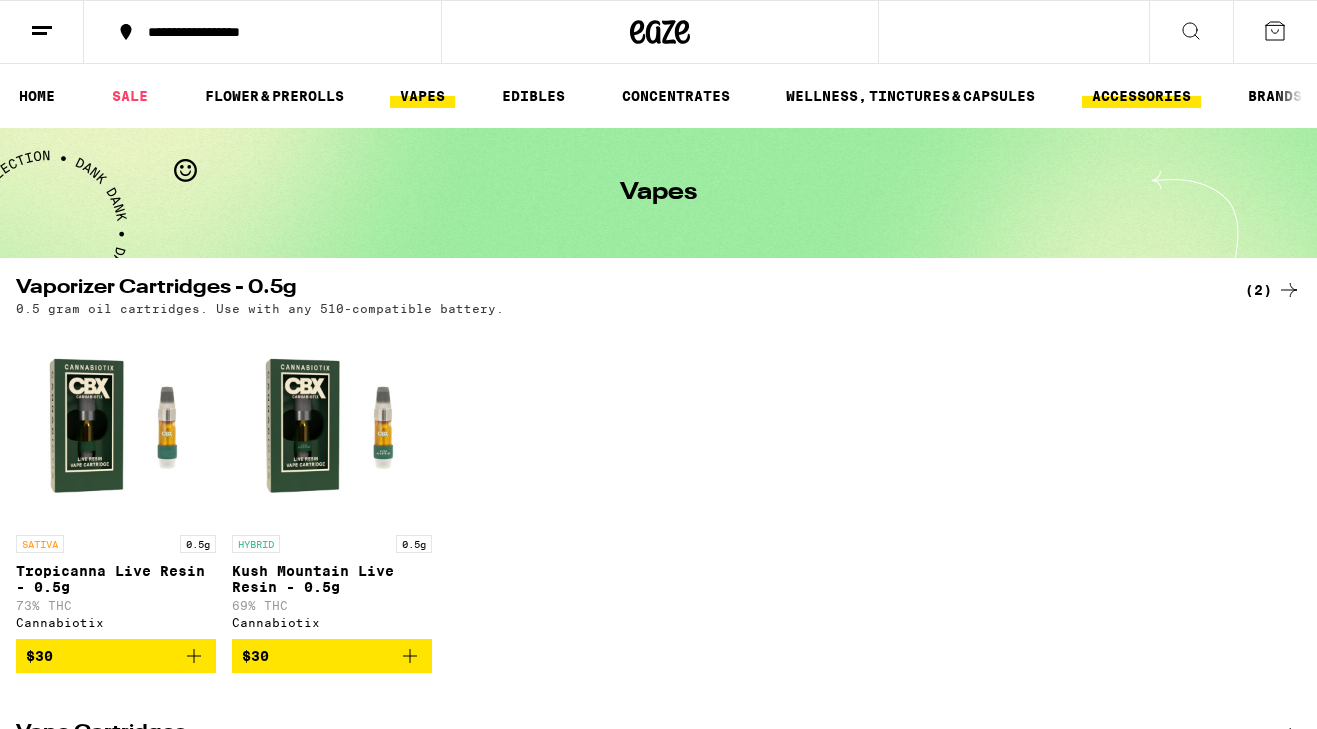click on "ACCESSORIES" at bounding box center [1141, 96] 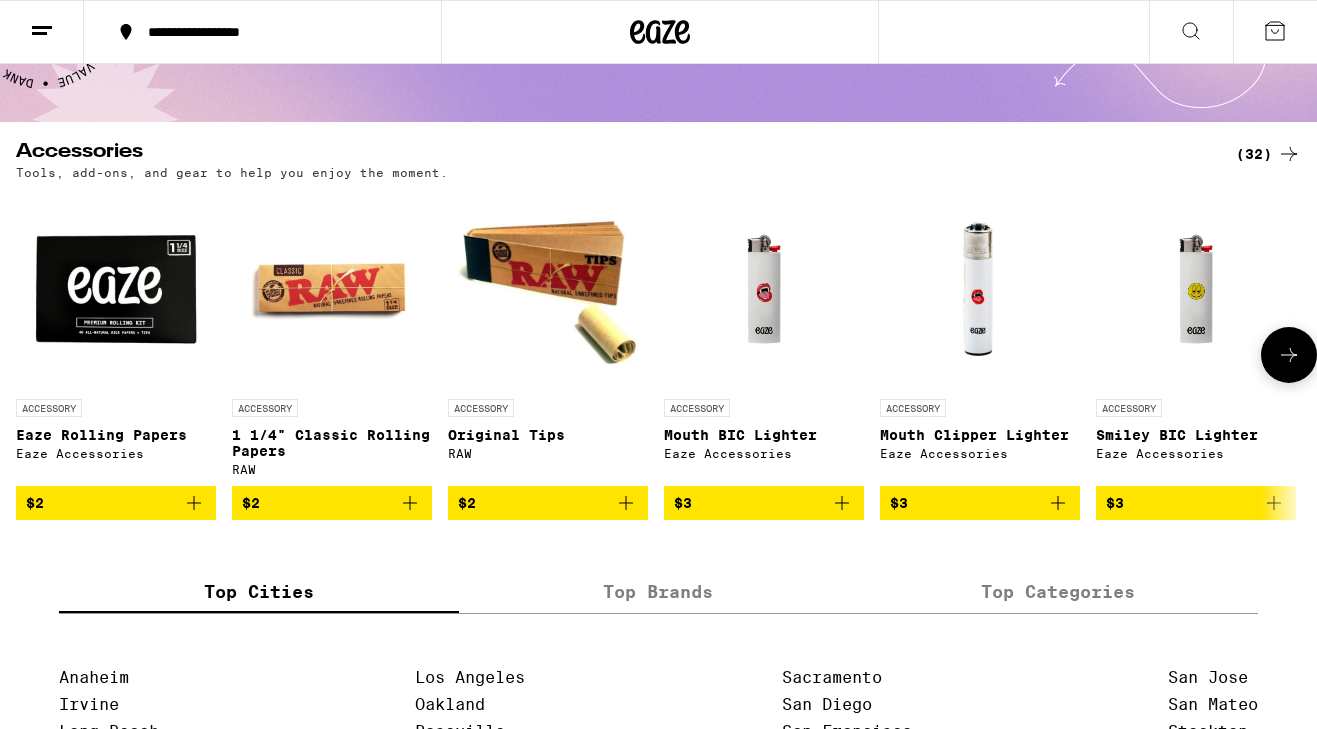 scroll, scrollTop: 63, scrollLeft: 0, axis: vertical 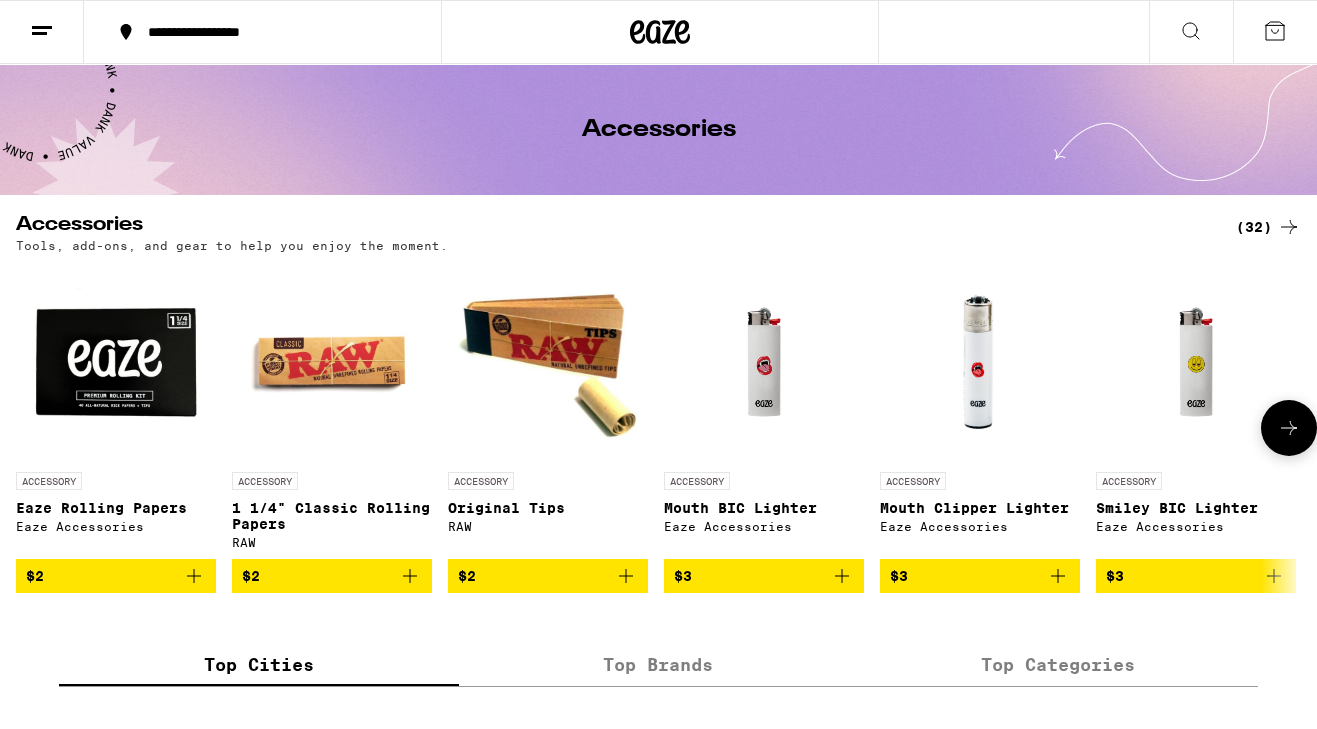 click at bounding box center (1289, 428) 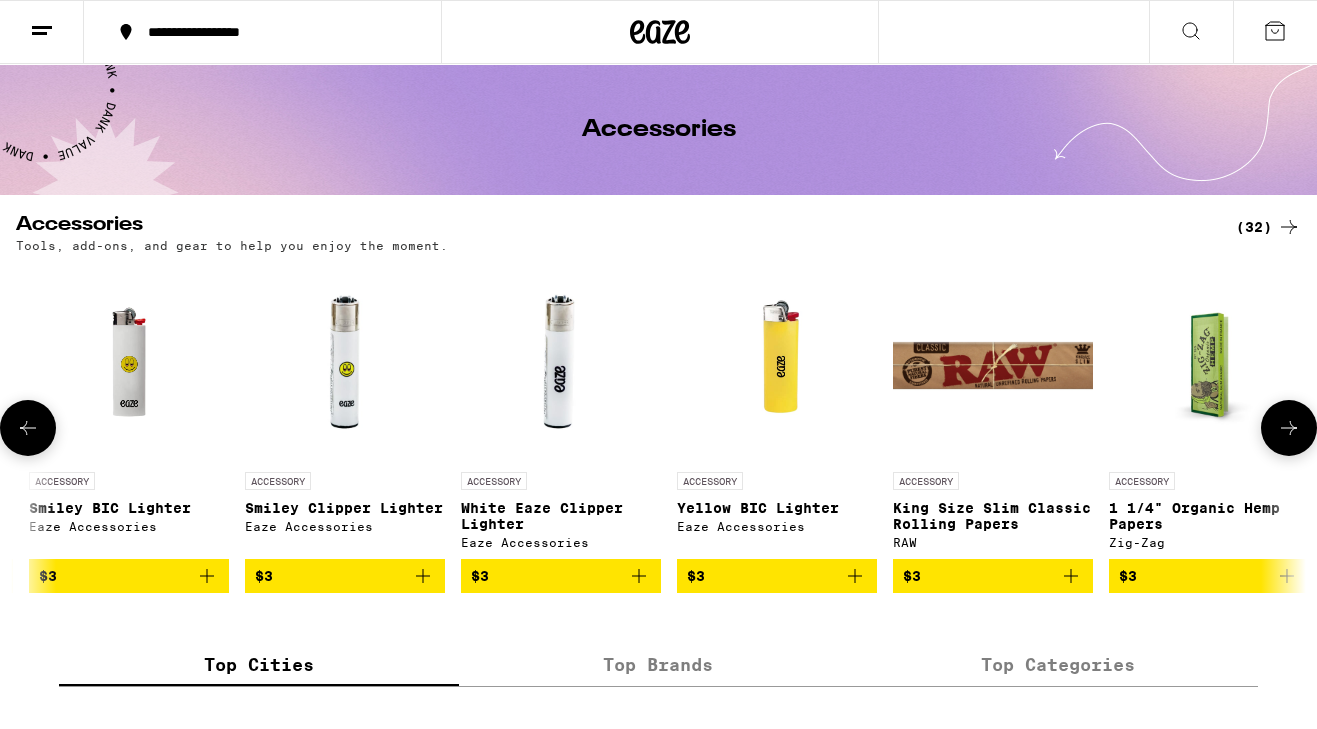 click at bounding box center (1289, 428) 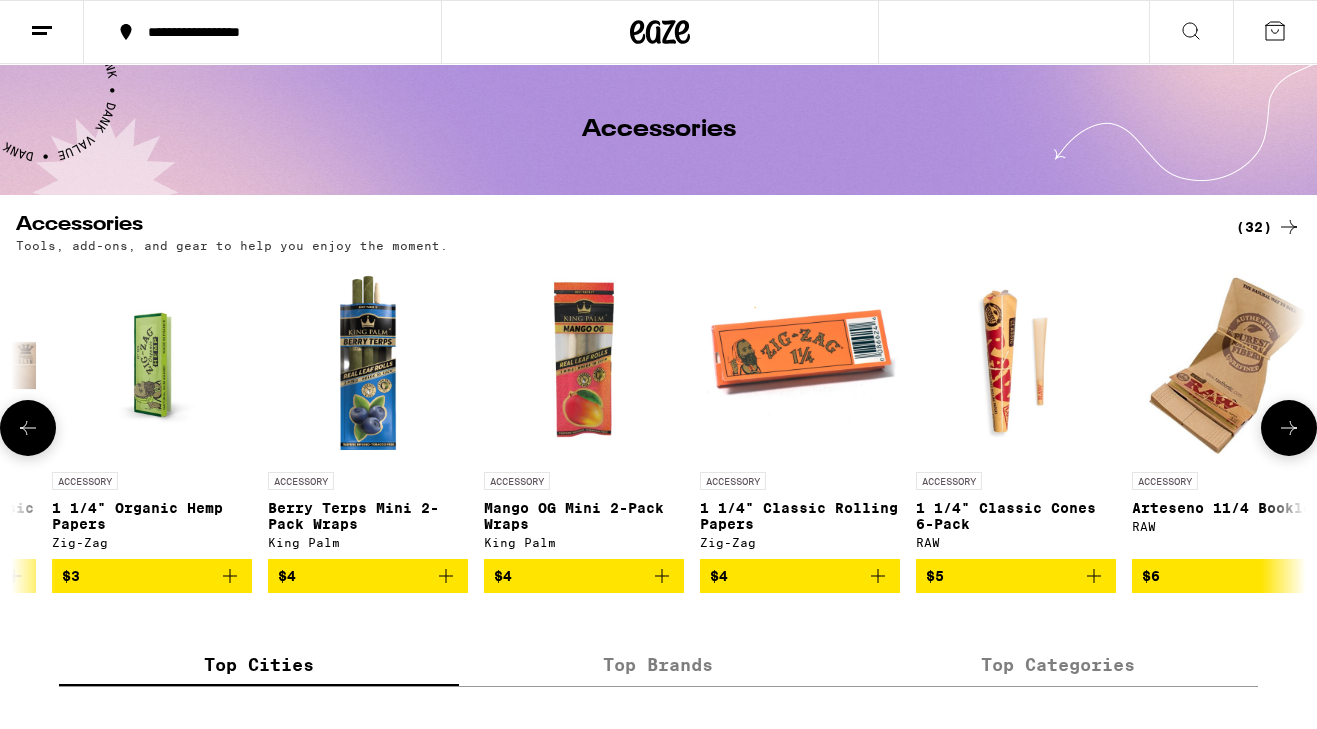 scroll, scrollTop: 0, scrollLeft: 2134, axis: horizontal 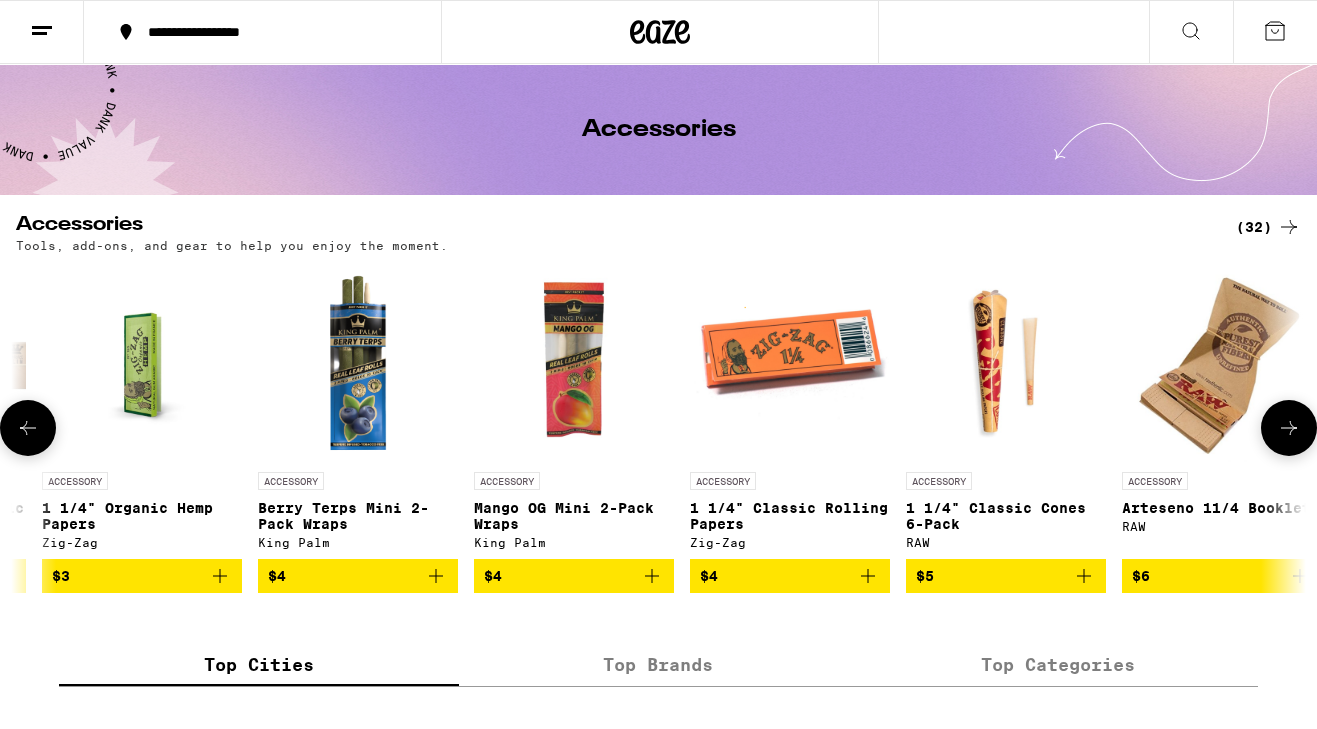 click at bounding box center (1289, 428) 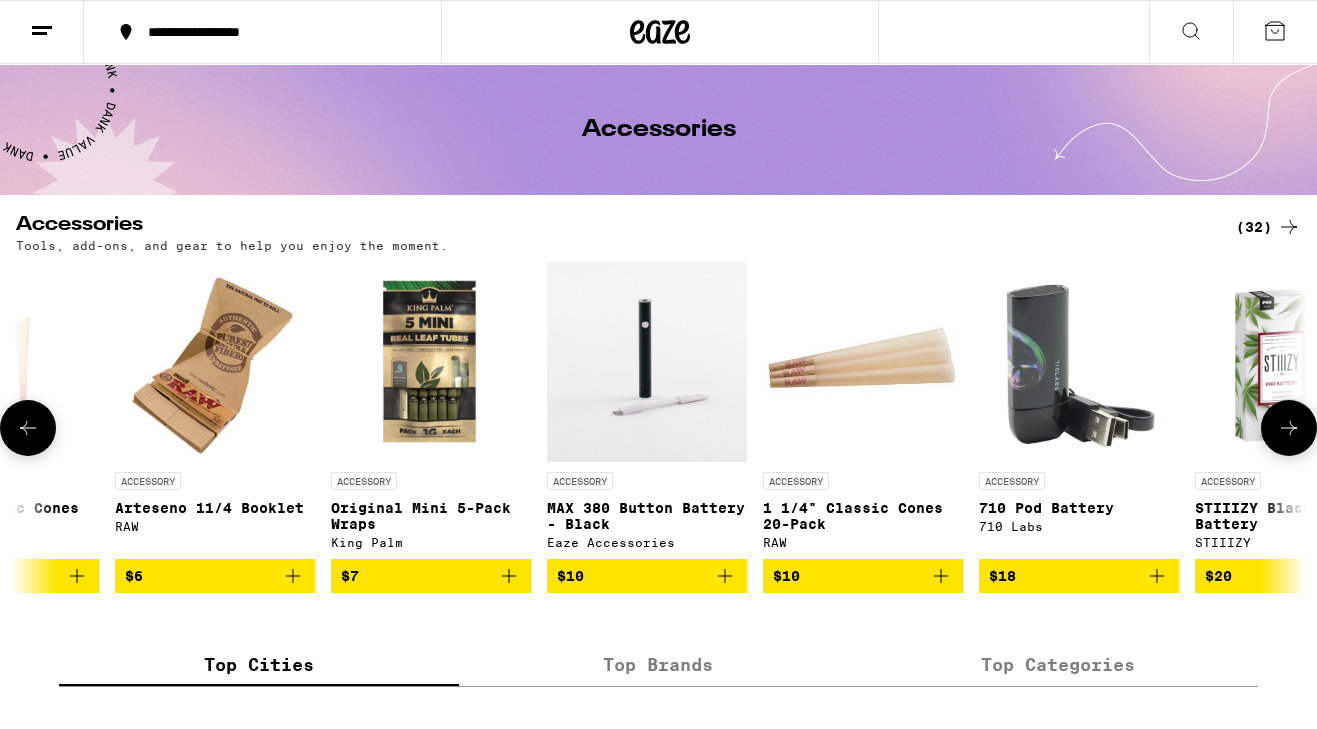 scroll, scrollTop: 0, scrollLeft: 3201, axis: horizontal 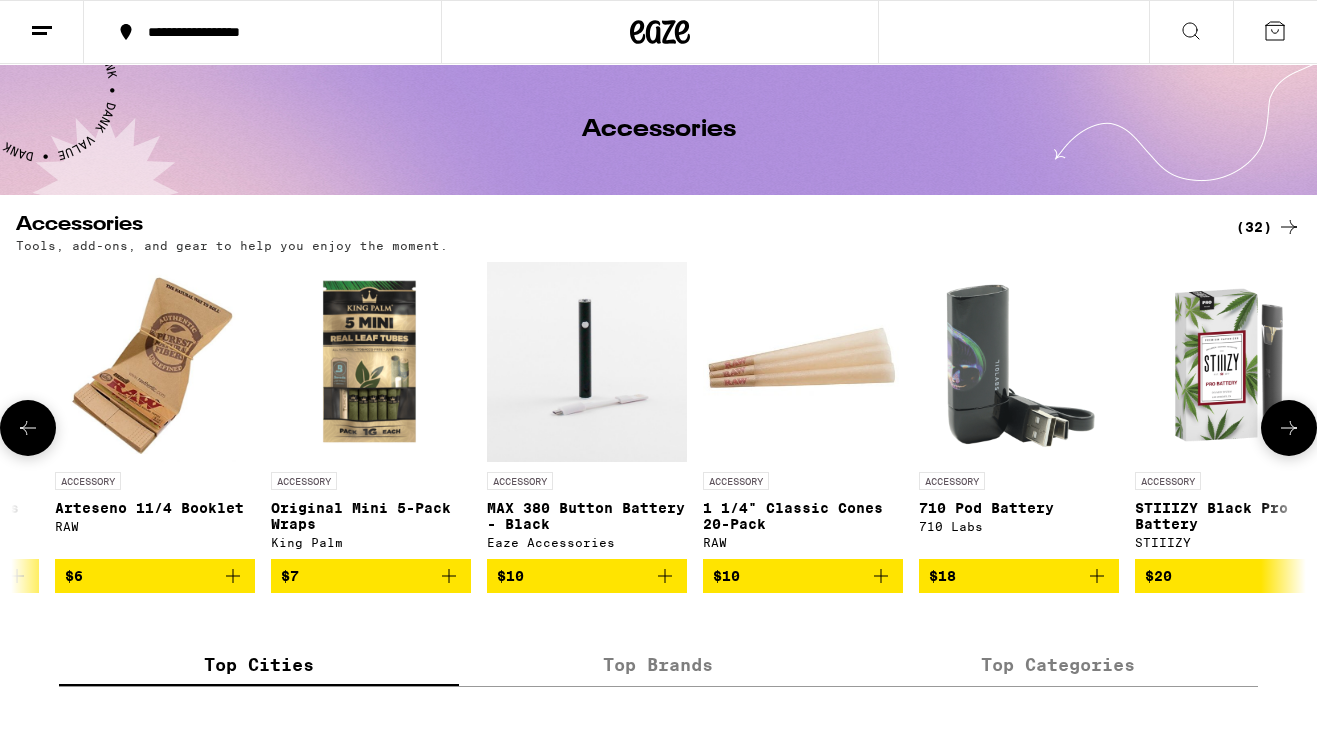 click at bounding box center [1289, 428] 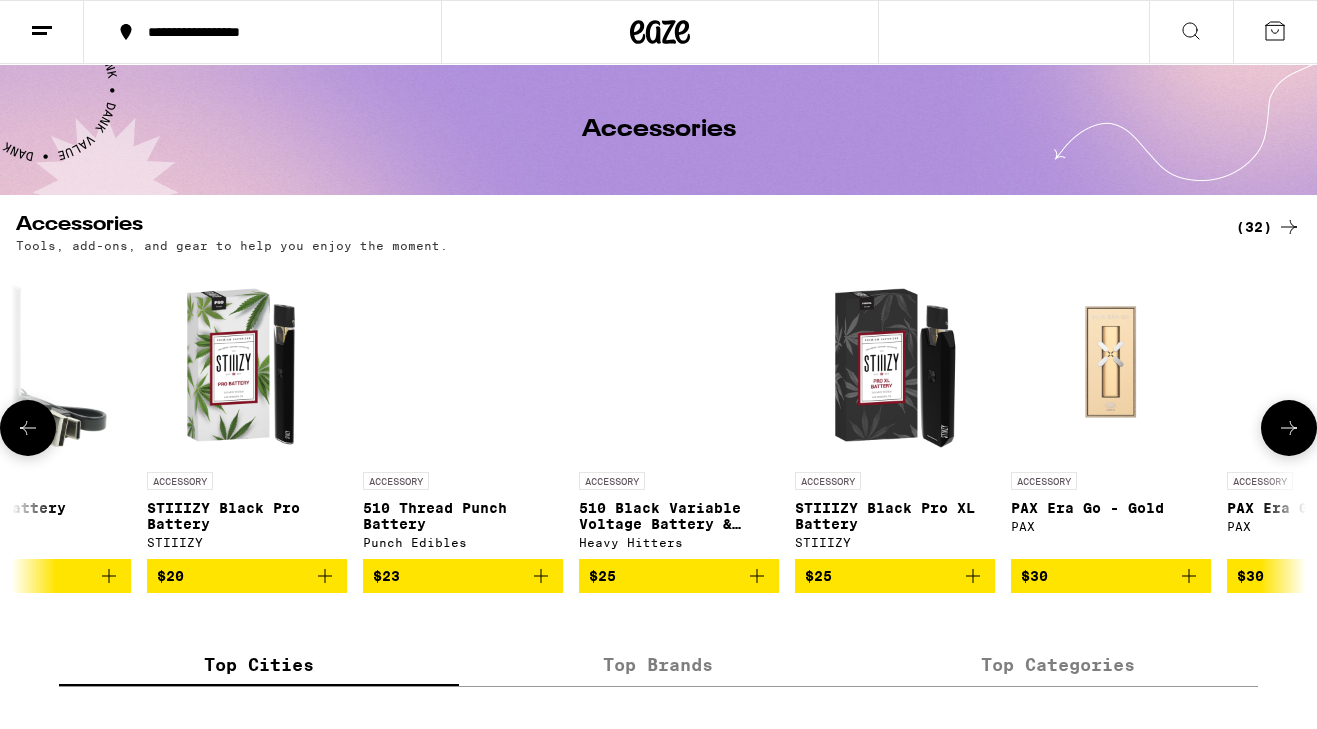 scroll, scrollTop: 0, scrollLeft: 4268, axis: horizontal 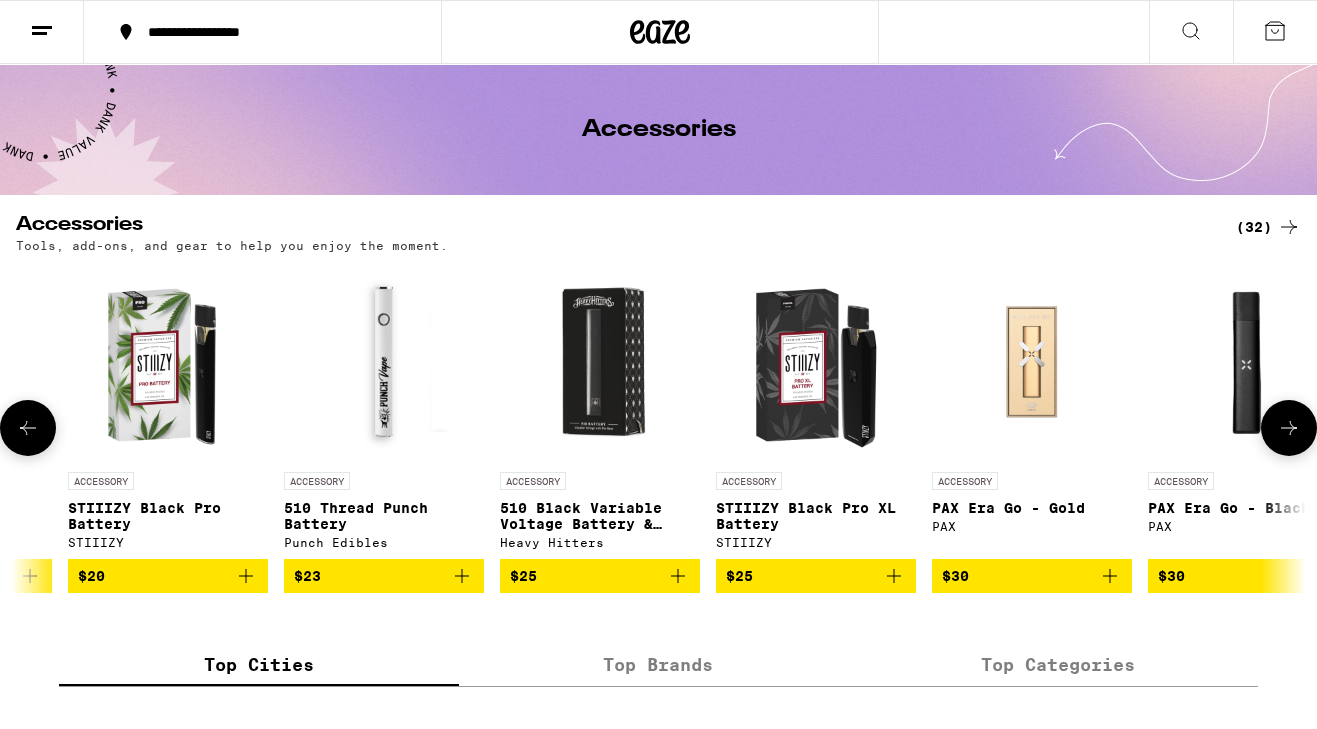 click at bounding box center [1289, 428] 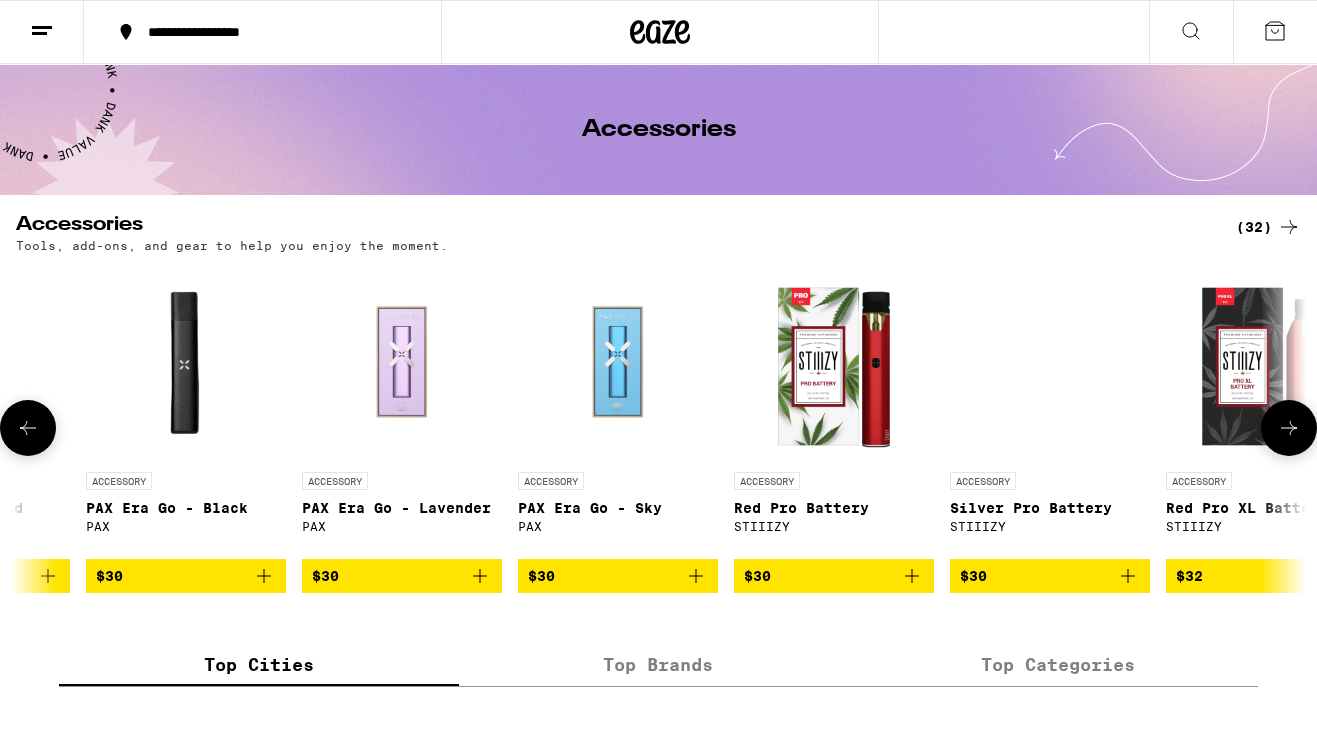 scroll, scrollTop: 0, scrollLeft: 5335, axis: horizontal 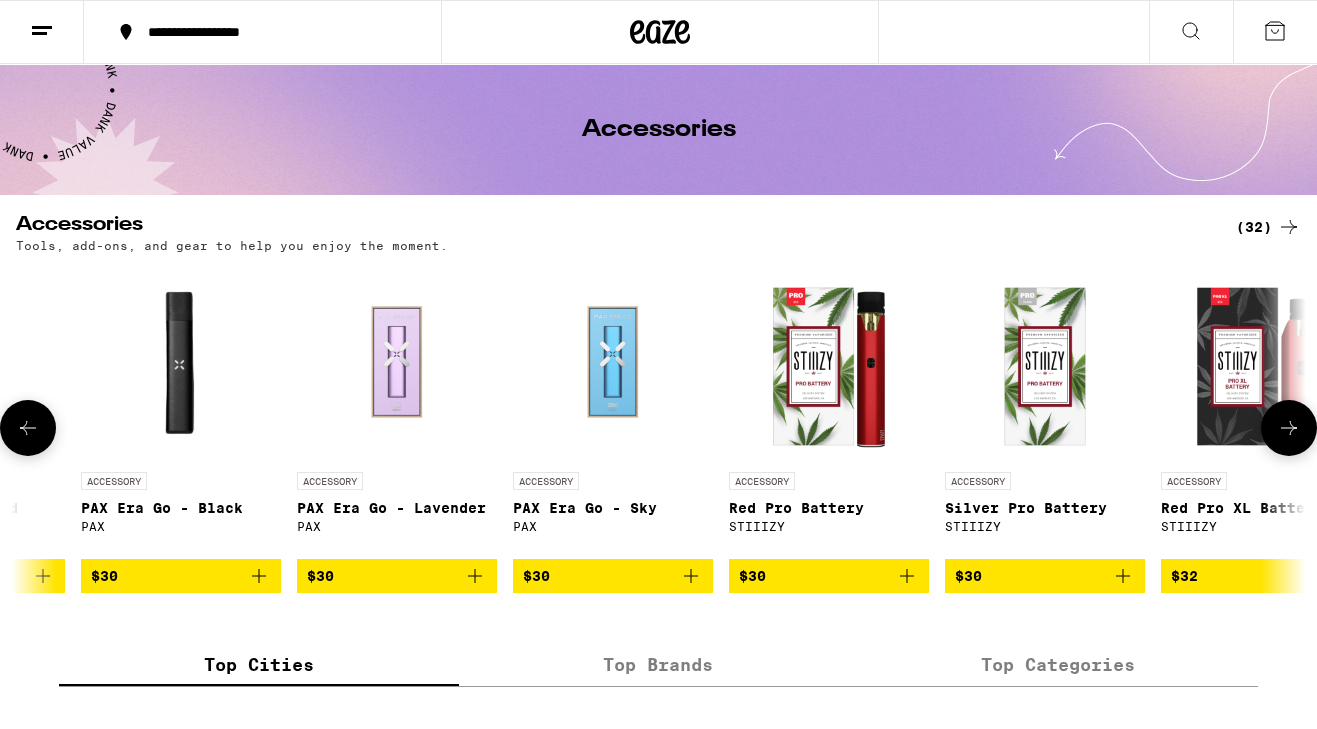 click at bounding box center [1289, 428] 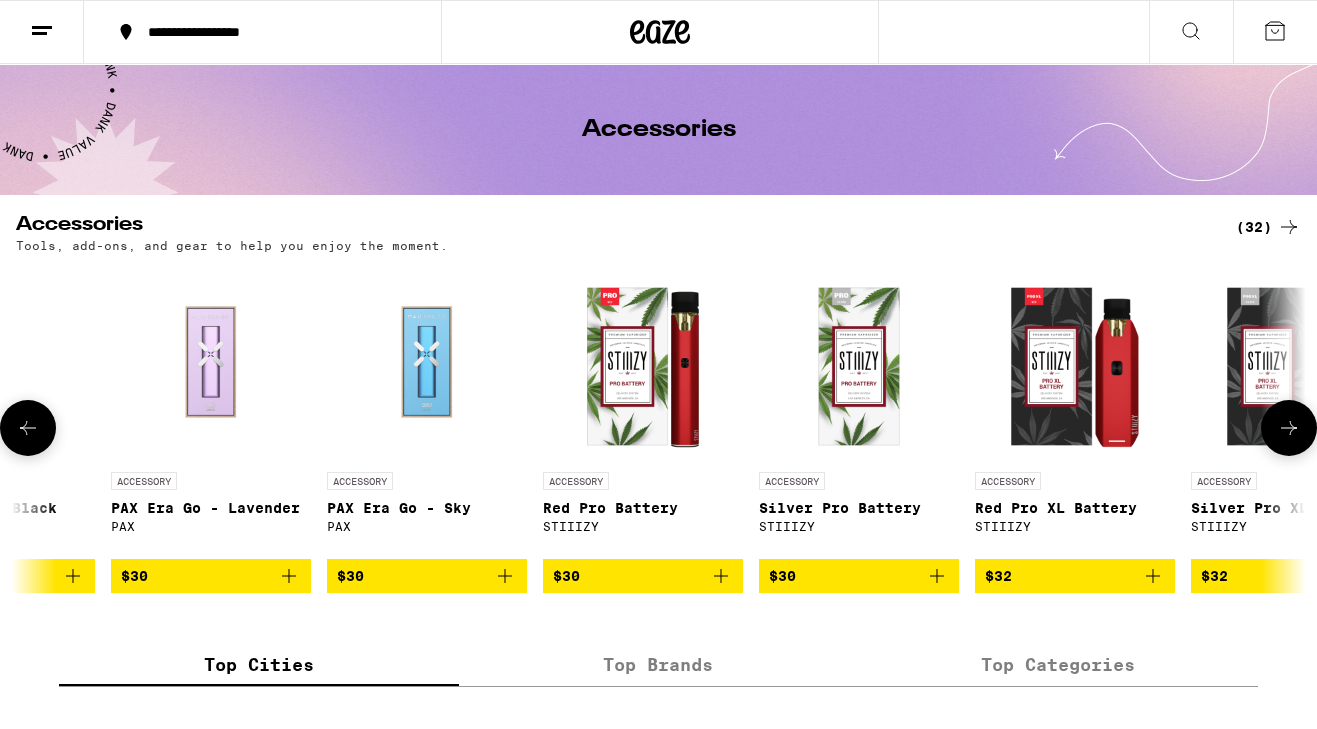 scroll, scrollTop: 0, scrollLeft: 5627, axis: horizontal 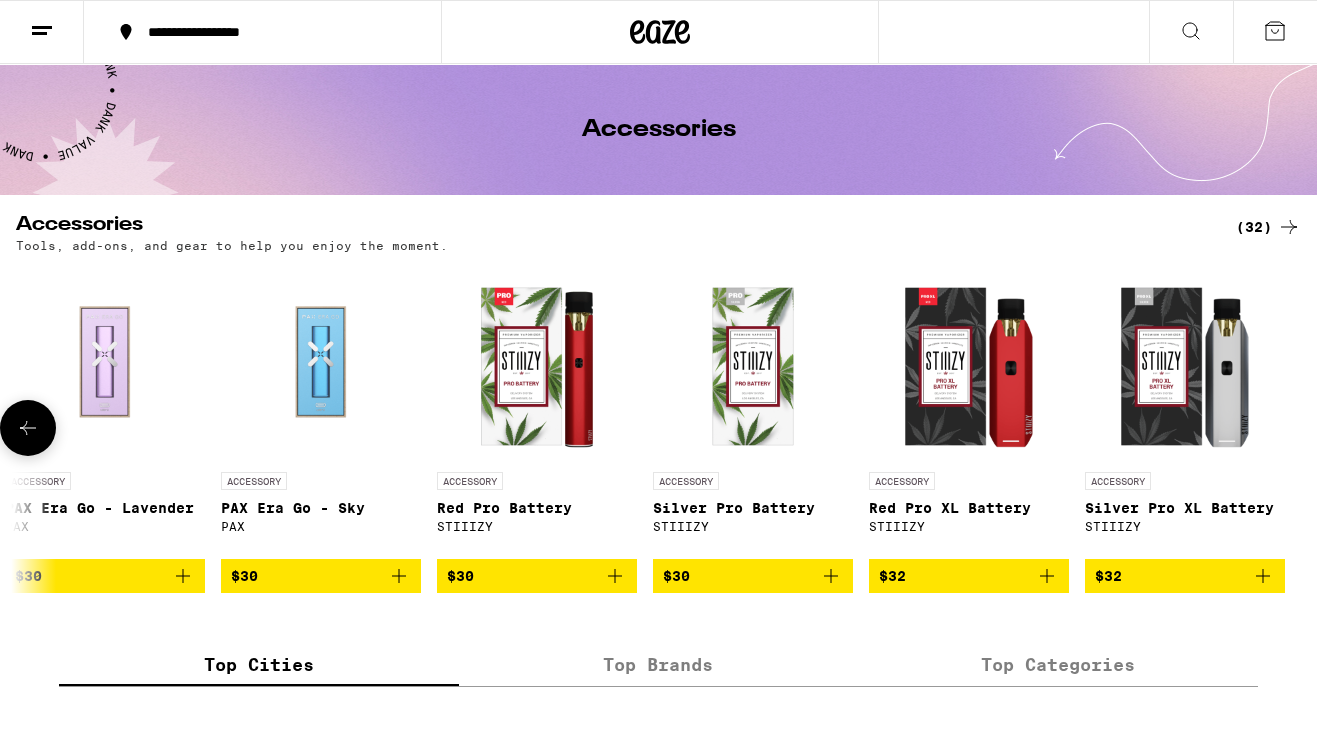 click at bounding box center (28, 428) 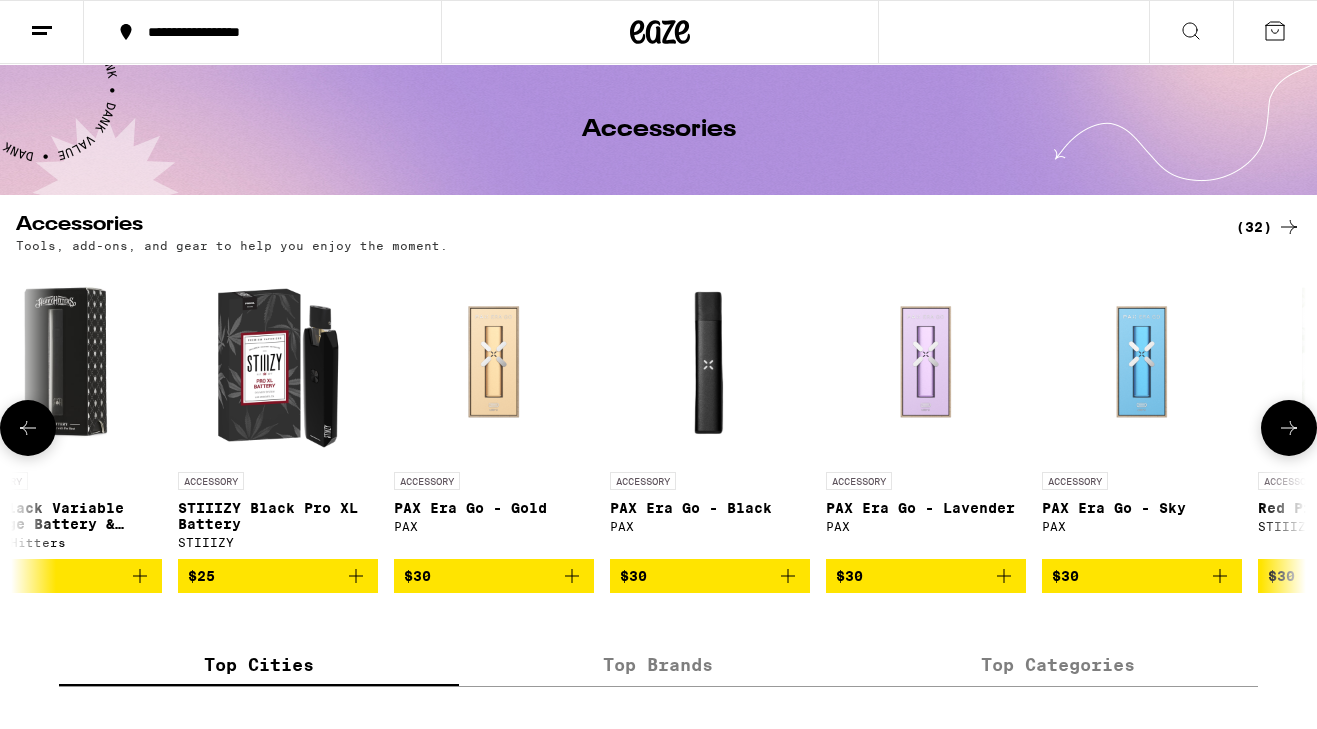 scroll, scrollTop: 0, scrollLeft: 4560, axis: horizontal 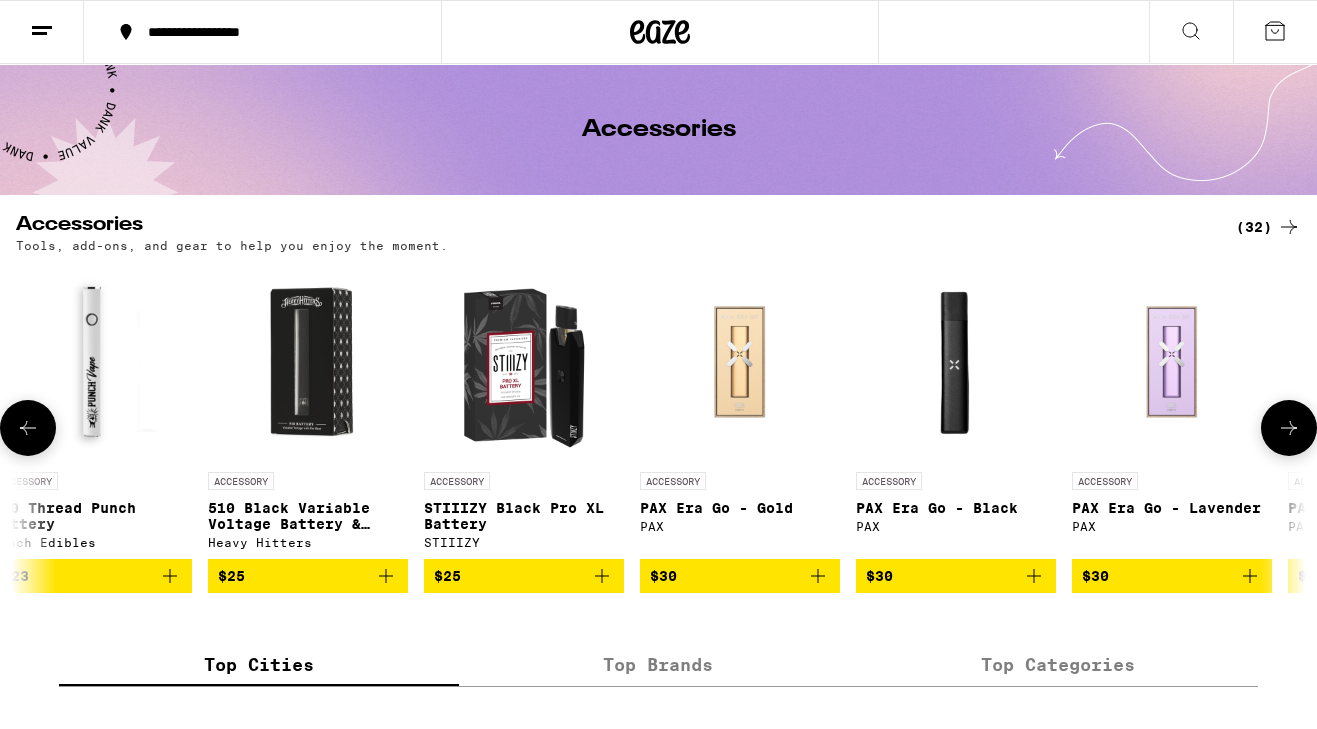 click at bounding box center [28, 428] 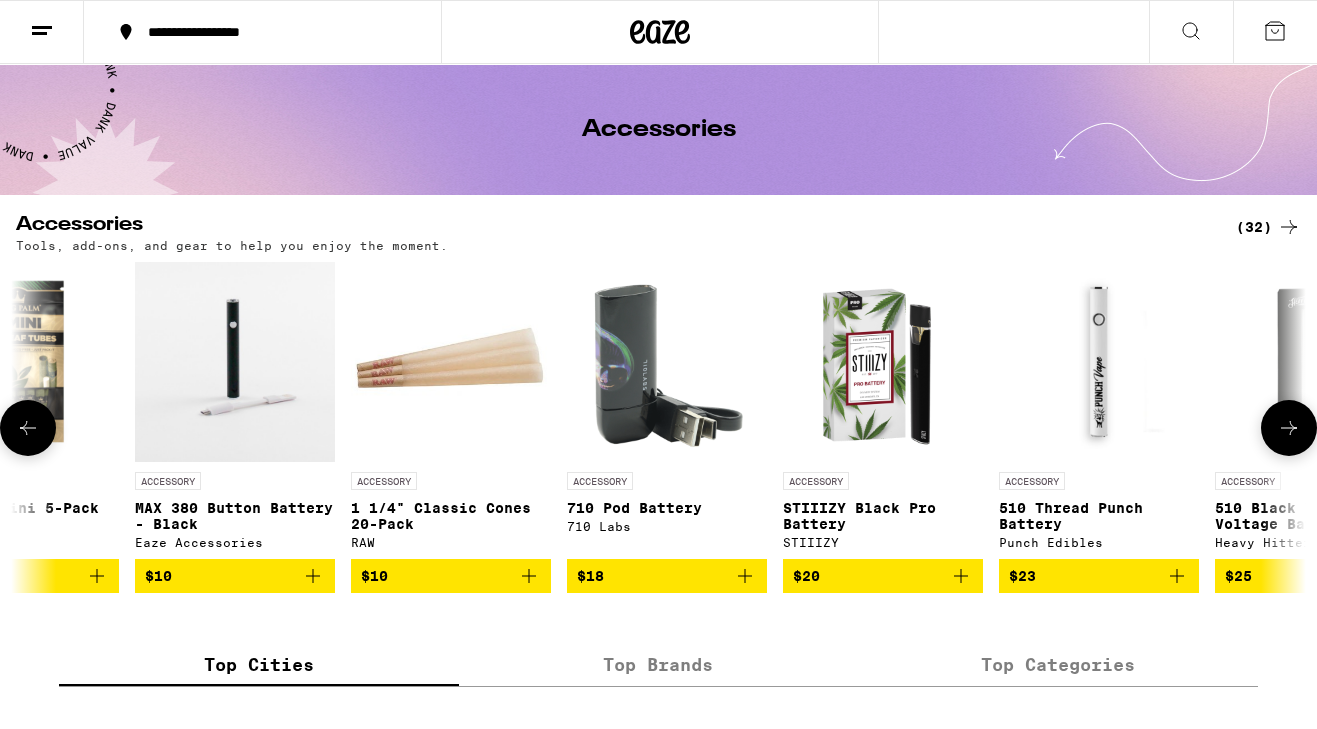 scroll, scrollTop: 0, scrollLeft: 3493, axis: horizontal 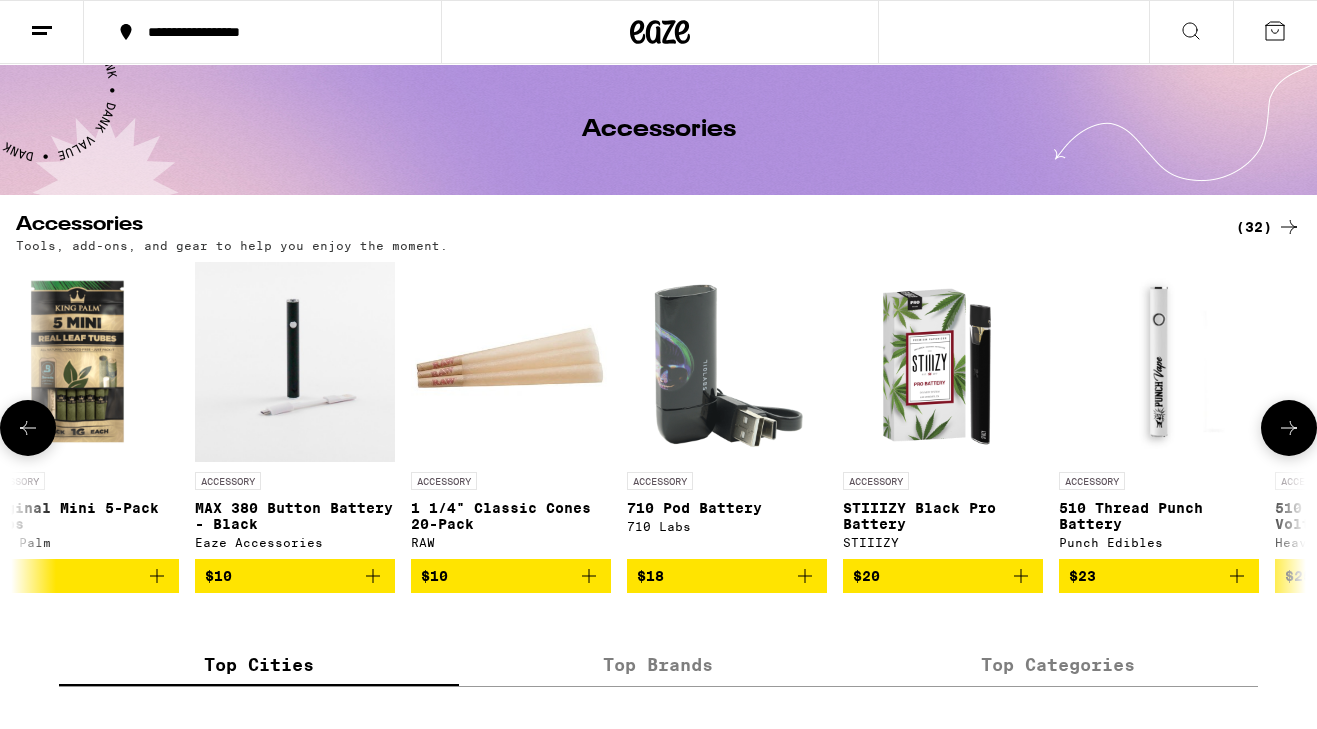 click on "510 Thread Punch Battery" at bounding box center (1159, 516) 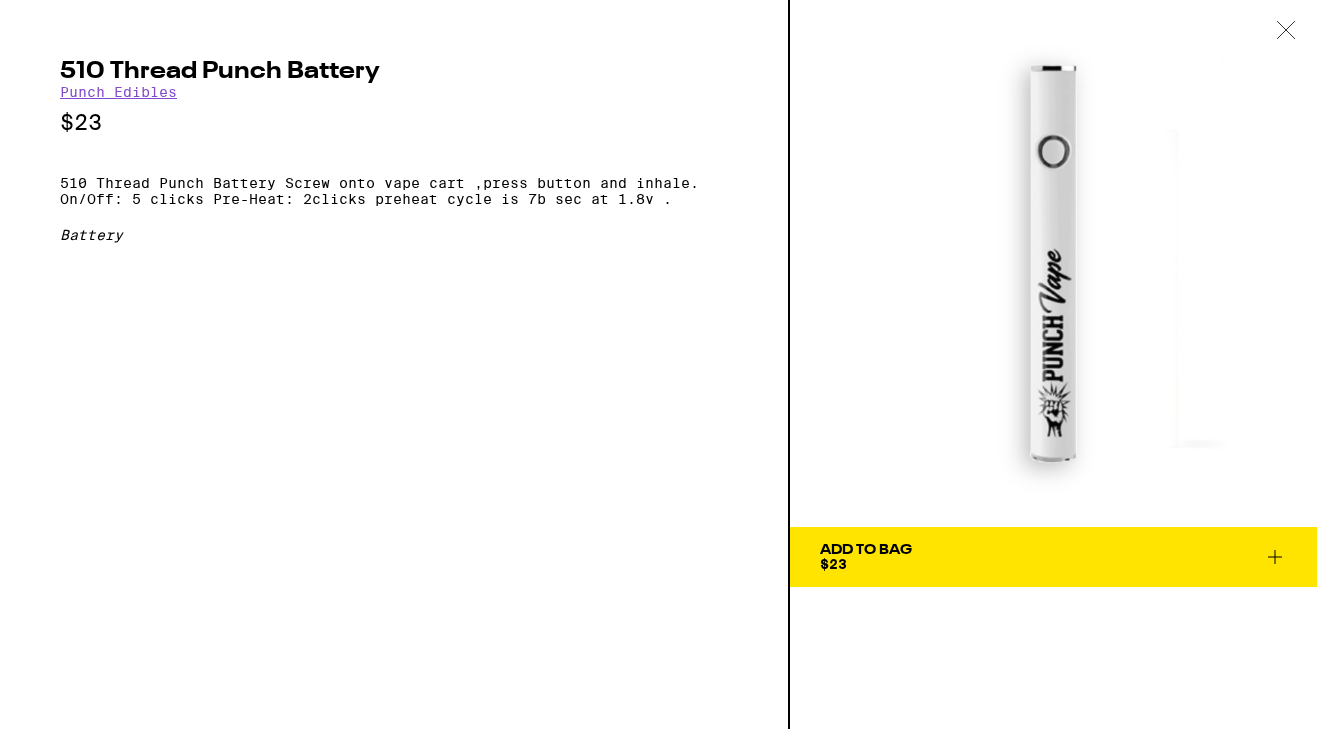 scroll, scrollTop: 0, scrollLeft: 0, axis: both 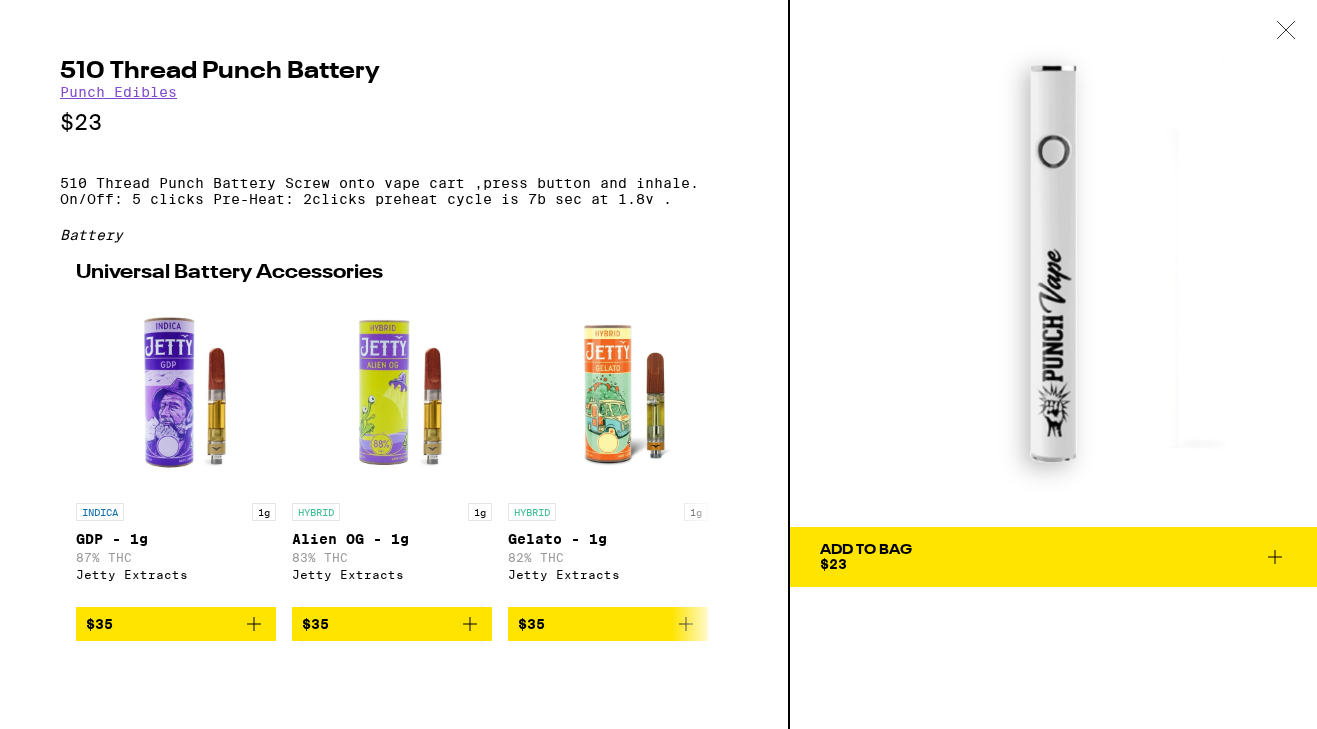 click at bounding box center [1286, 30] 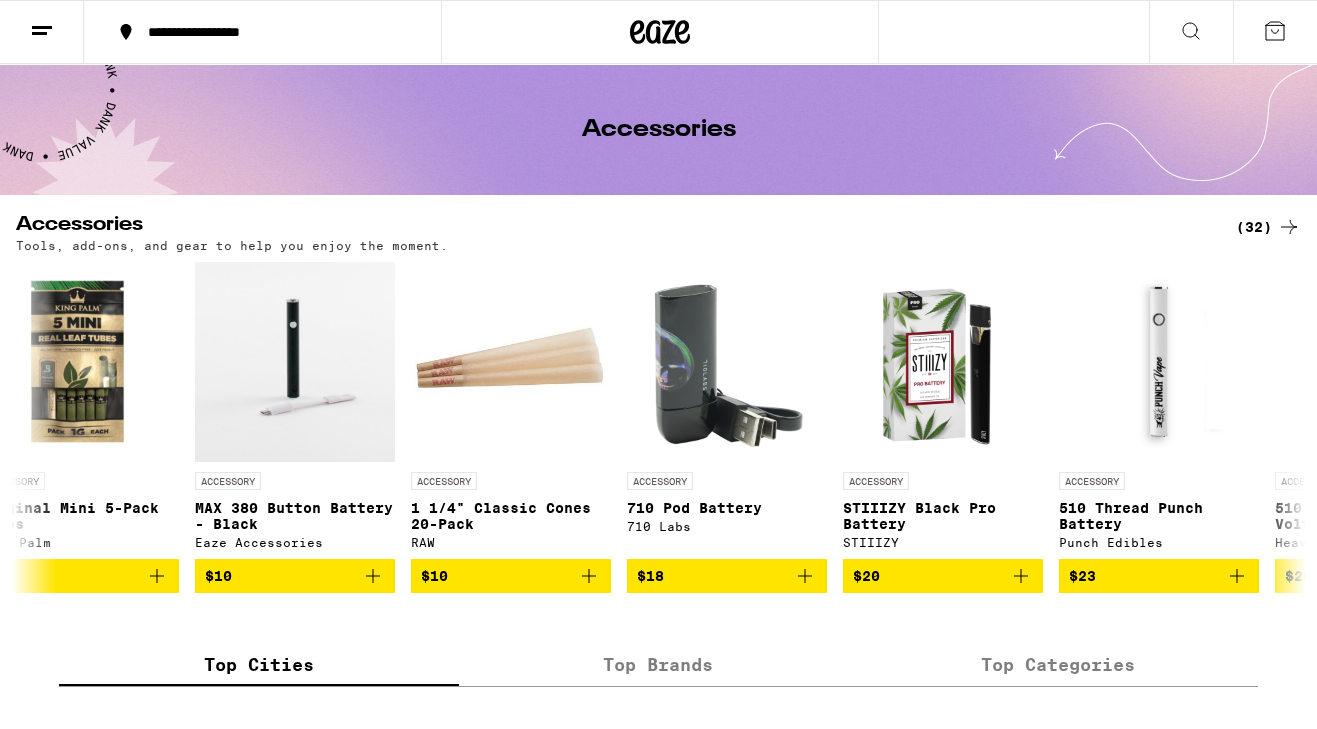 click on "(32)" at bounding box center (1268, 227) 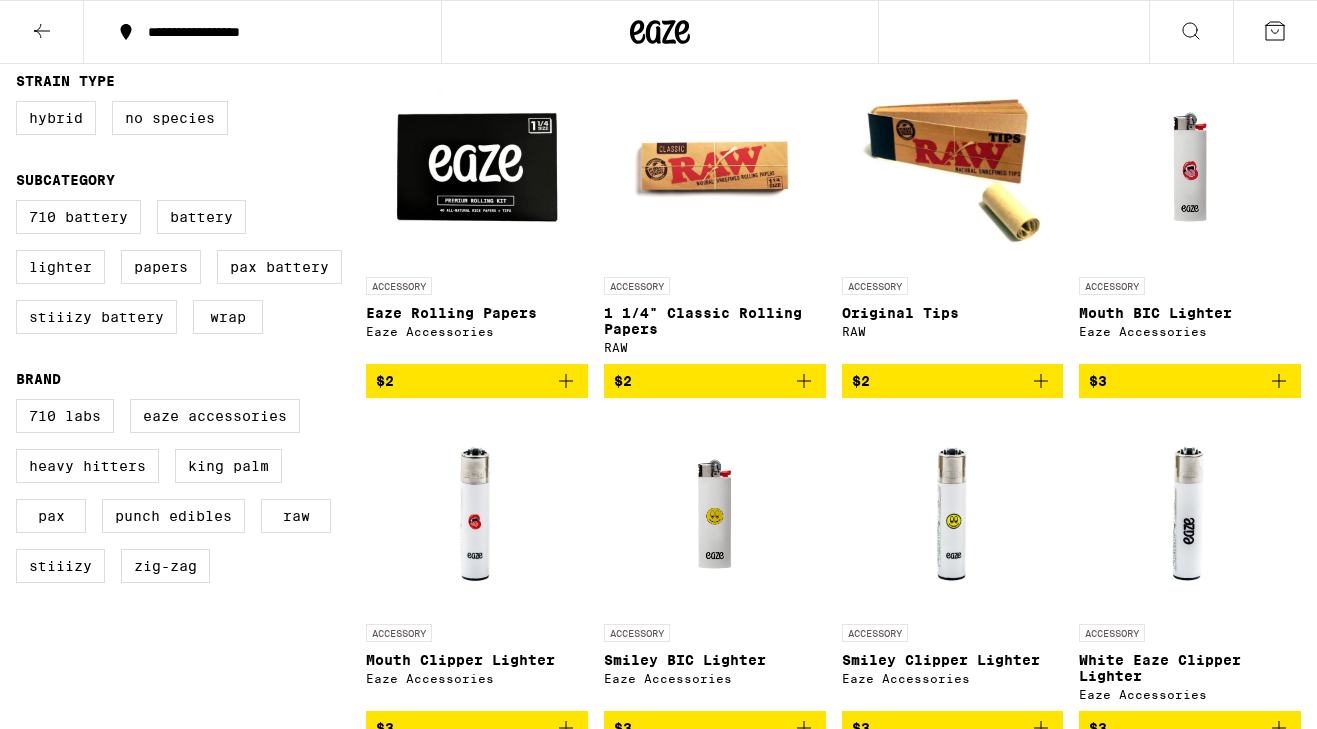 scroll, scrollTop: 210, scrollLeft: 0, axis: vertical 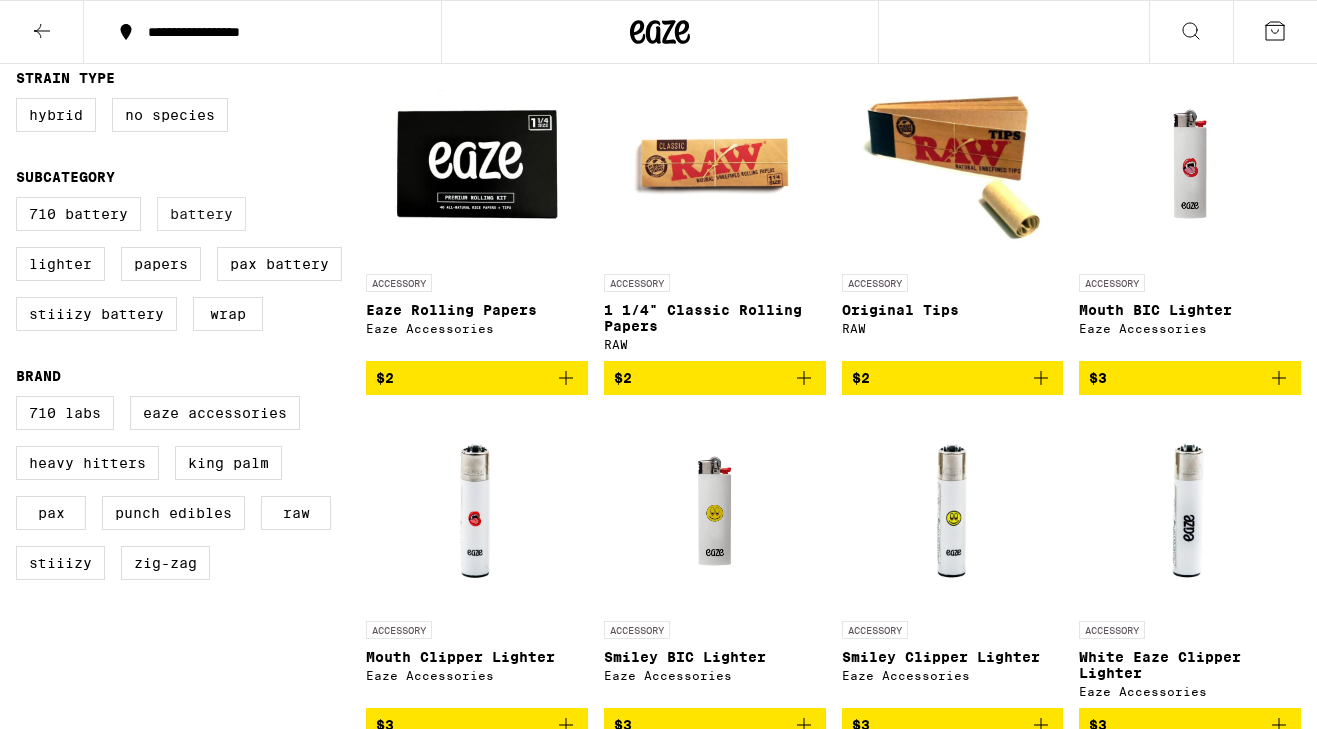 click on "Battery" at bounding box center (201, 214) 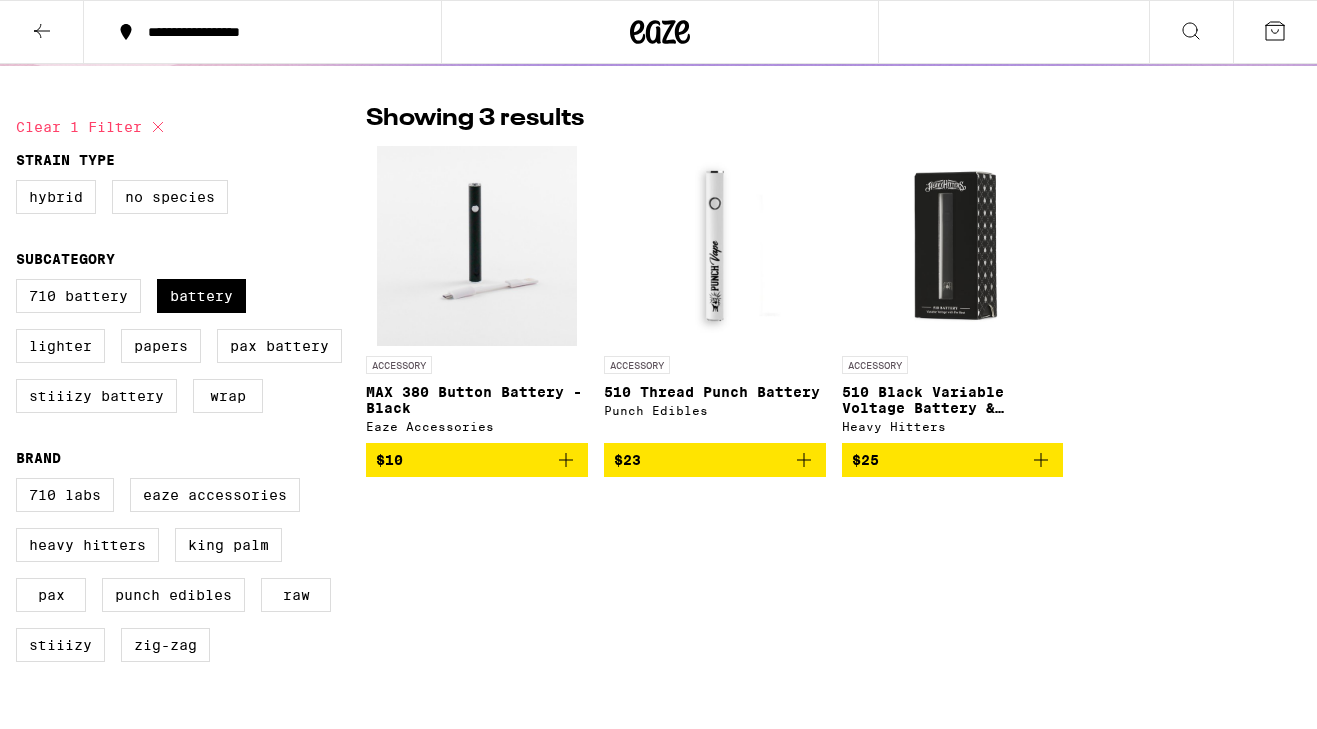 scroll, scrollTop: 81, scrollLeft: 0, axis: vertical 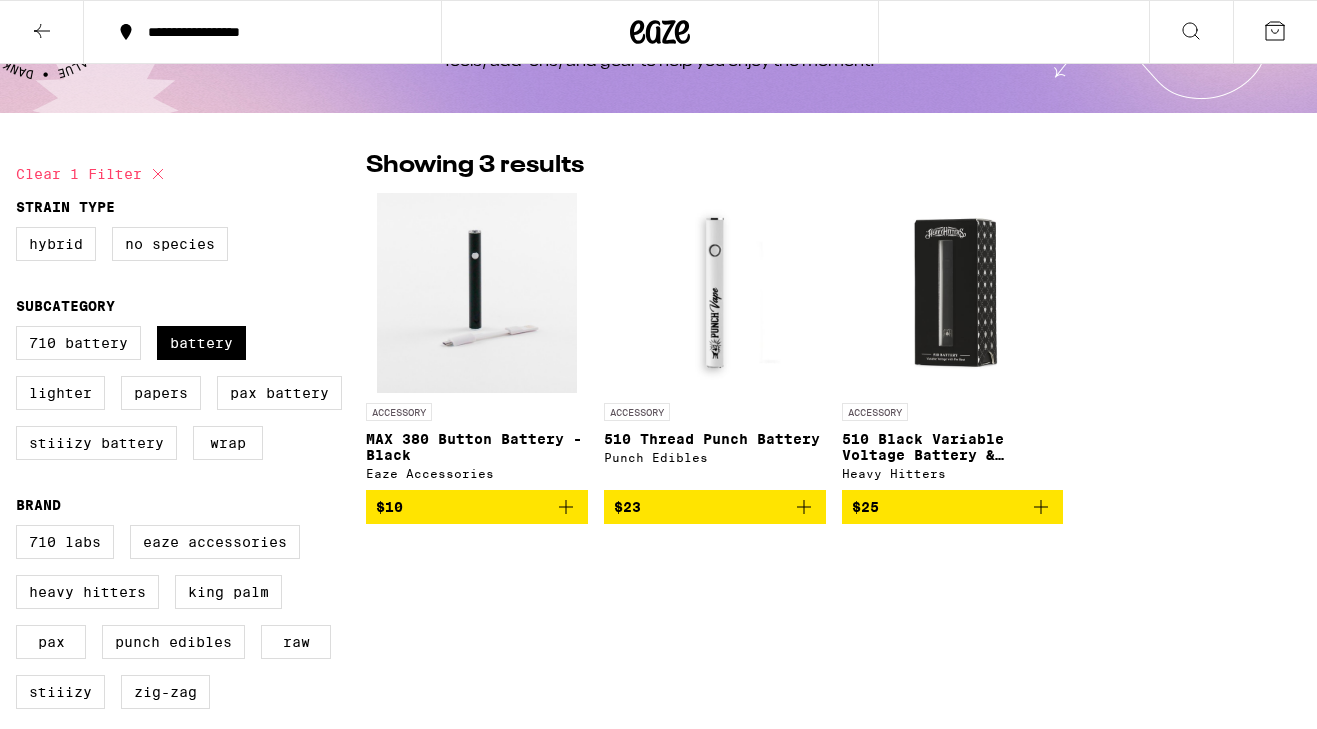 click on "MAX 380 Button Battery - Black" at bounding box center [477, 447] 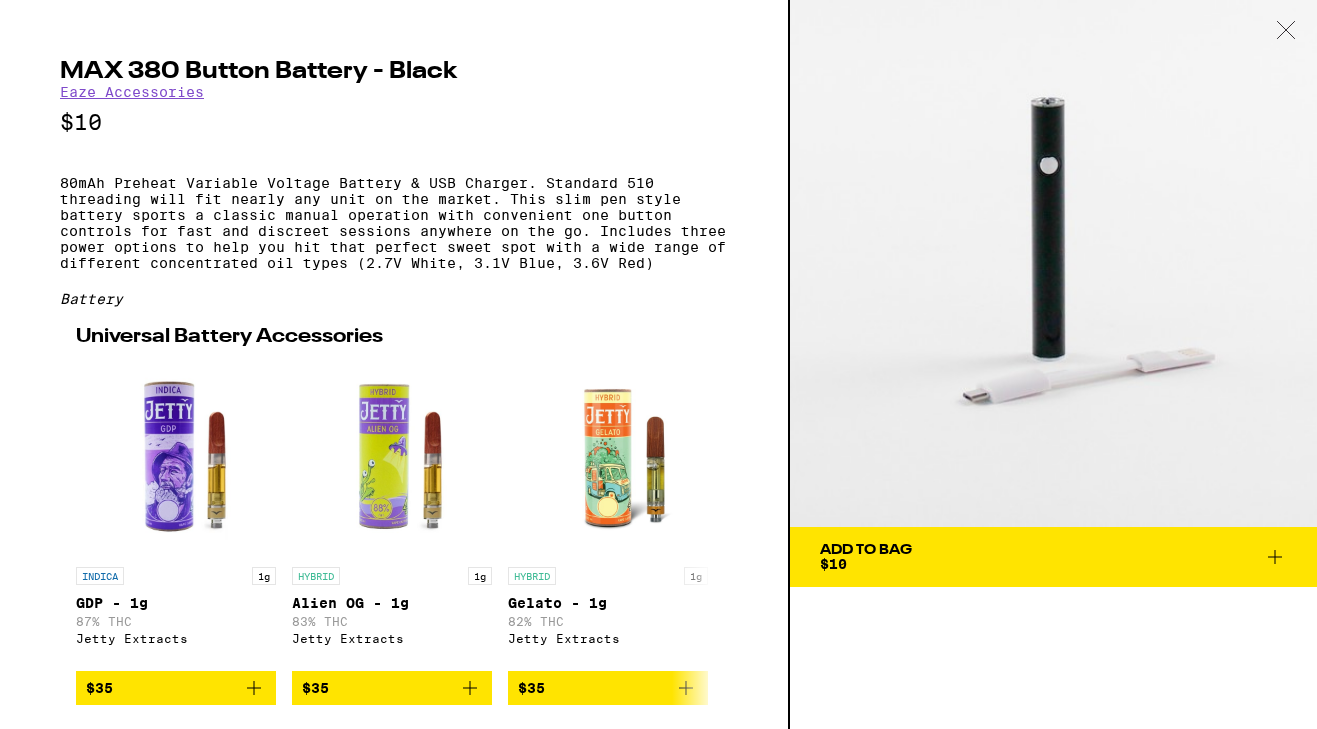 scroll, scrollTop: 0, scrollLeft: 0, axis: both 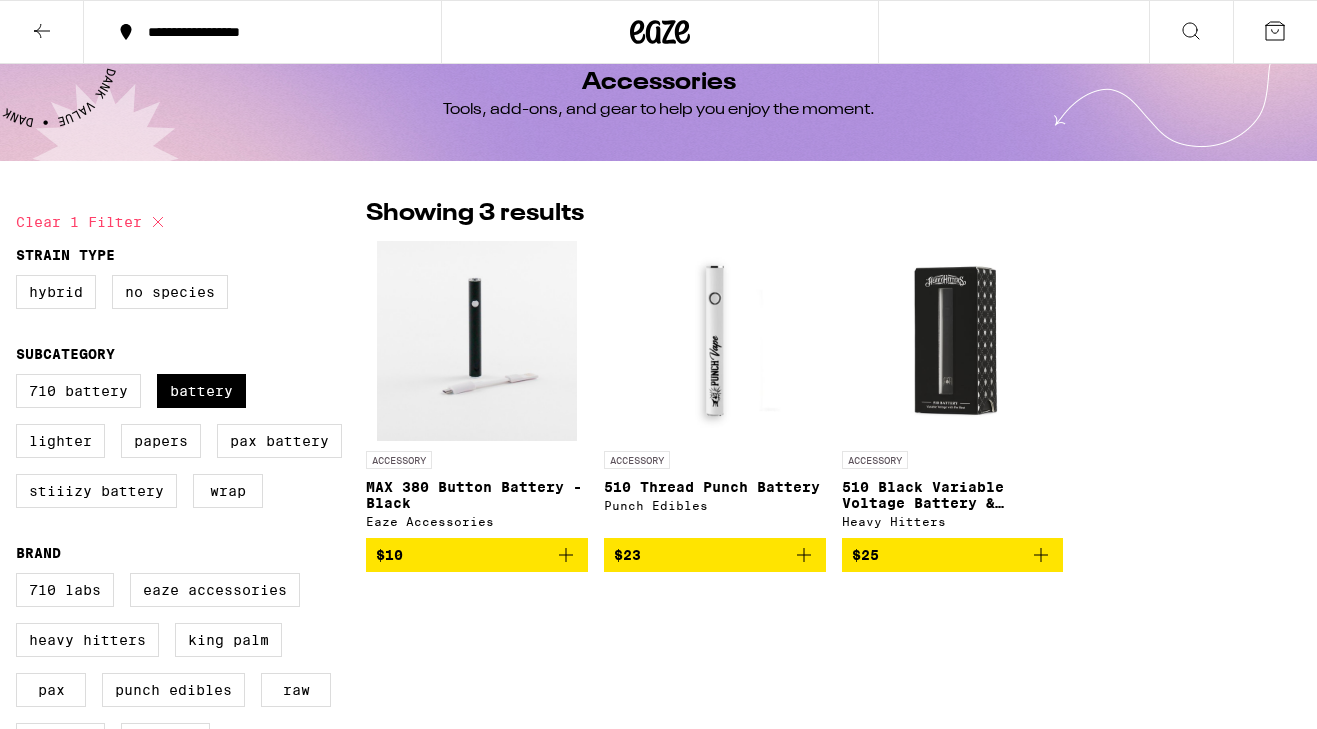 click on "510 Black Variable Voltage Battery & Charger" at bounding box center (953, 495) 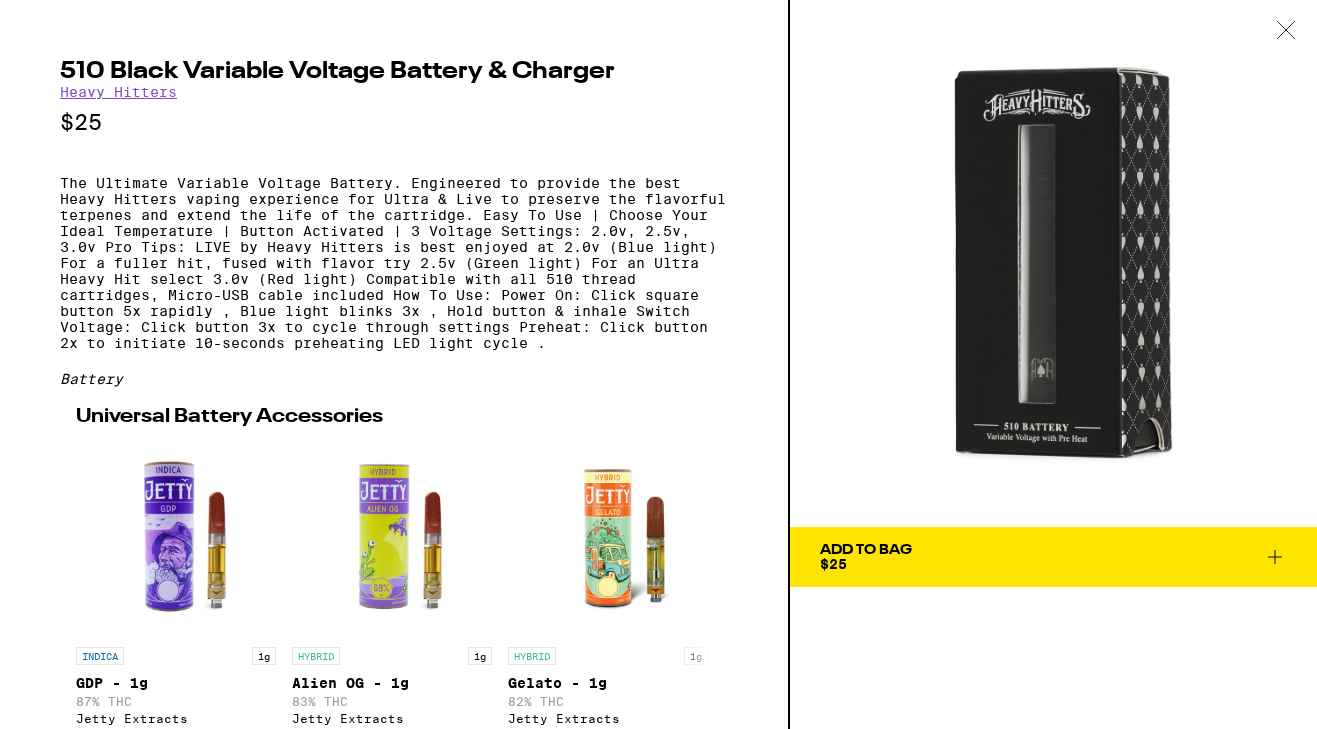 click at bounding box center (1286, 30) 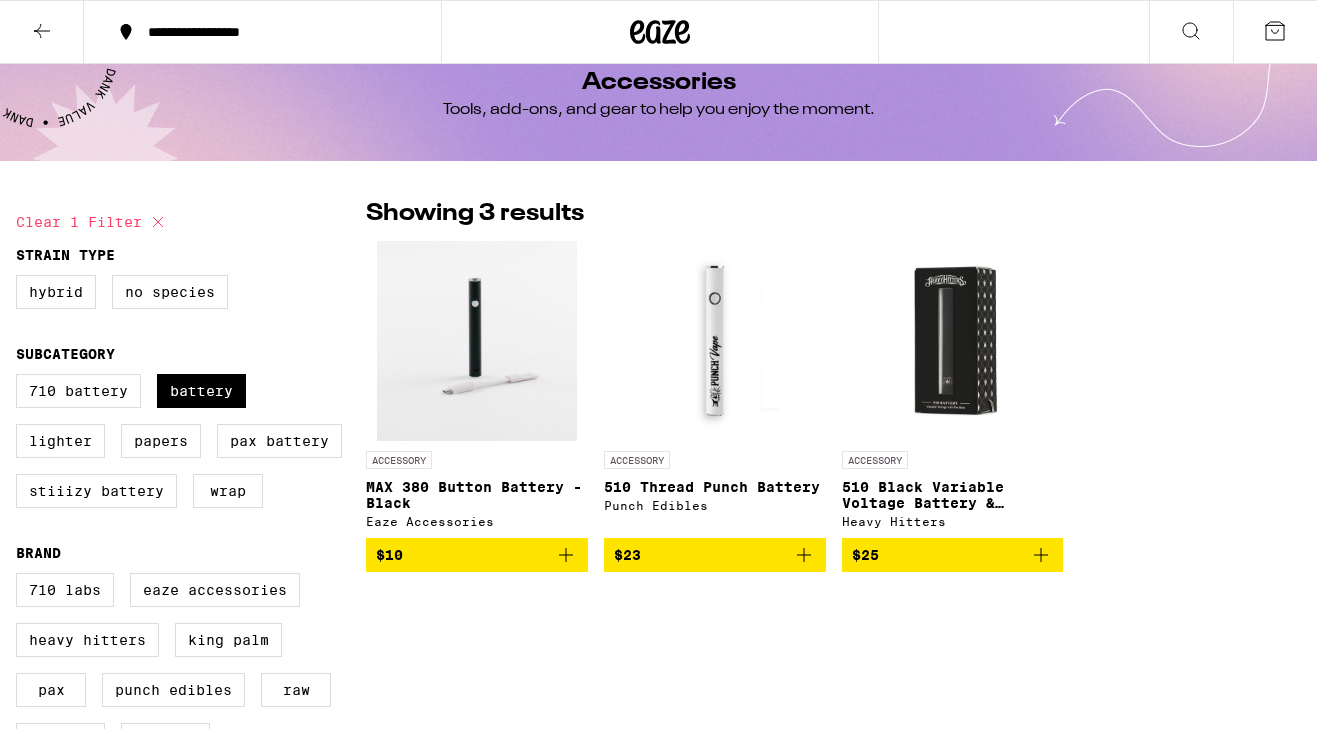 click on "MAX 380 Button Battery - Black" at bounding box center (477, 495) 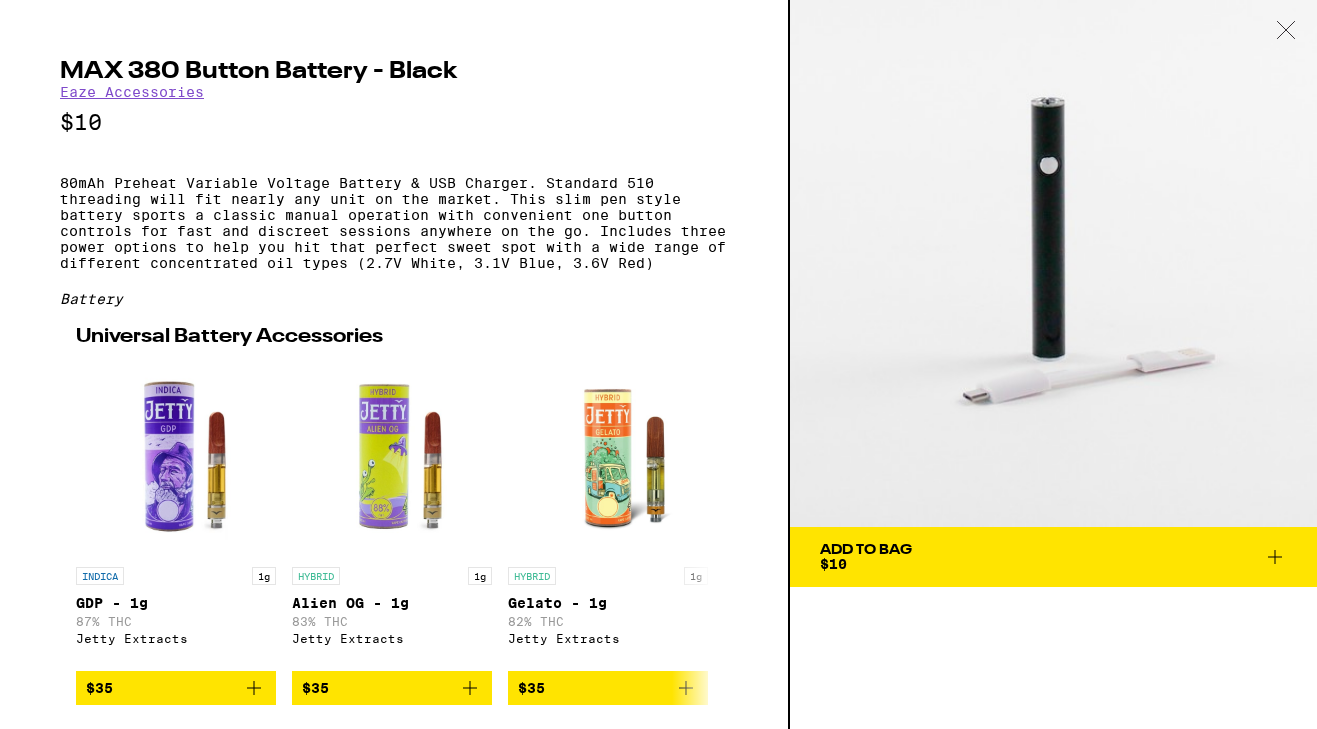 scroll, scrollTop: 0, scrollLeft: 0, axis: both 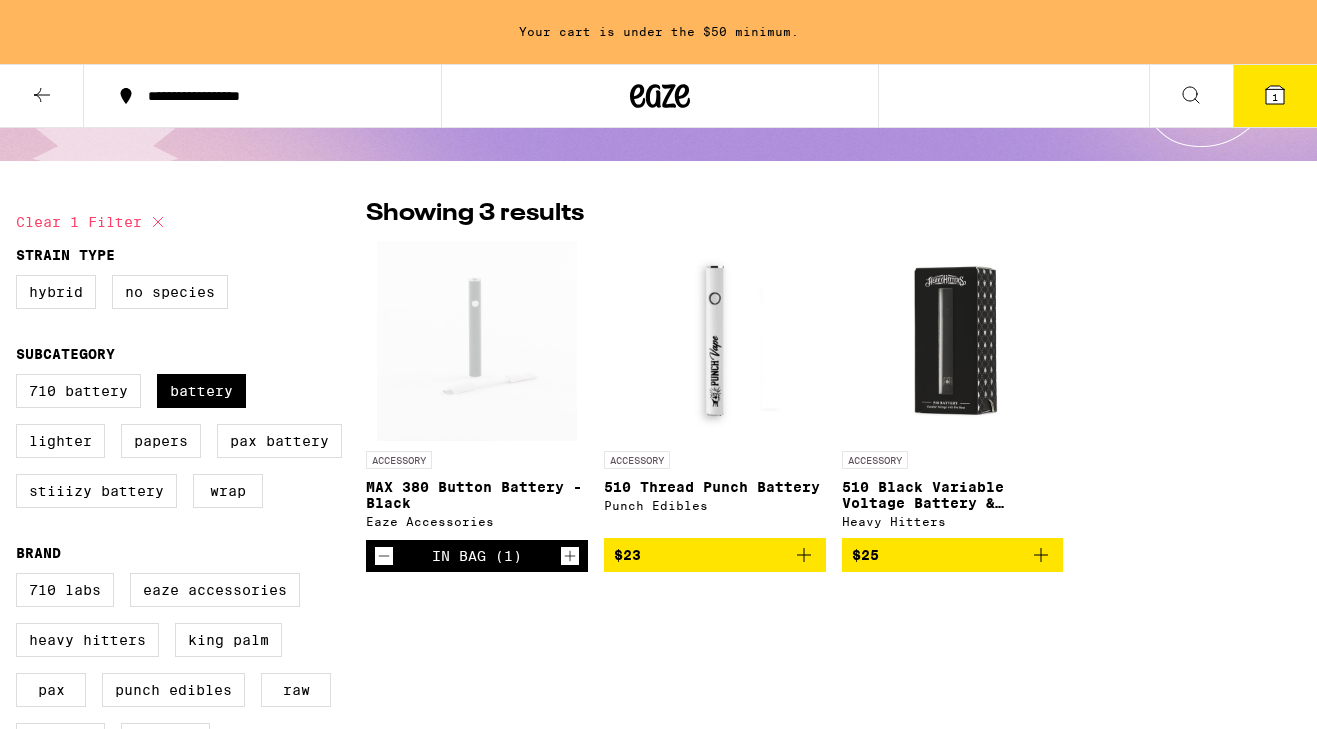 click at bounding box center (42, 95) 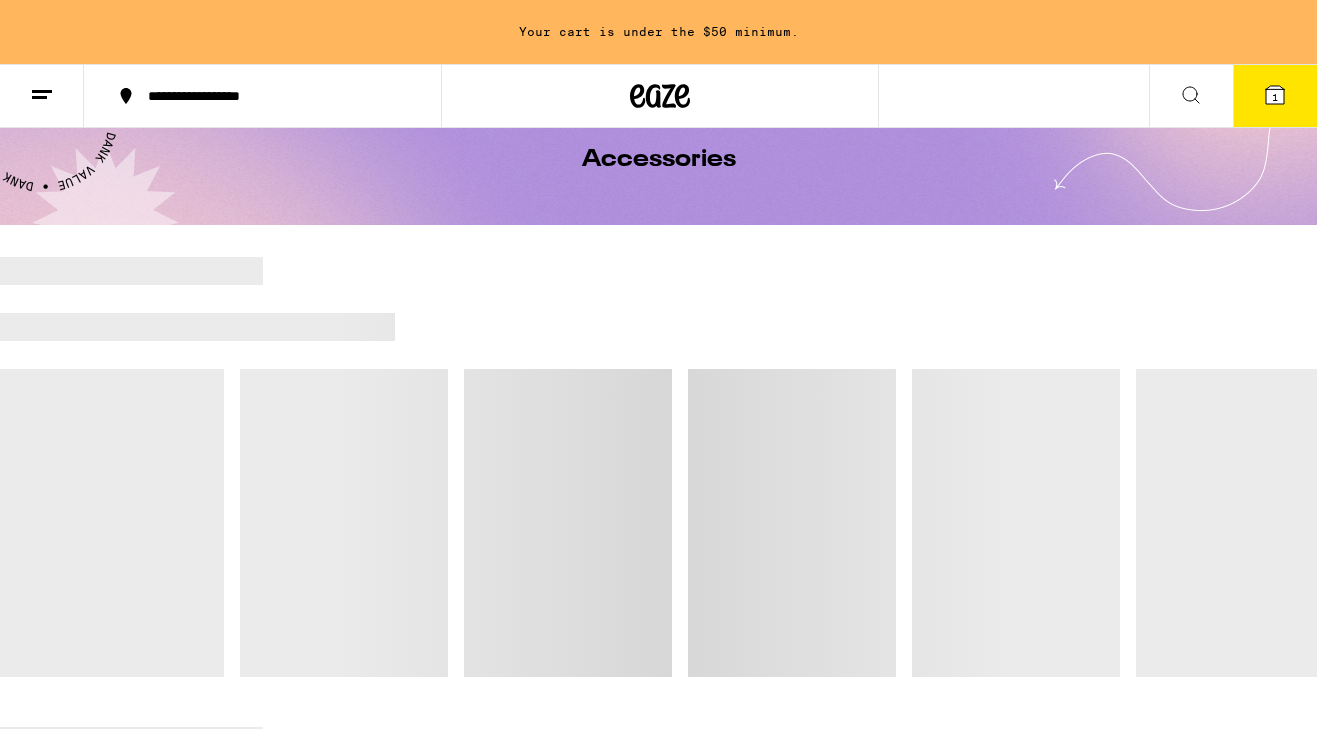 scroll, scrollTop: 0, scrollLeft: 0, axis: both 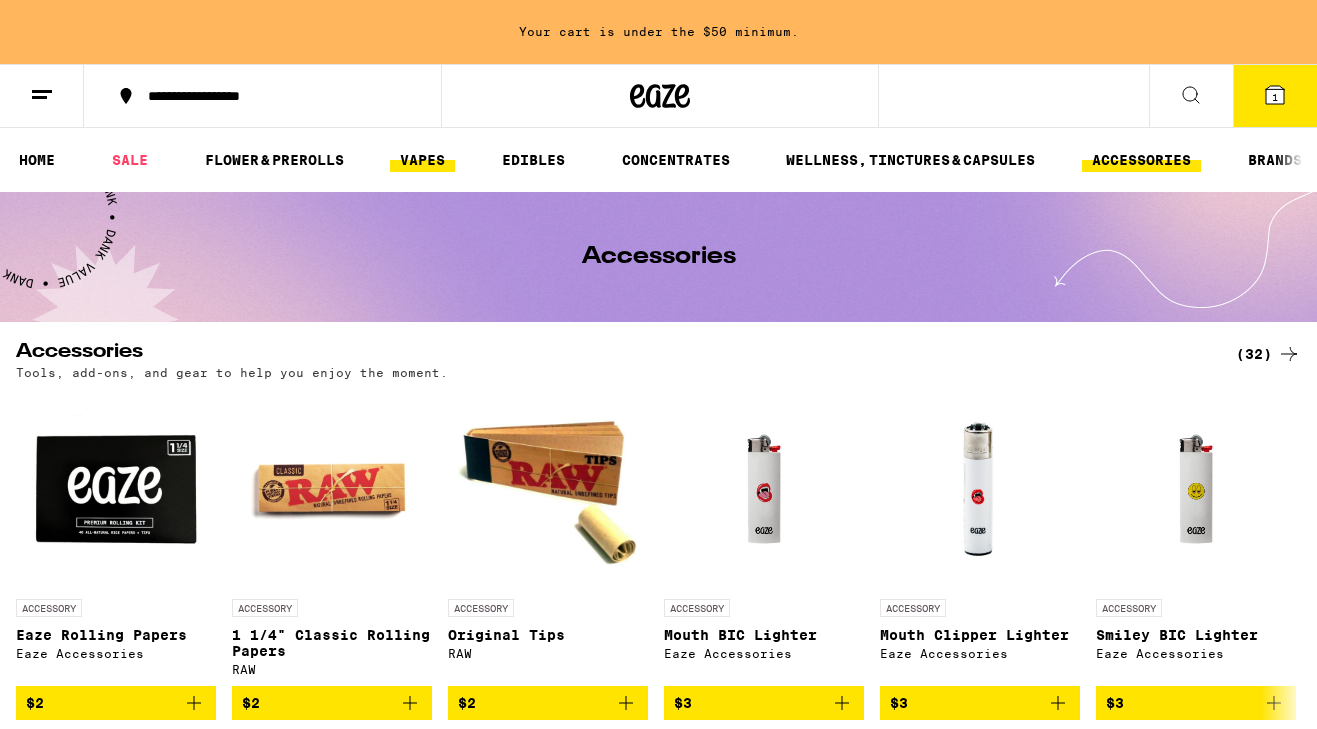 click on "VAPES" at bounding box center (422, 160) 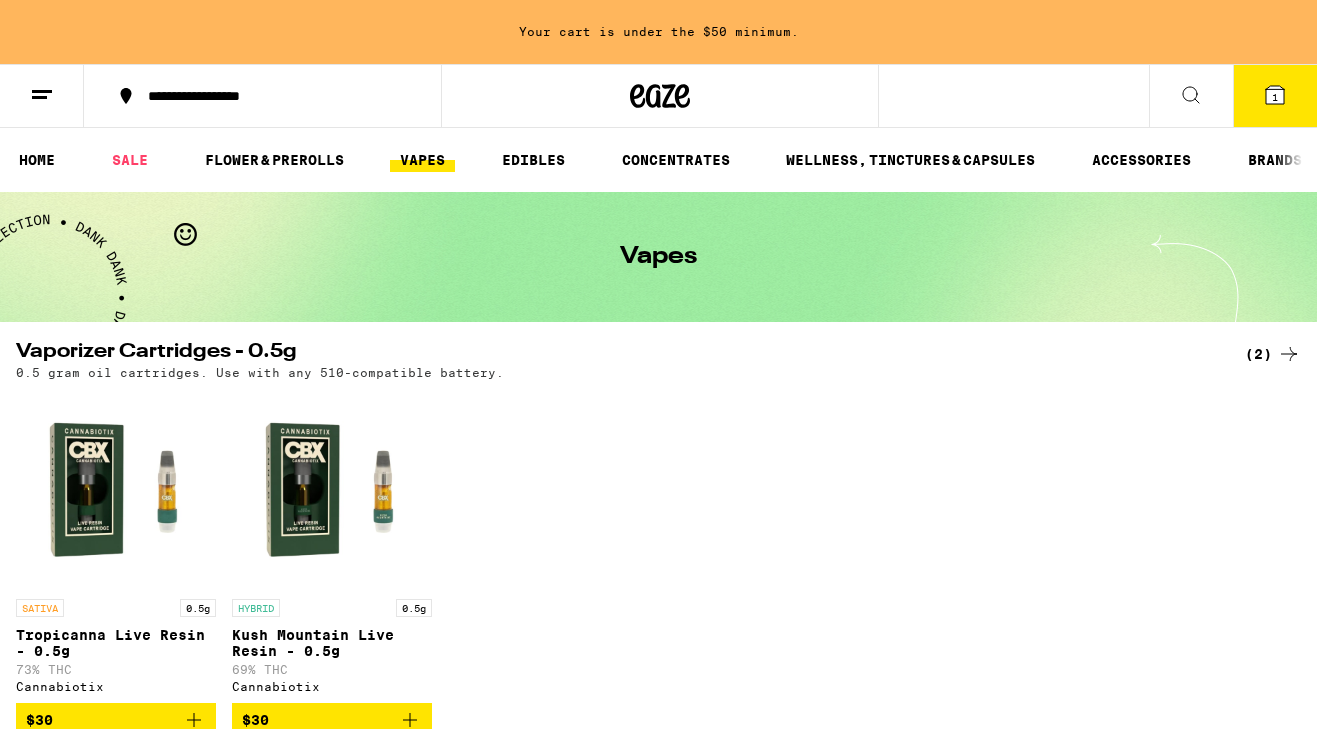 scroll, scrollTop: 110, scrollLeft: 0, axis: vertical 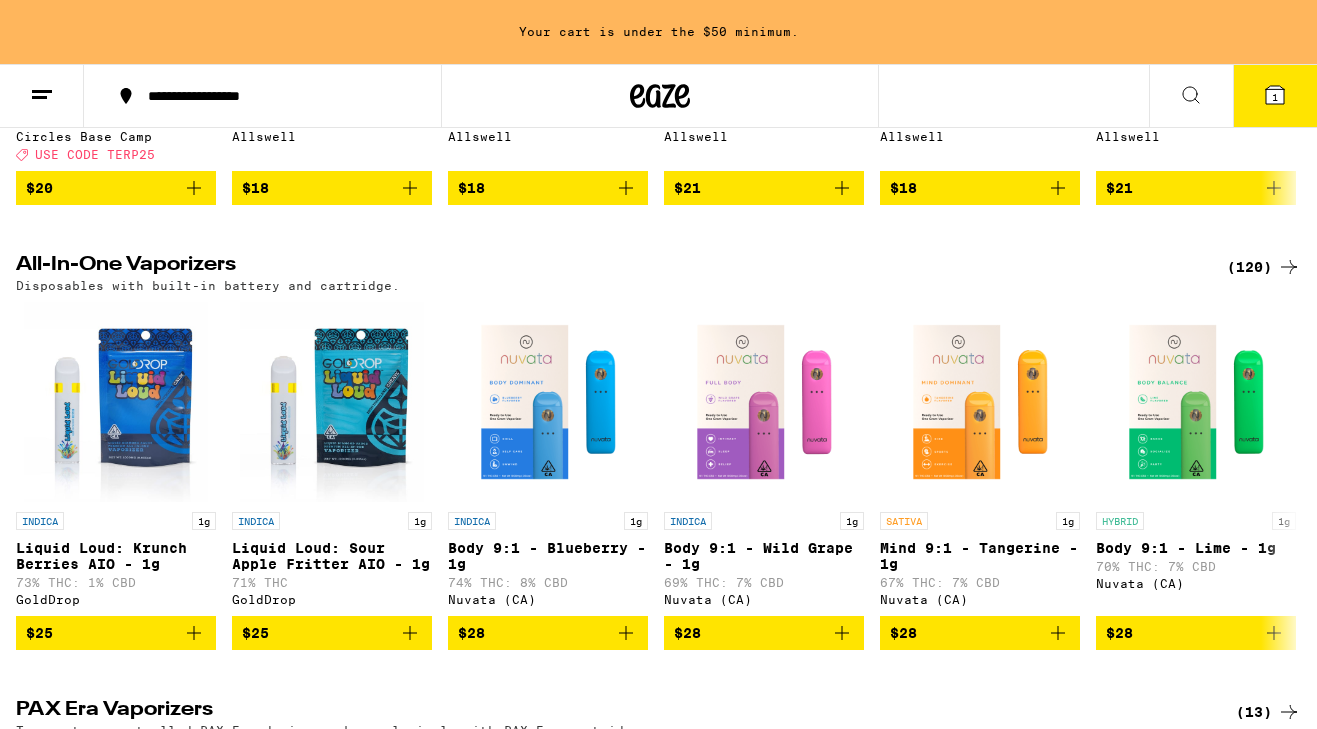 click on "(120)" at bounding box center [1264, 267] 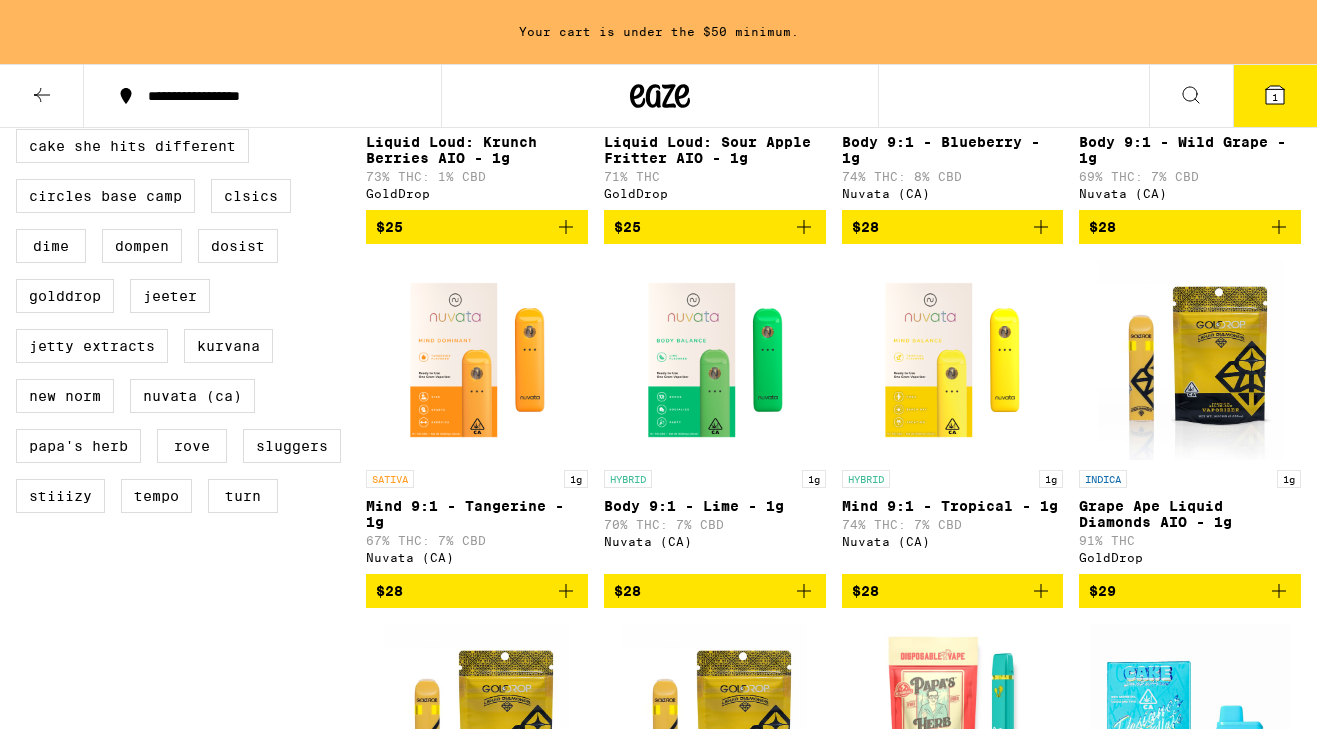 scroll, scrollTop: 468, scrollLeft: 0, axis: vertical 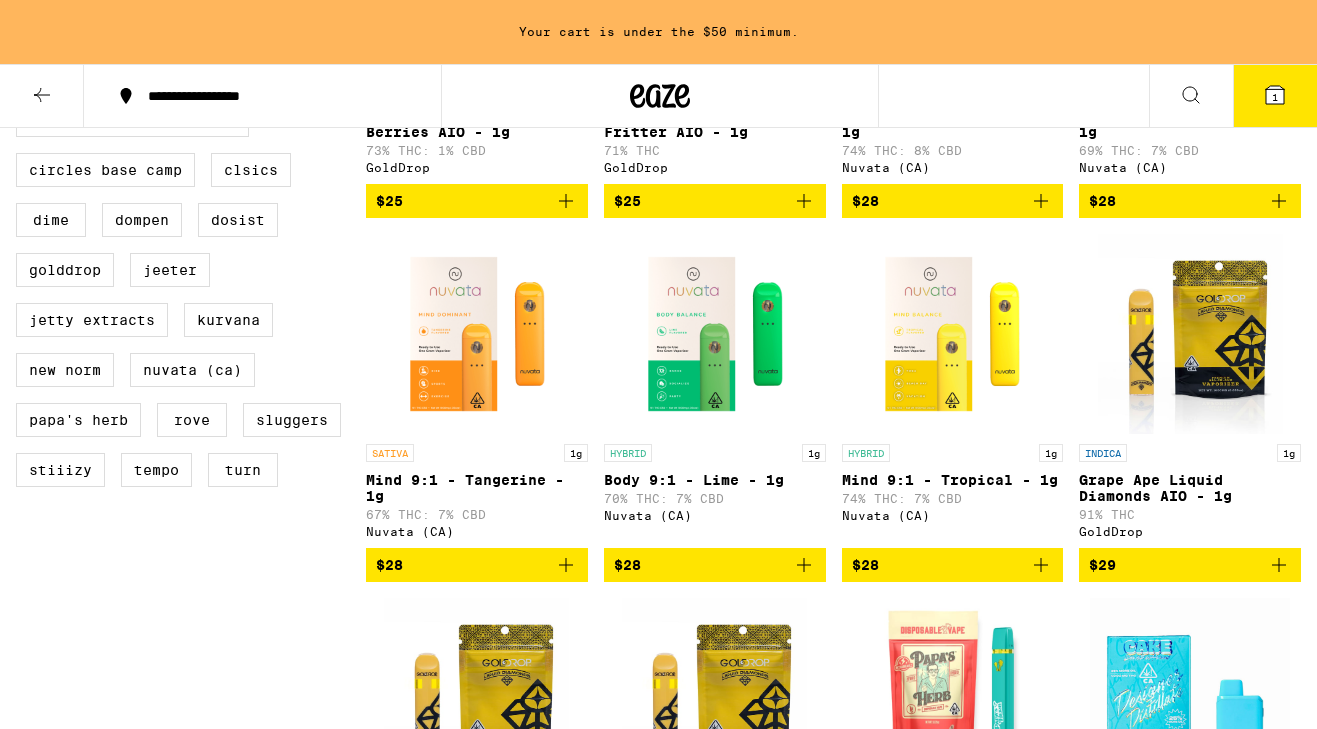 click at bounding box center [715, 334] 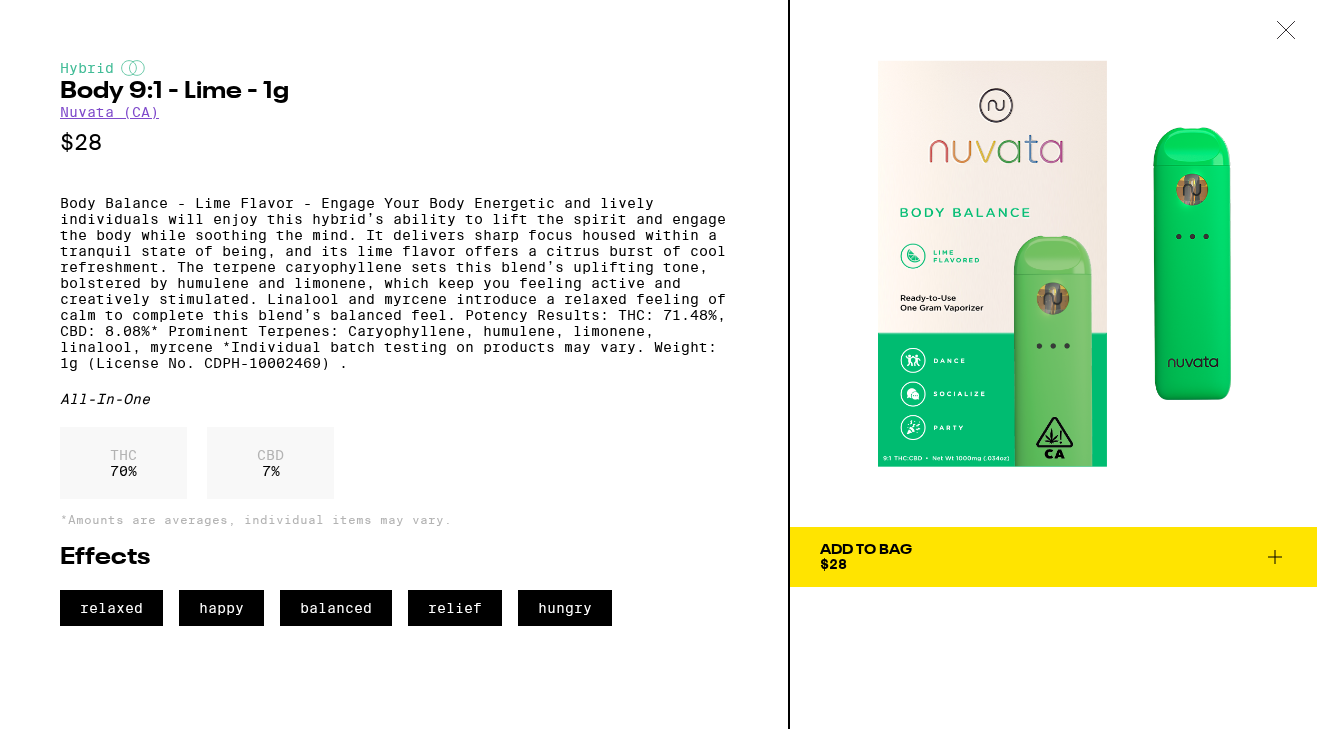 click on "Nuvata (CA)" at bounding box center [109, 112] 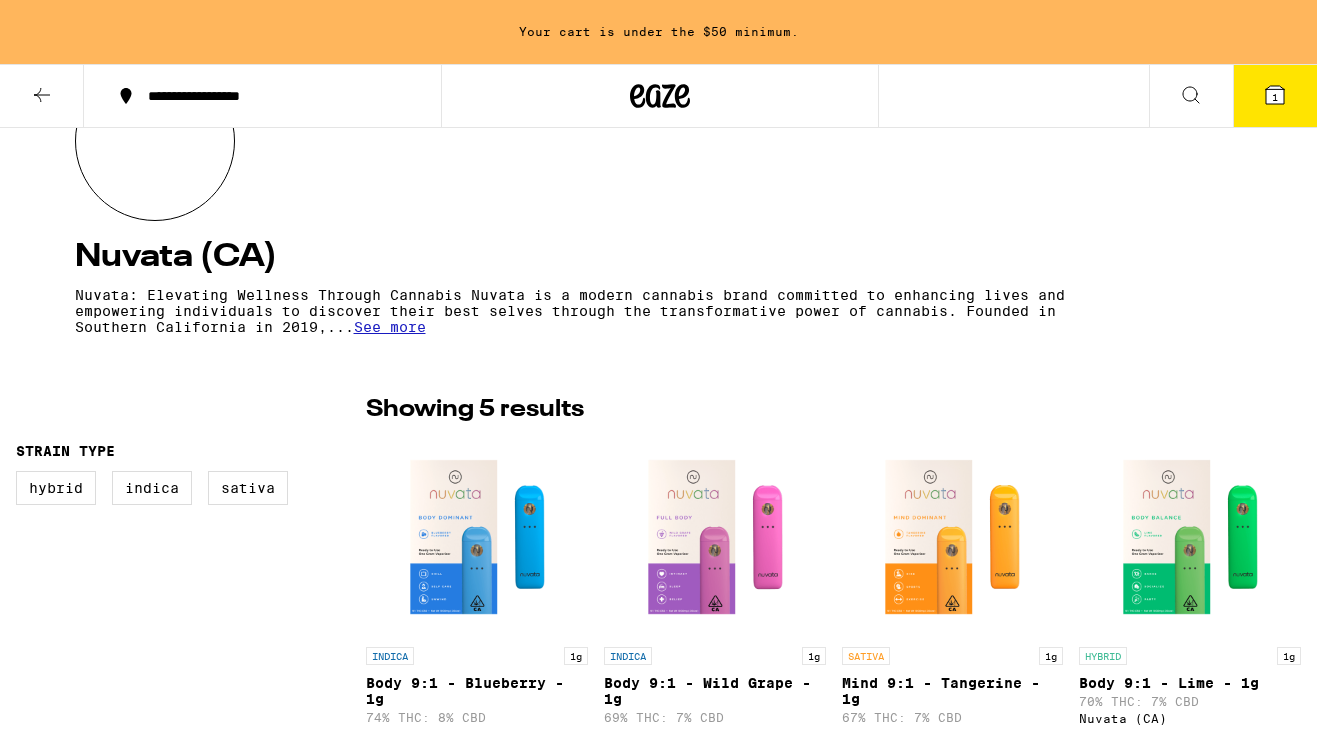 scroll, scrollTop: 273, scrollLeft: 0, axis: vertical 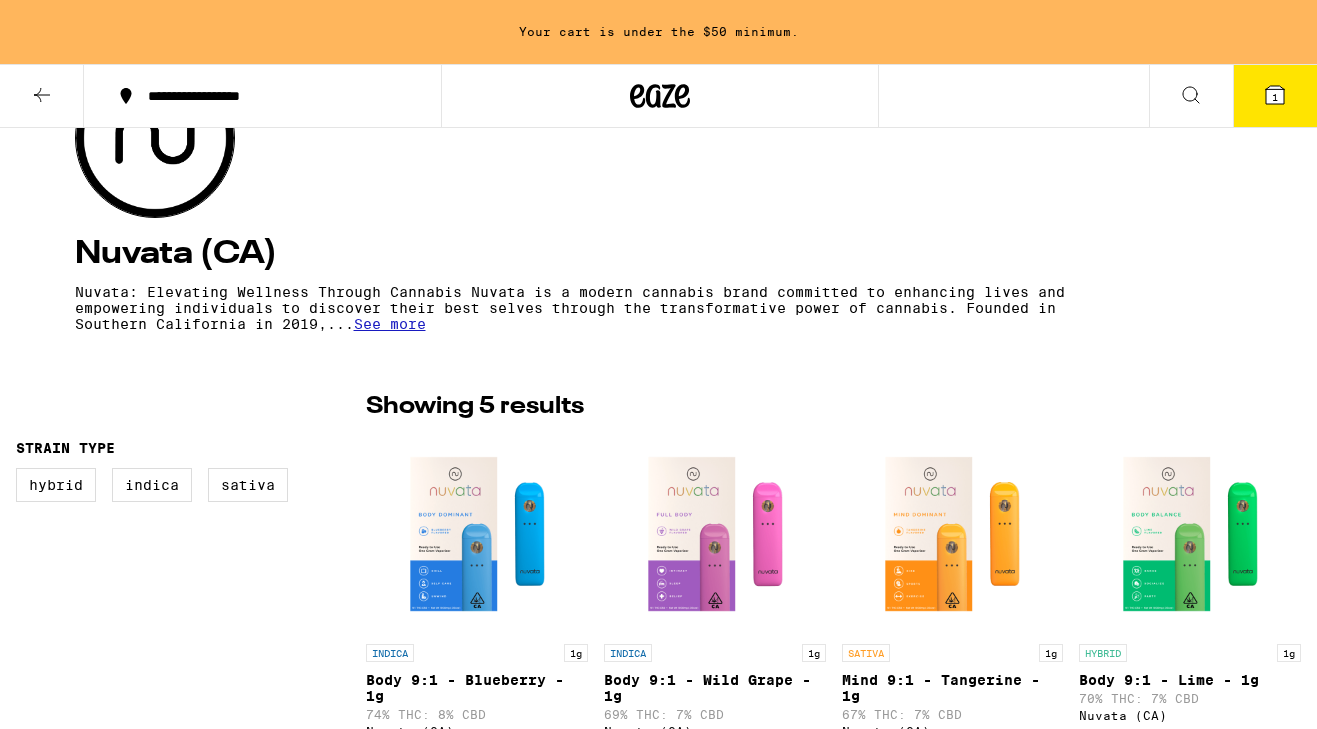 click on "See more" at bounding box center [390, 324] 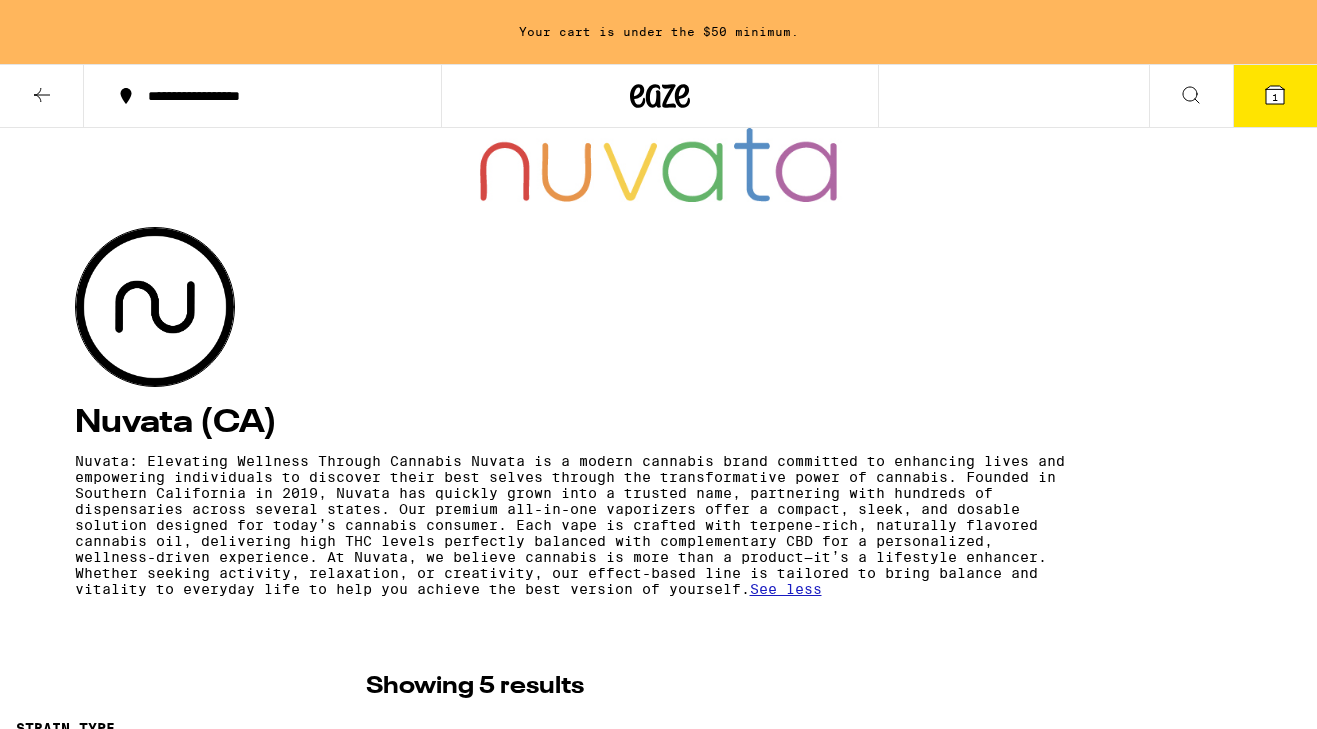 scroll, scrollTop: 122, scrollLeft: 0, axis: vertical 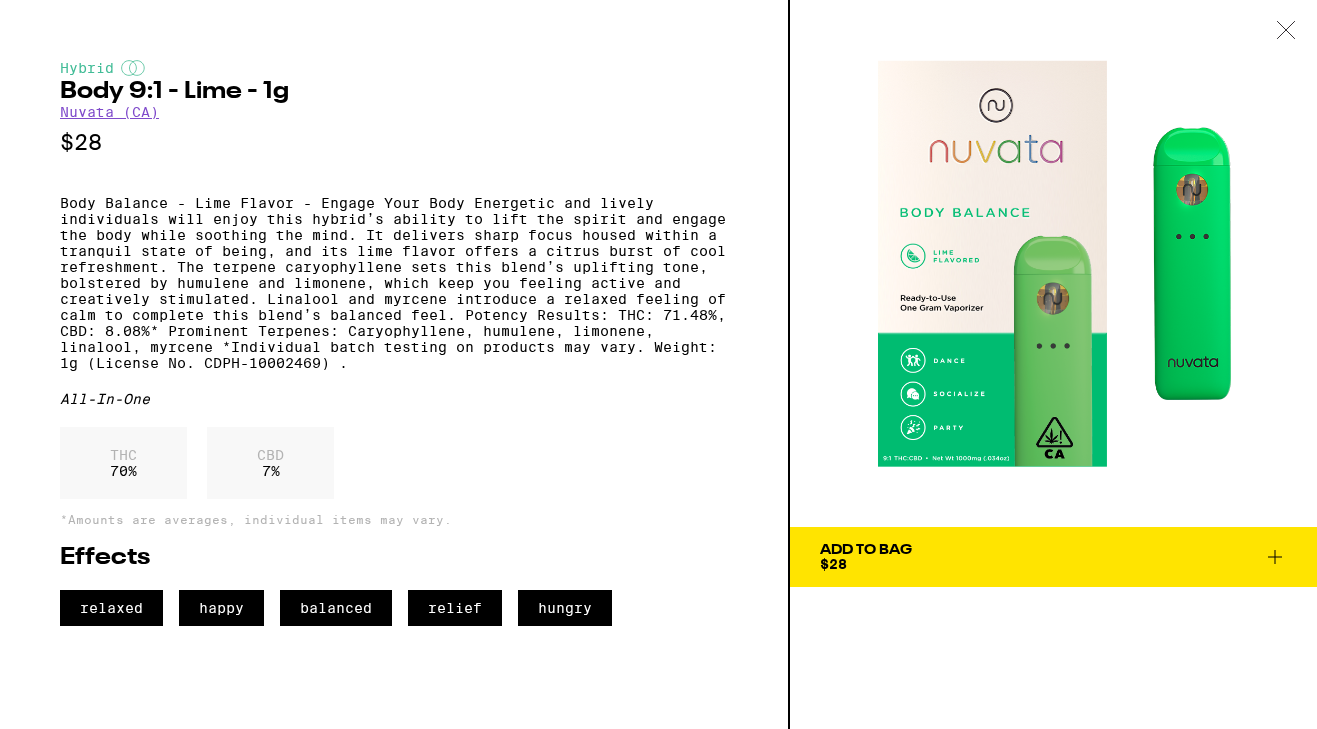 click at bounding box center (1286, 31) 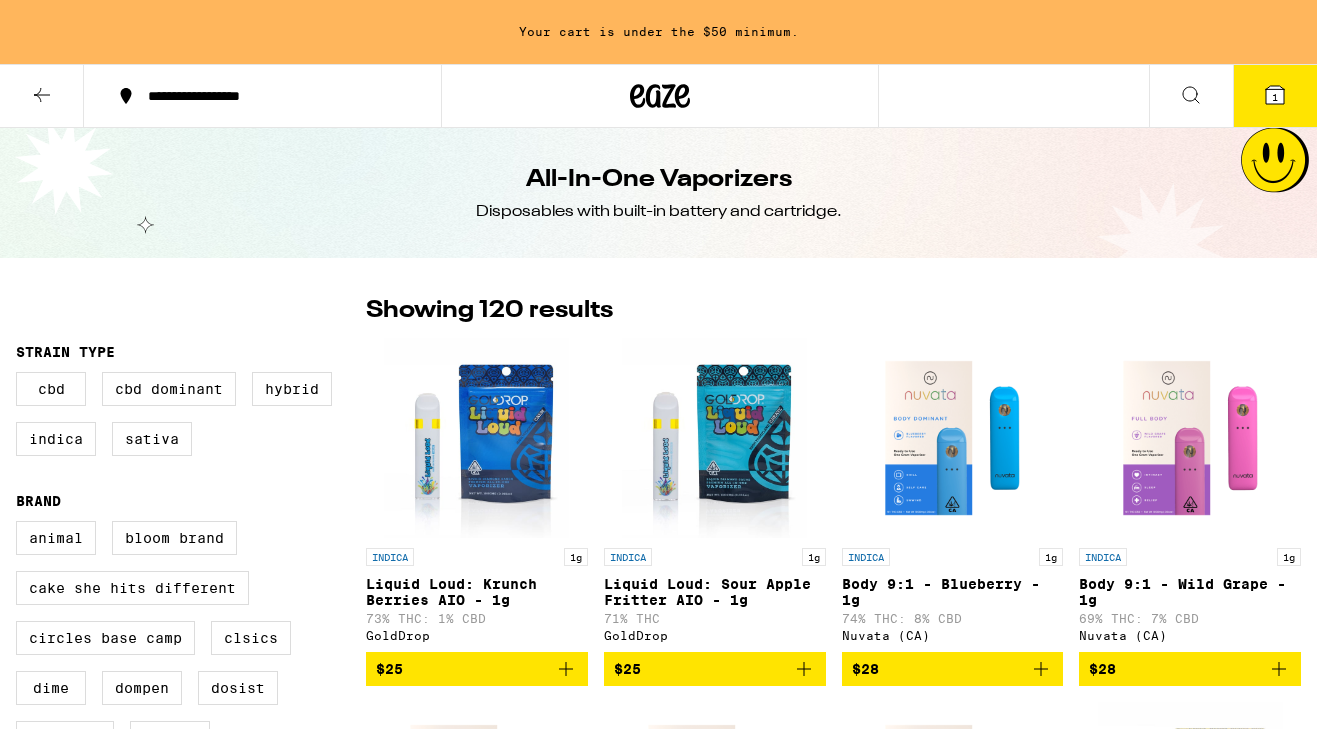 scroll, scrollTop: 554, scrollLeft: 0, axis: vertical 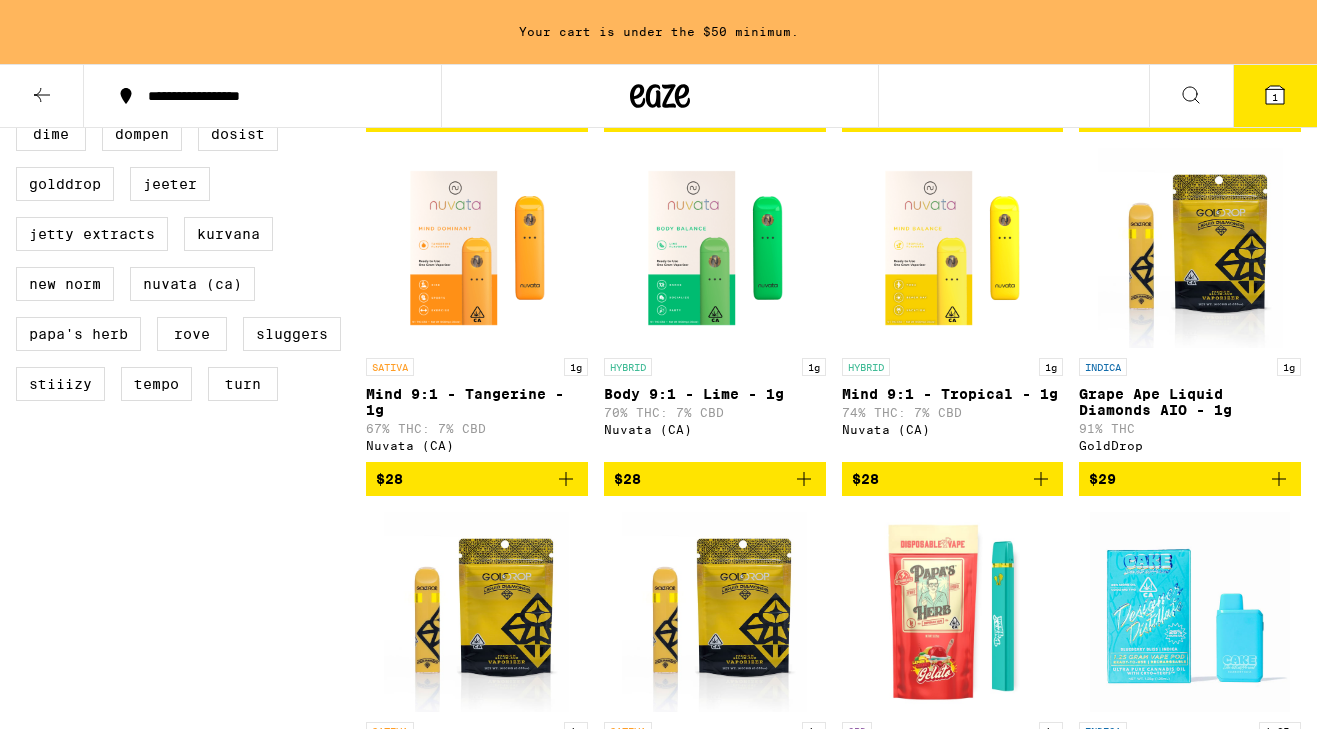 click on "Mind 9:1 - Tropical - 1g" at bounding box center [953, 394] 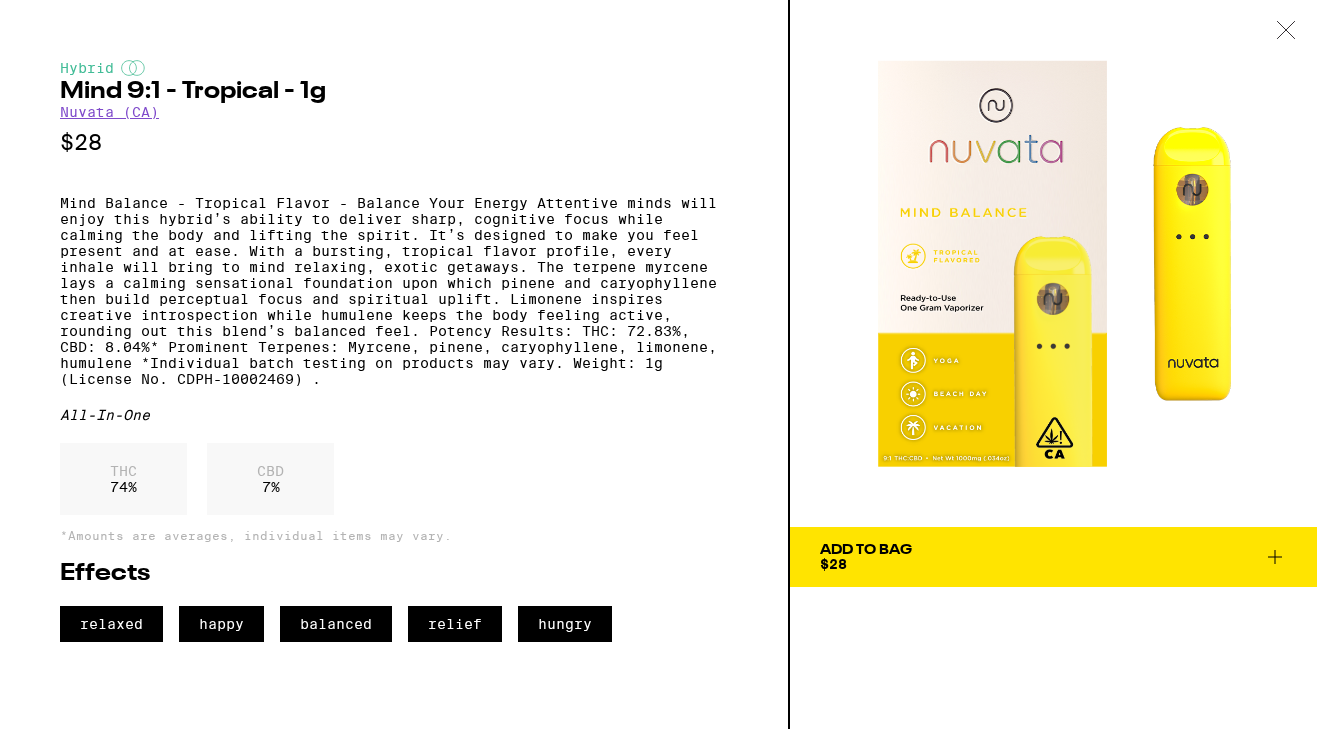 click at bounding box center (1286, 31) 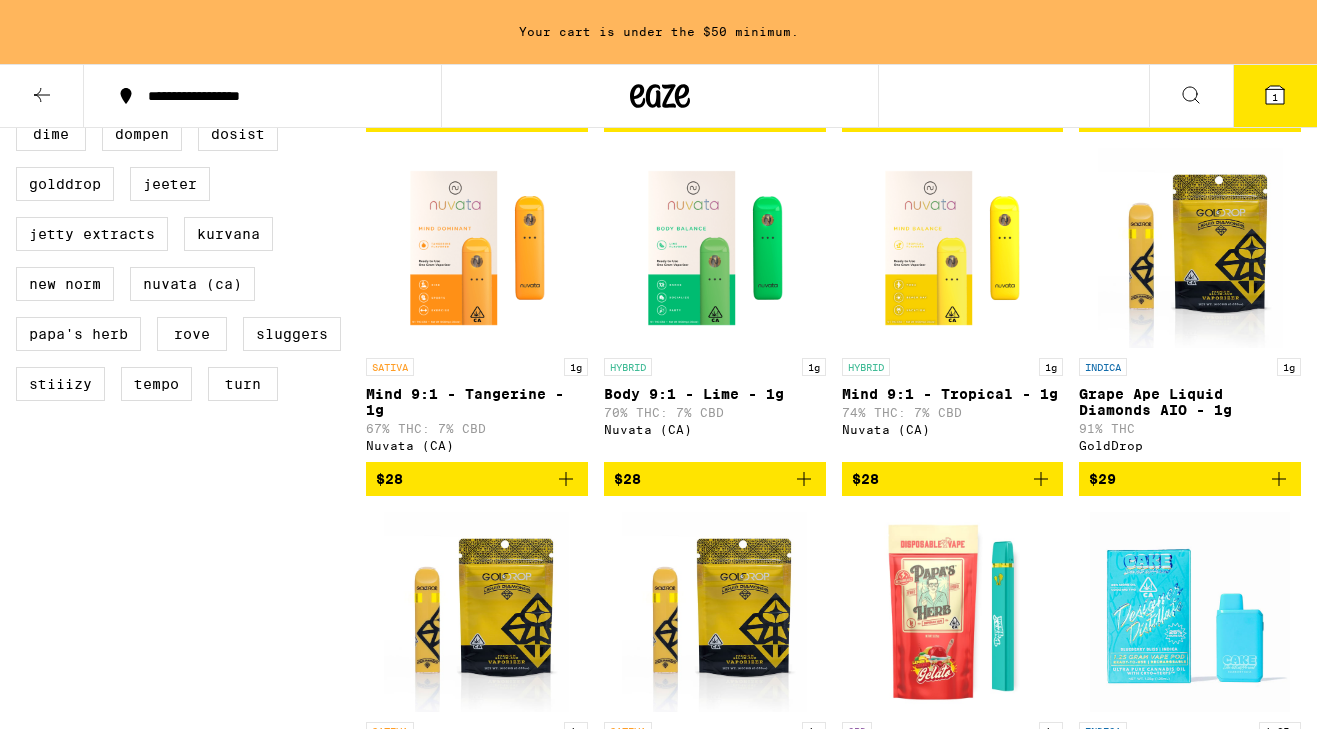 click at bounding box center [715, 248] 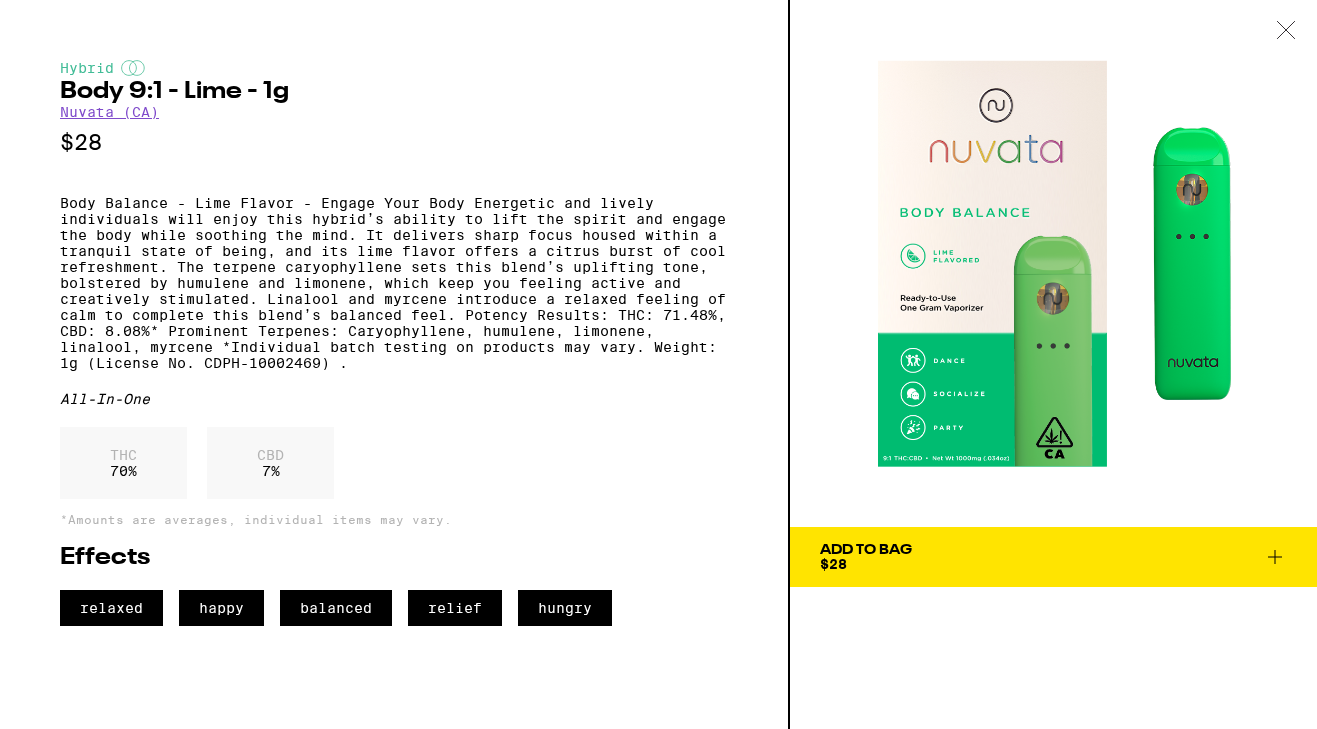 click at bounding box center [1275, 557] 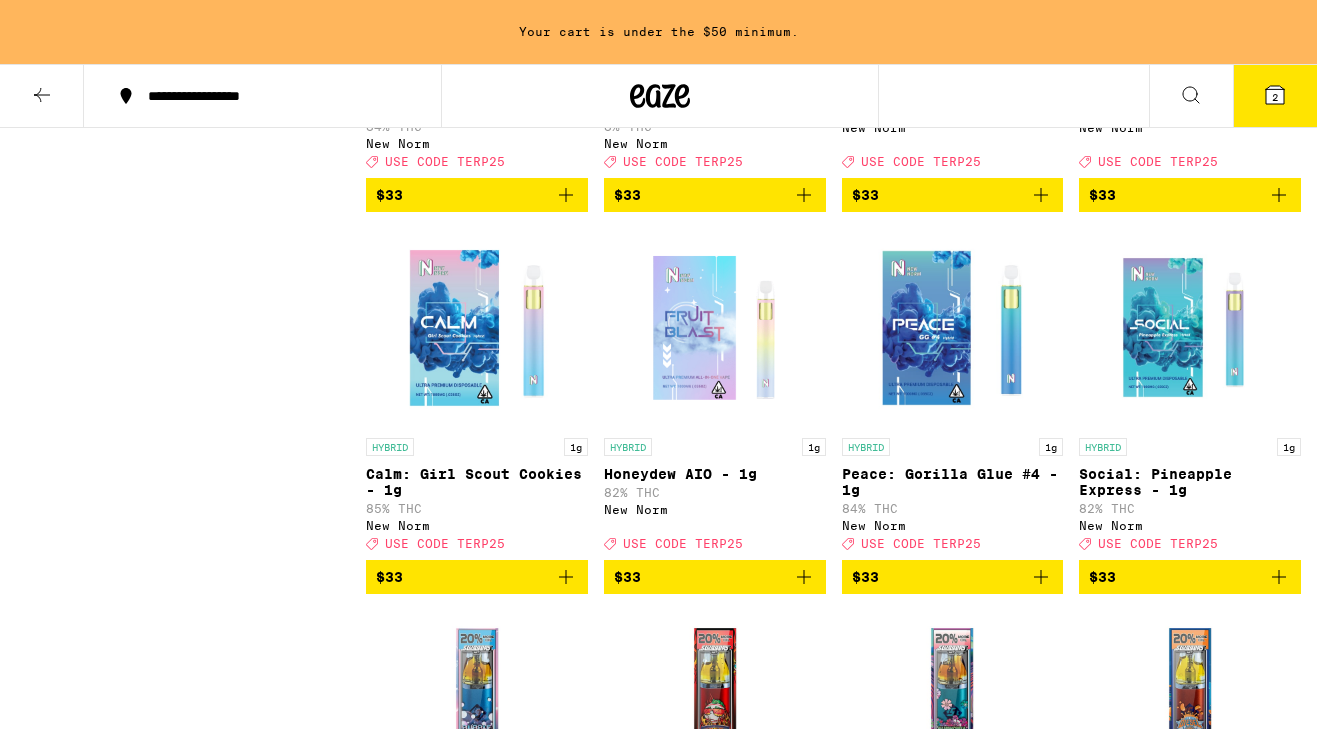 scroll, scrollTop: 4554, scrollLeft: 0, axis: vertical 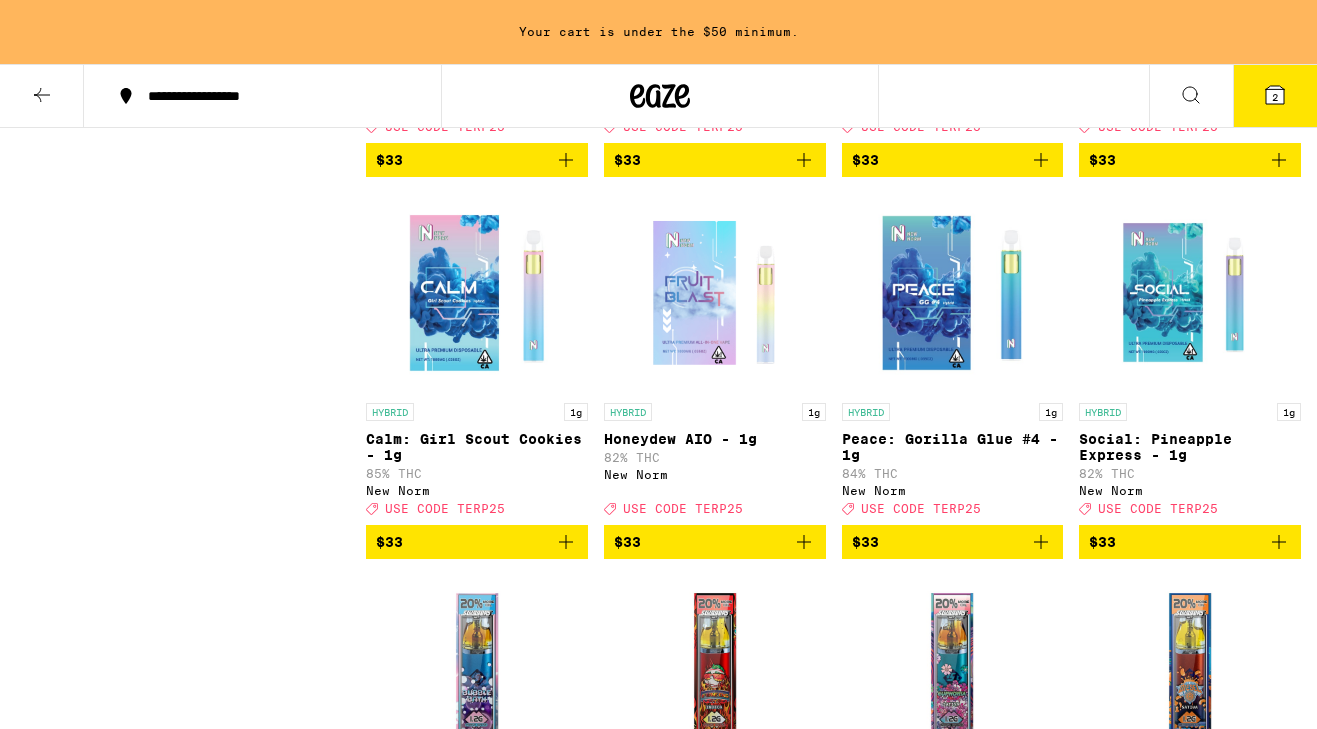click on "Calm: Girl Scout Cookies - 1g" at bounding box center [477, 447] 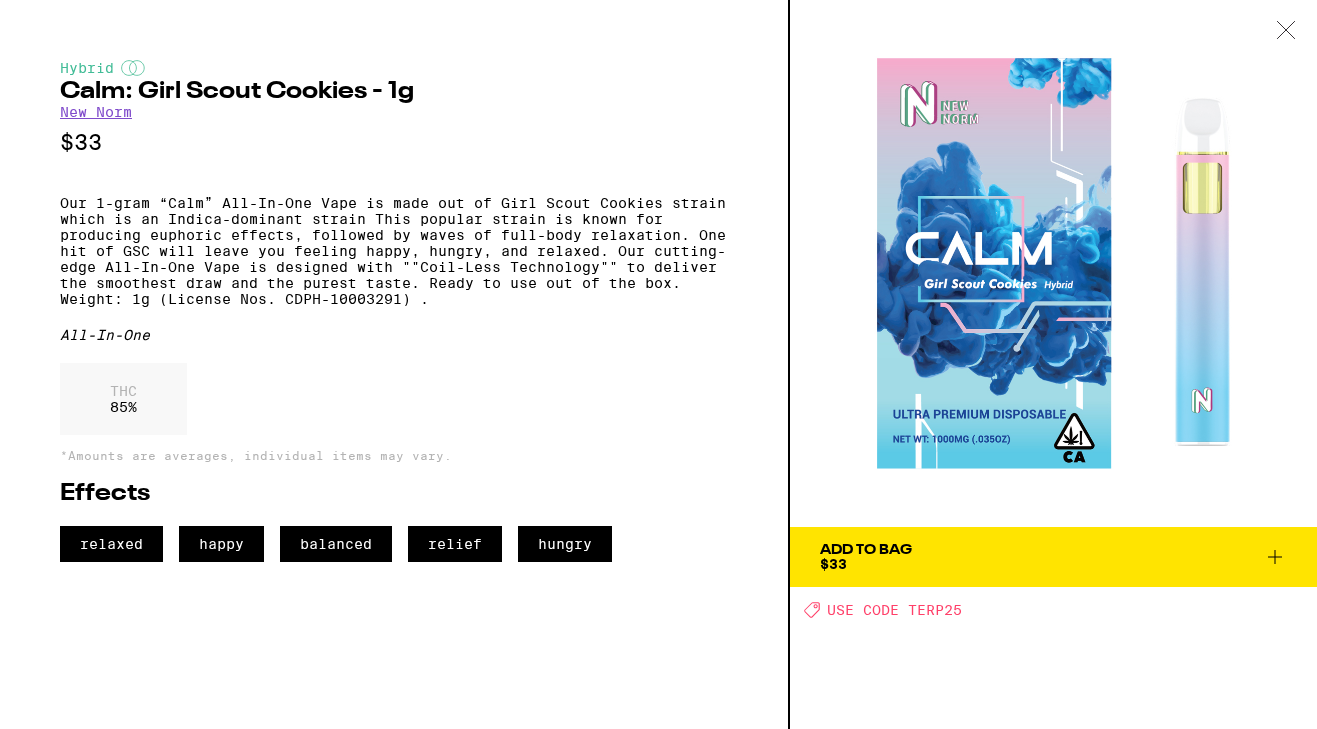 click at bounding box center (1286, 30) 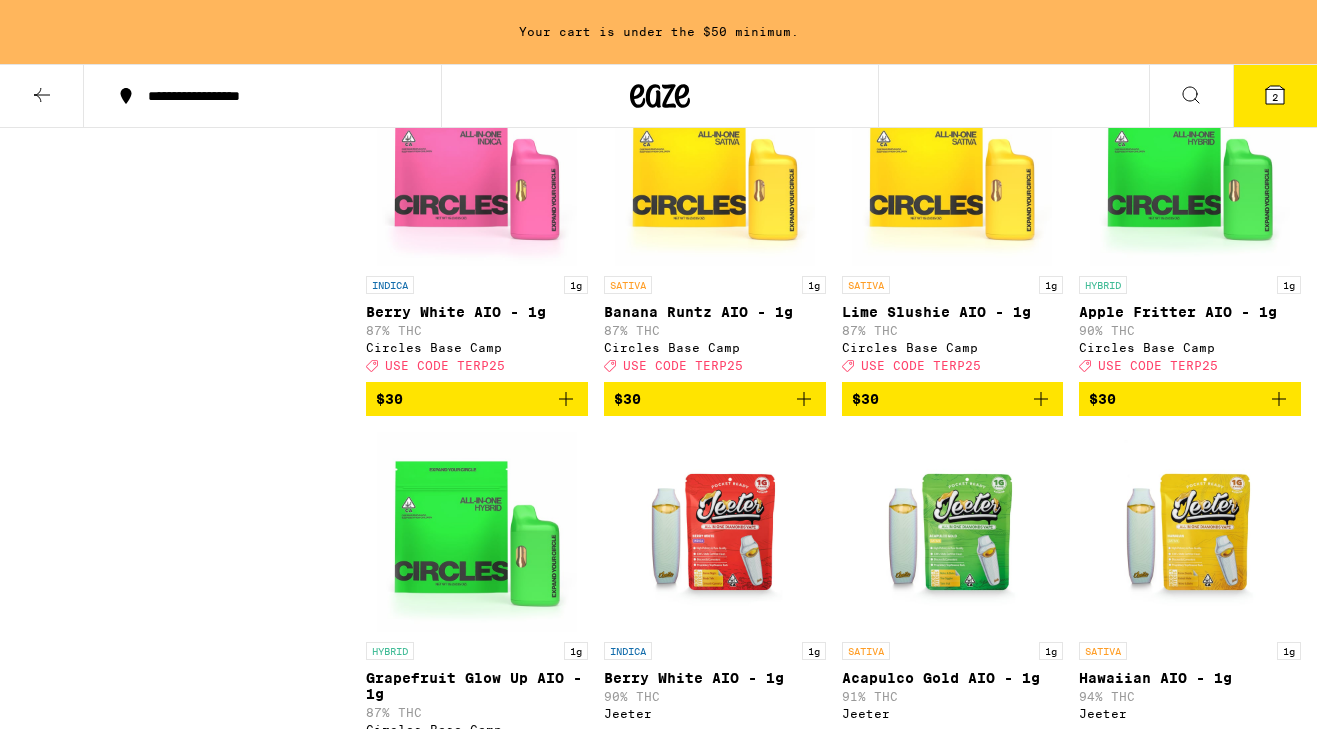 scroll, scrollTop: 2082, scrollLeft: 0, axis: vertical 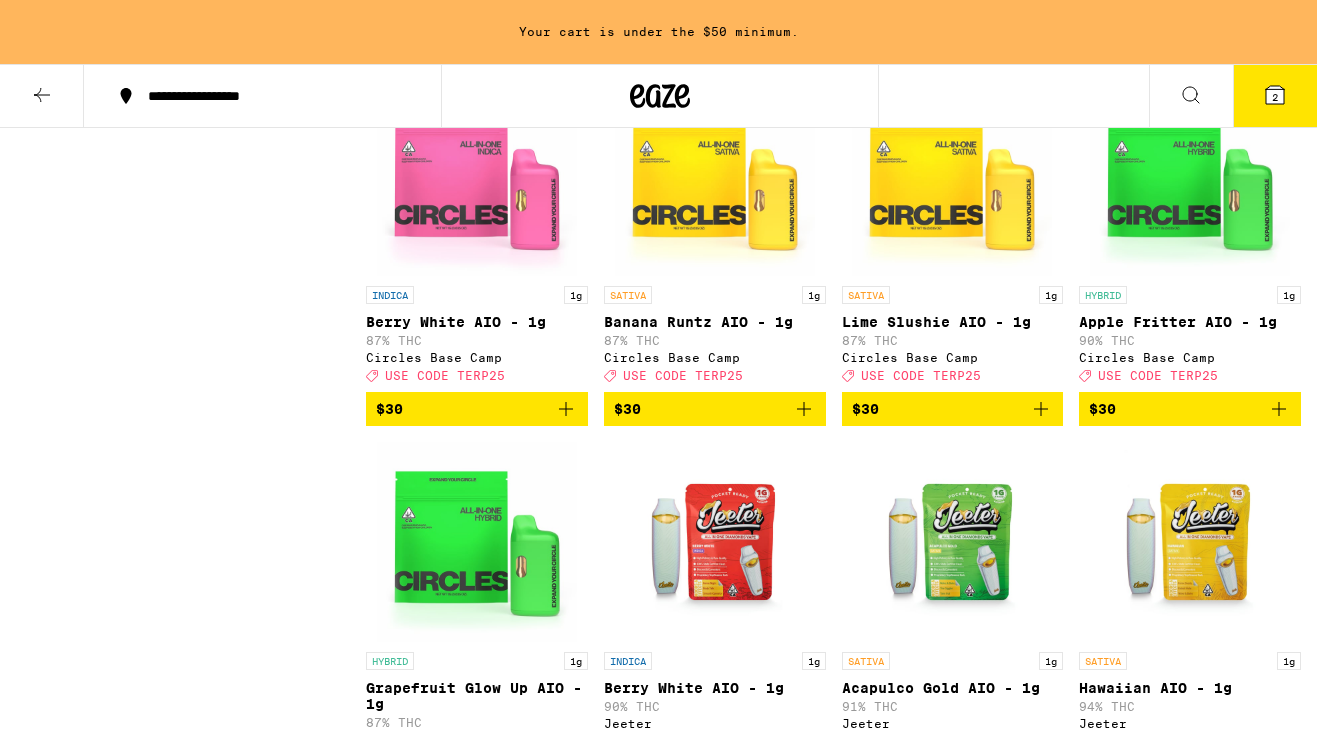 click at bounding box center [1190, 176] 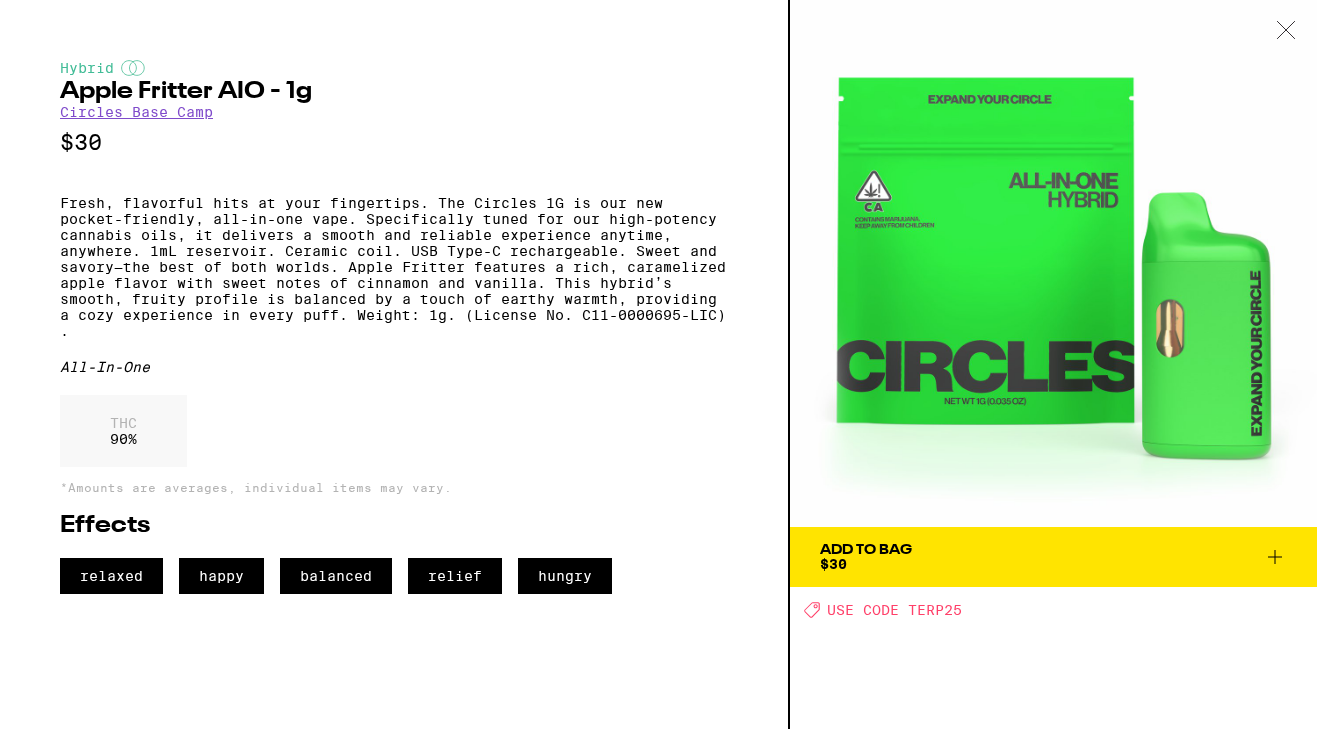 click at bounding box center [1286, 30] 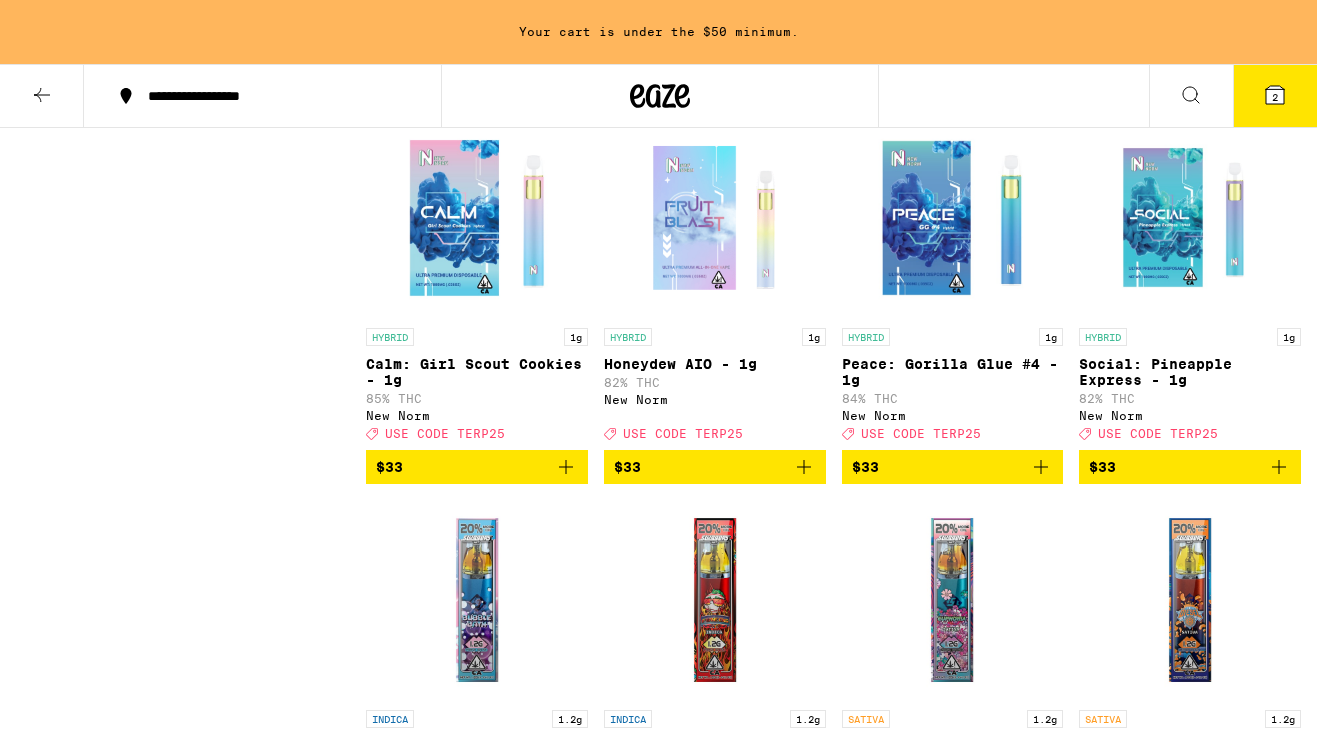 scroll, scrollTop: 4631, scrollLeft: 0, axis: vertical 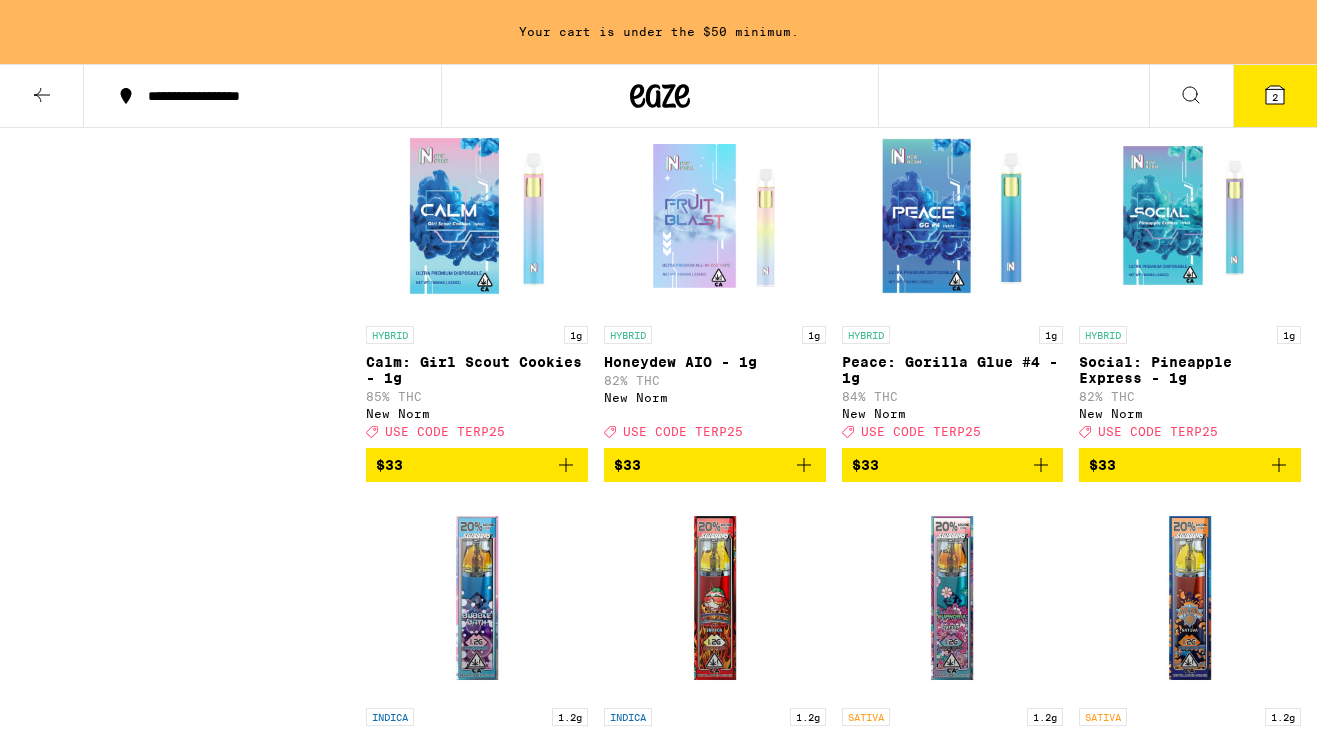 click on "Peace: Gorilla Glue #4 - 1g" at bounding box center [953, 370] 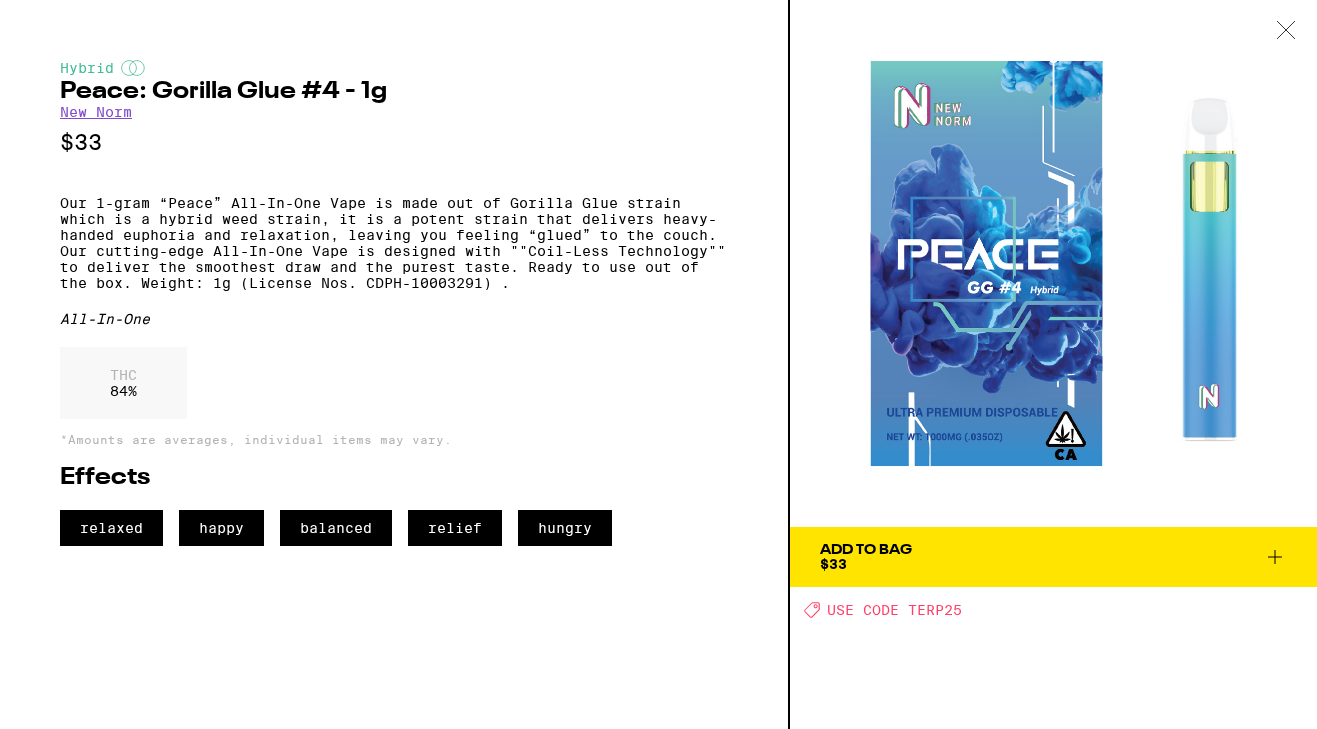 click at bounding box center (1286, 31) 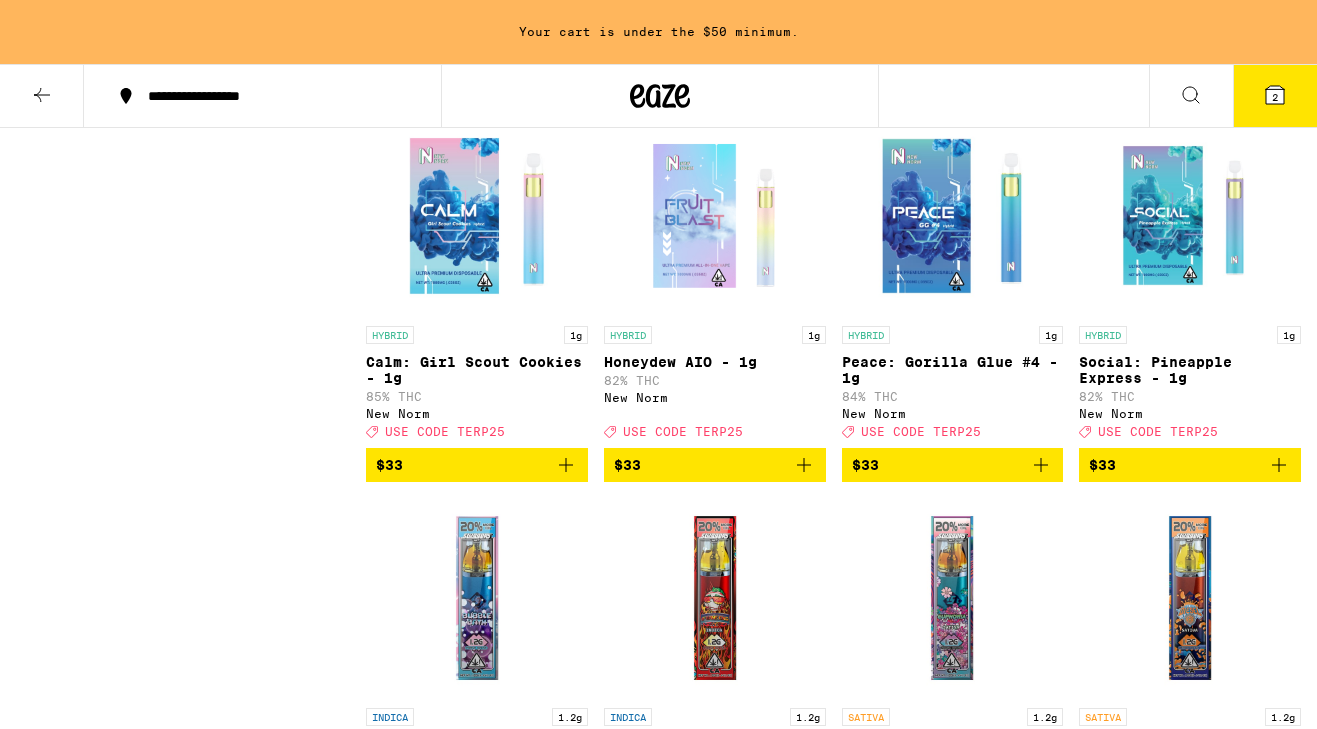 click at bounding box center (1190, 216) 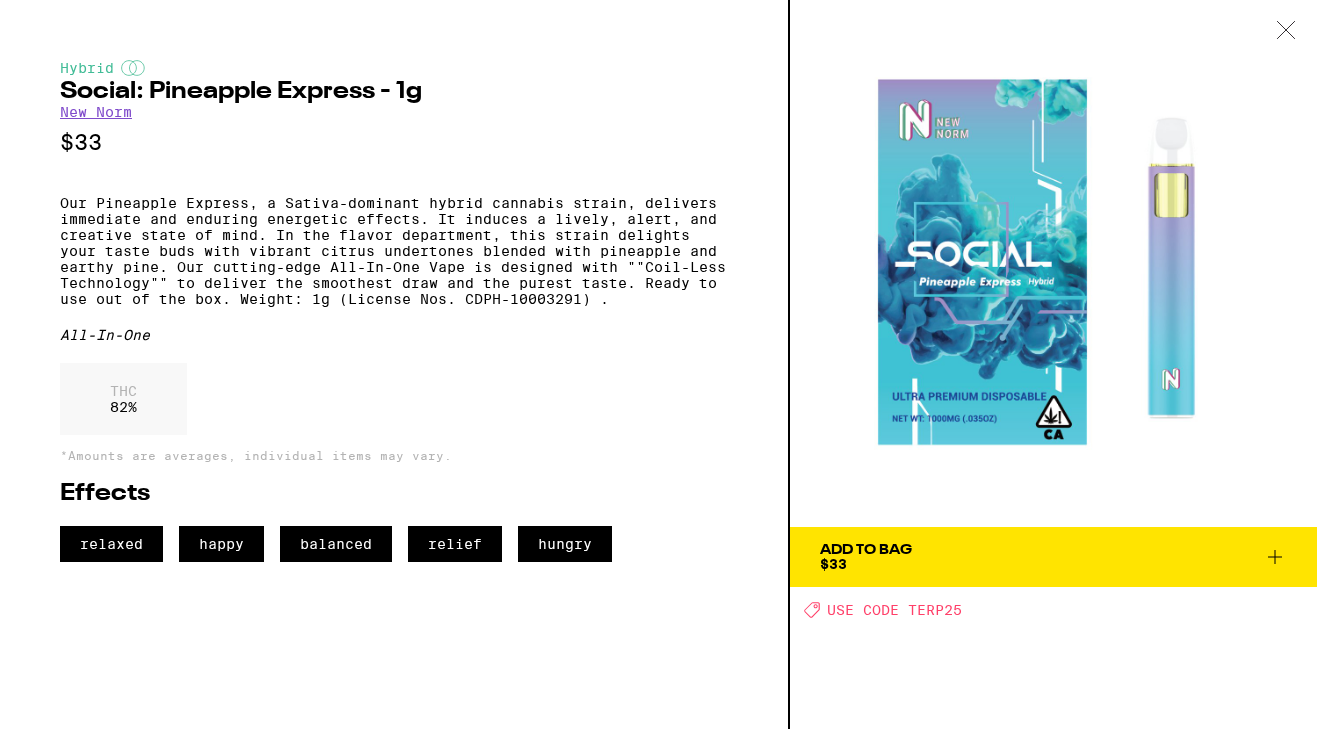 click at bounding box center [1286, 30] 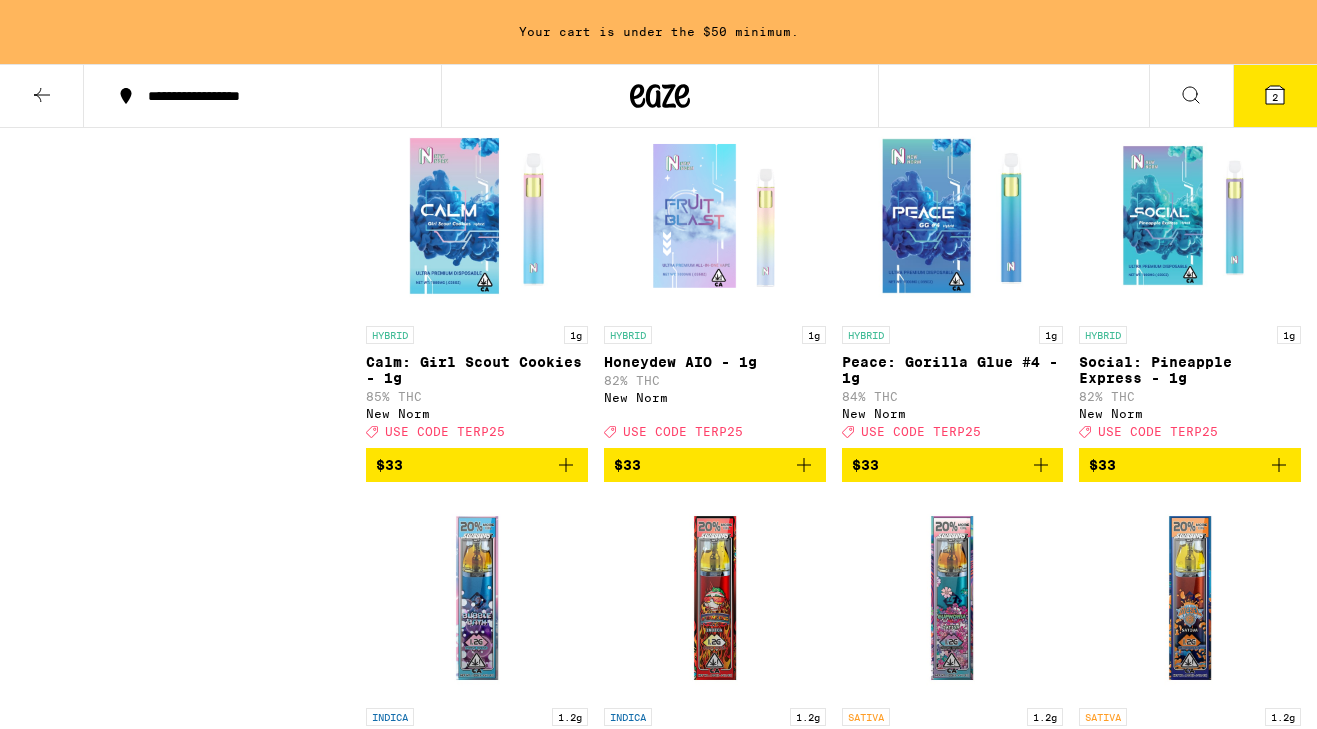 click on "Calm: Girl Scout Cookies - 1g" at bounding box center [477, 370] 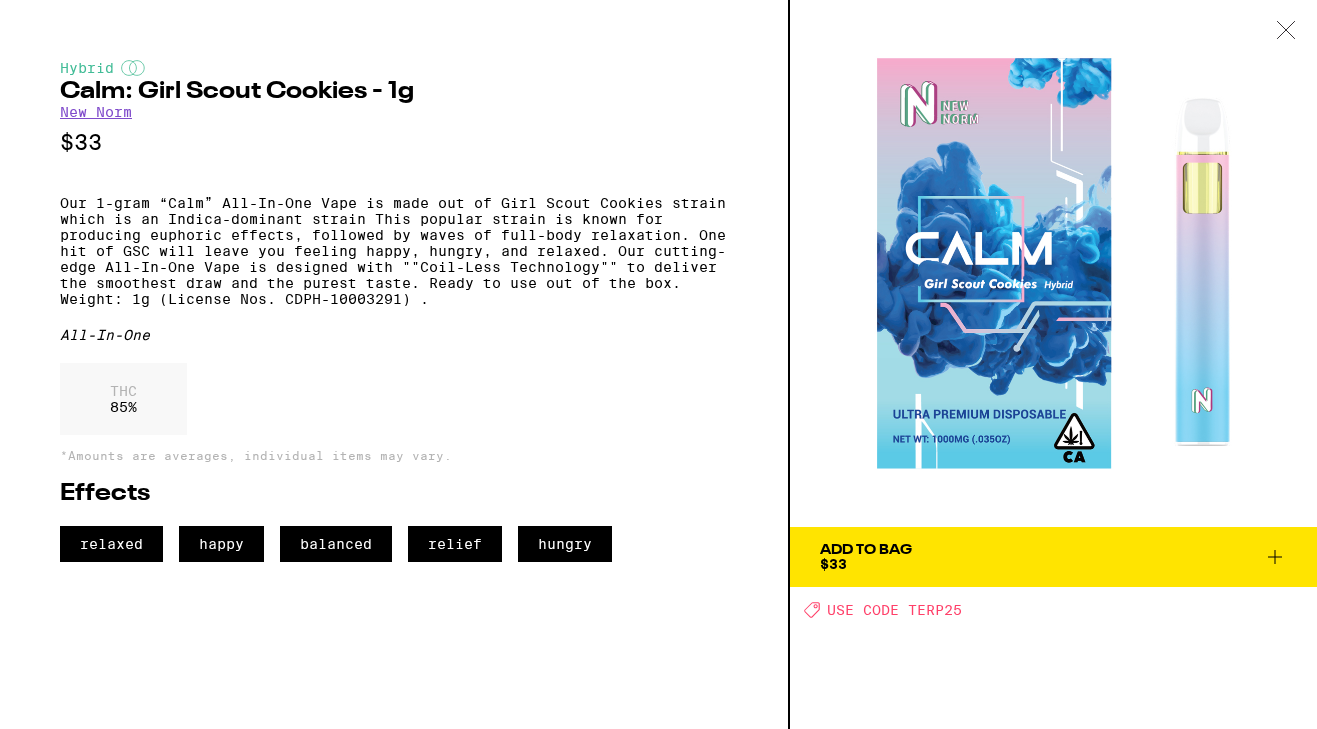 click at bounding box center (1286, 30) 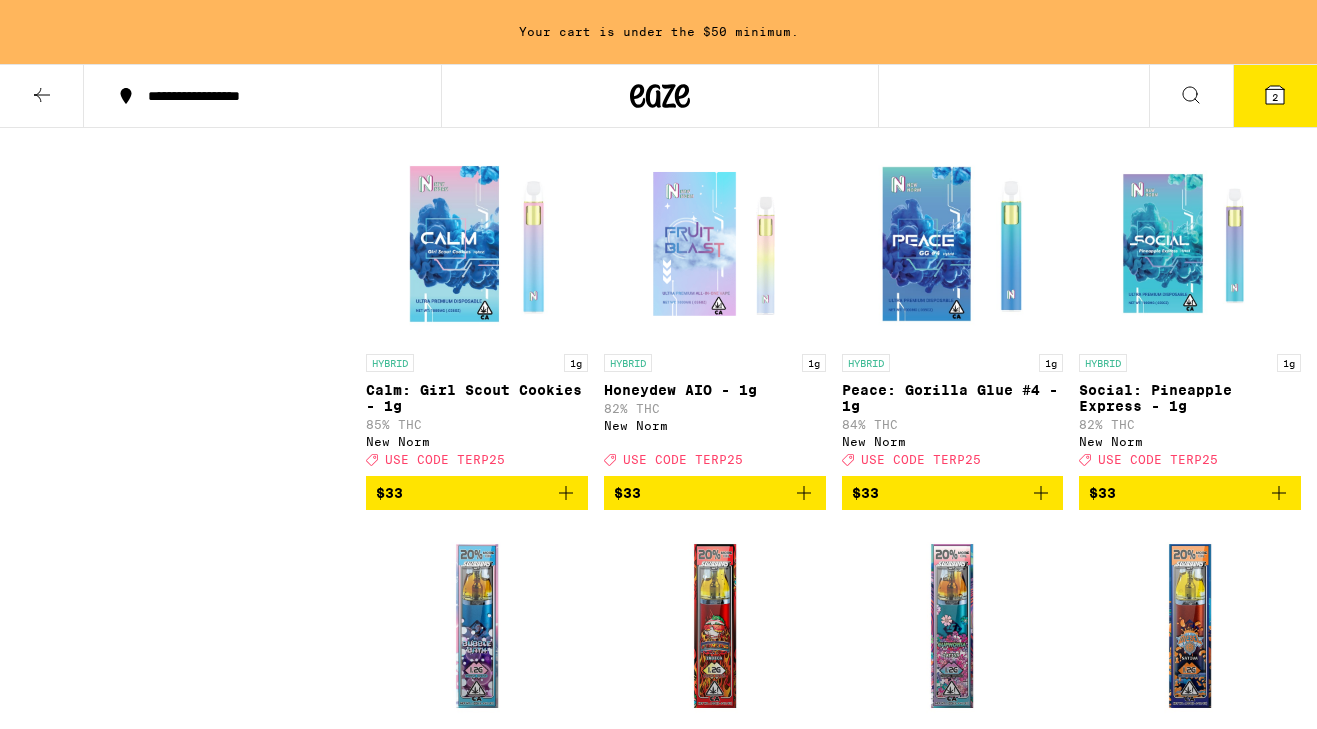 scroll, scrollTop: 4600, scrollLeft: 0, axis: vertical 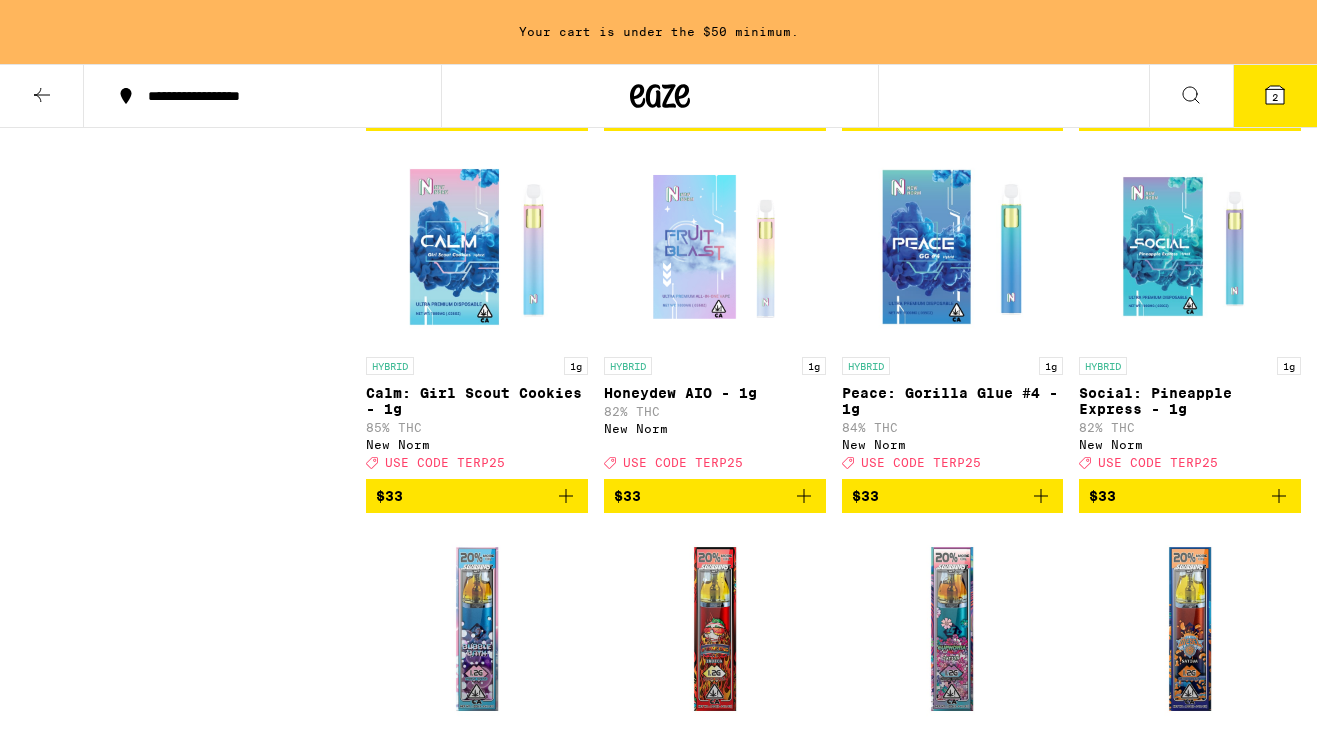 click on "HYBRID 1g Honeydew AIO - 1g 82% THC New Norm Deal Created with Sketch. USE CODE TERP25 $33" at bounding box center [715, 330] 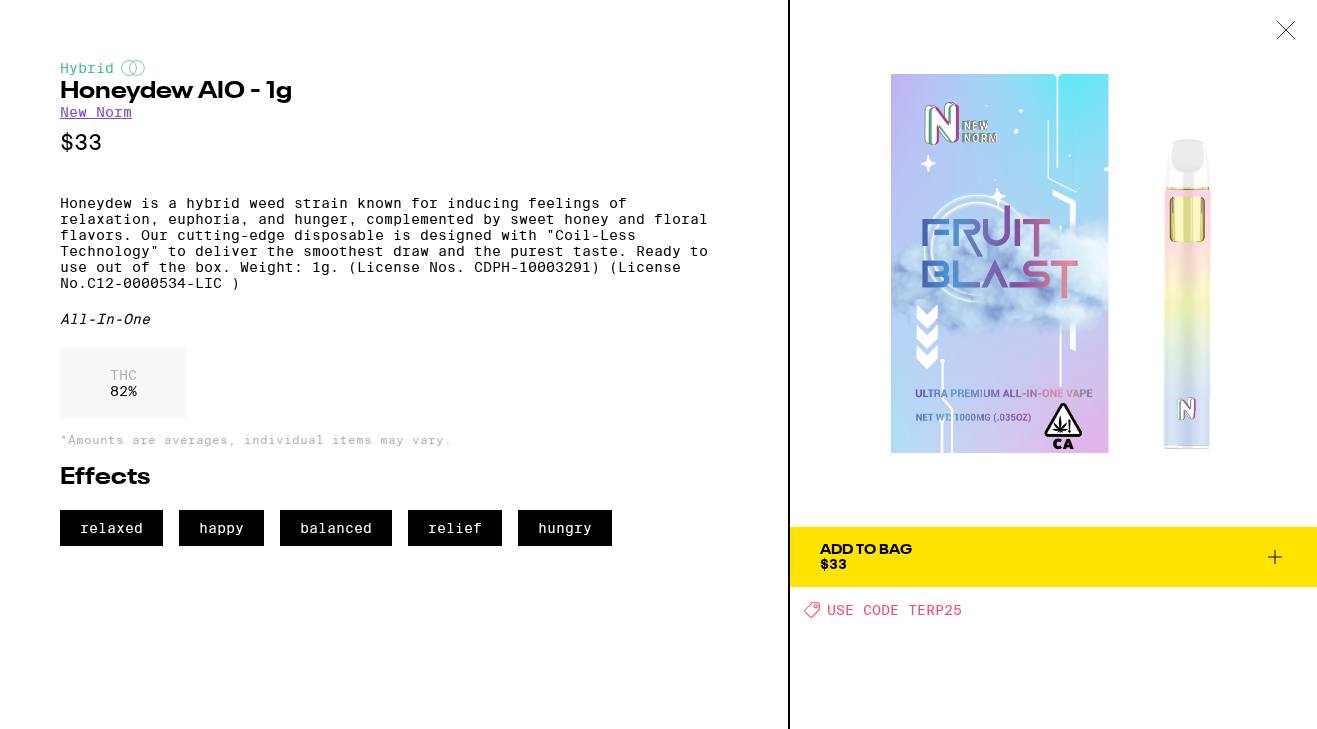 click on "New Norm" at bounding box center (96, 112) 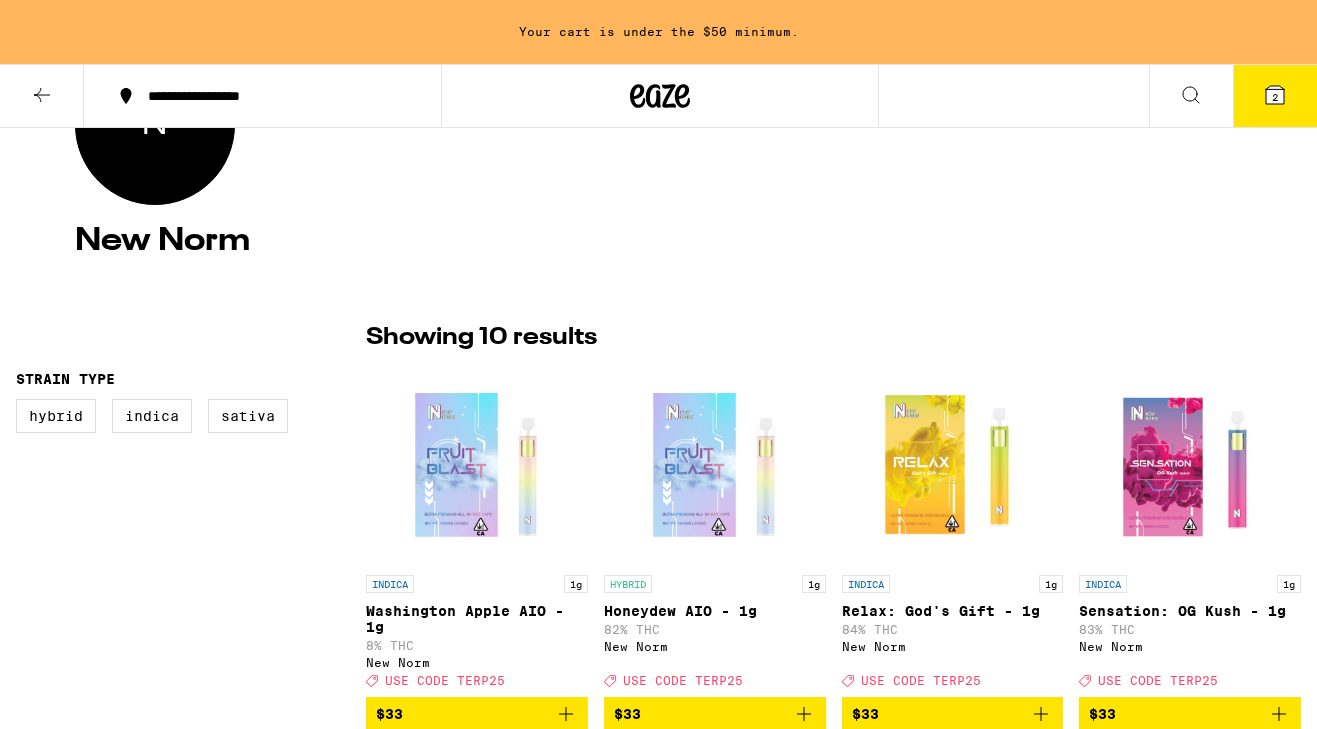scroll, scrollTop: 0, scrollLeft: 0, axis: both 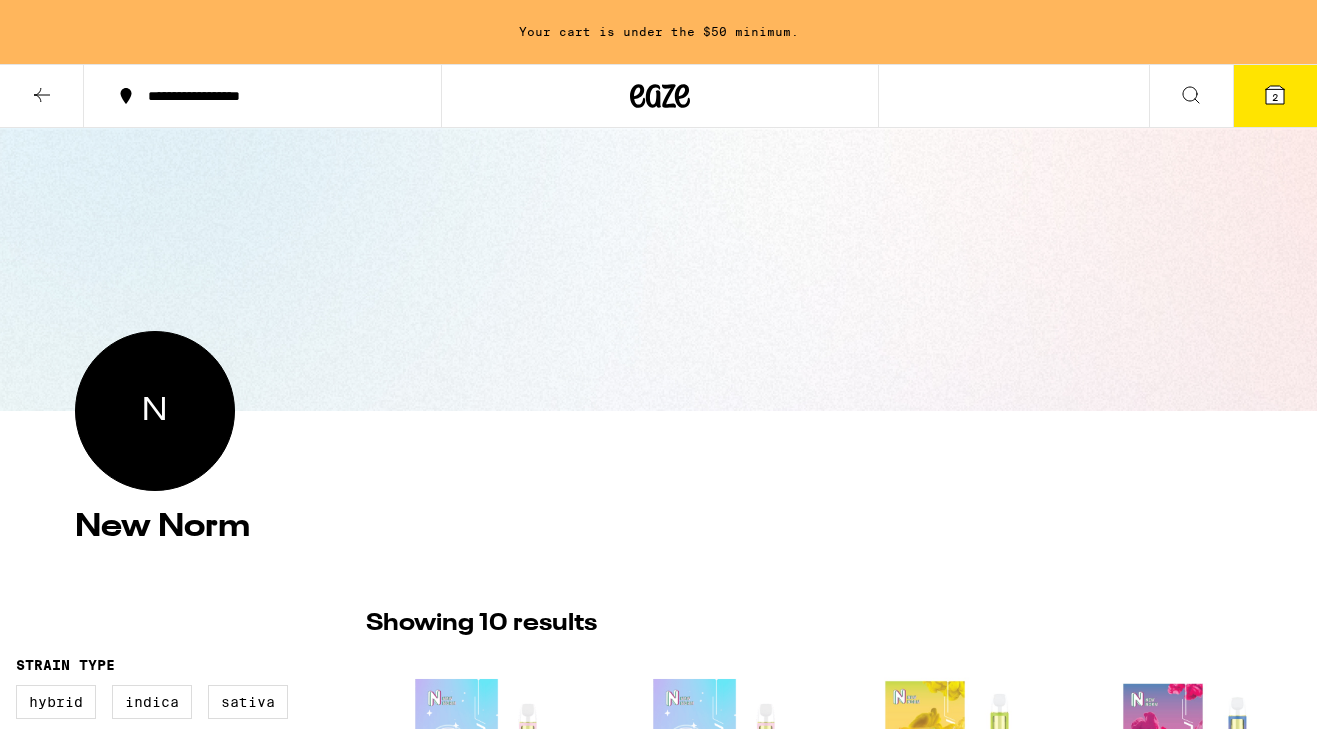 click at bounding box center (42, 95) 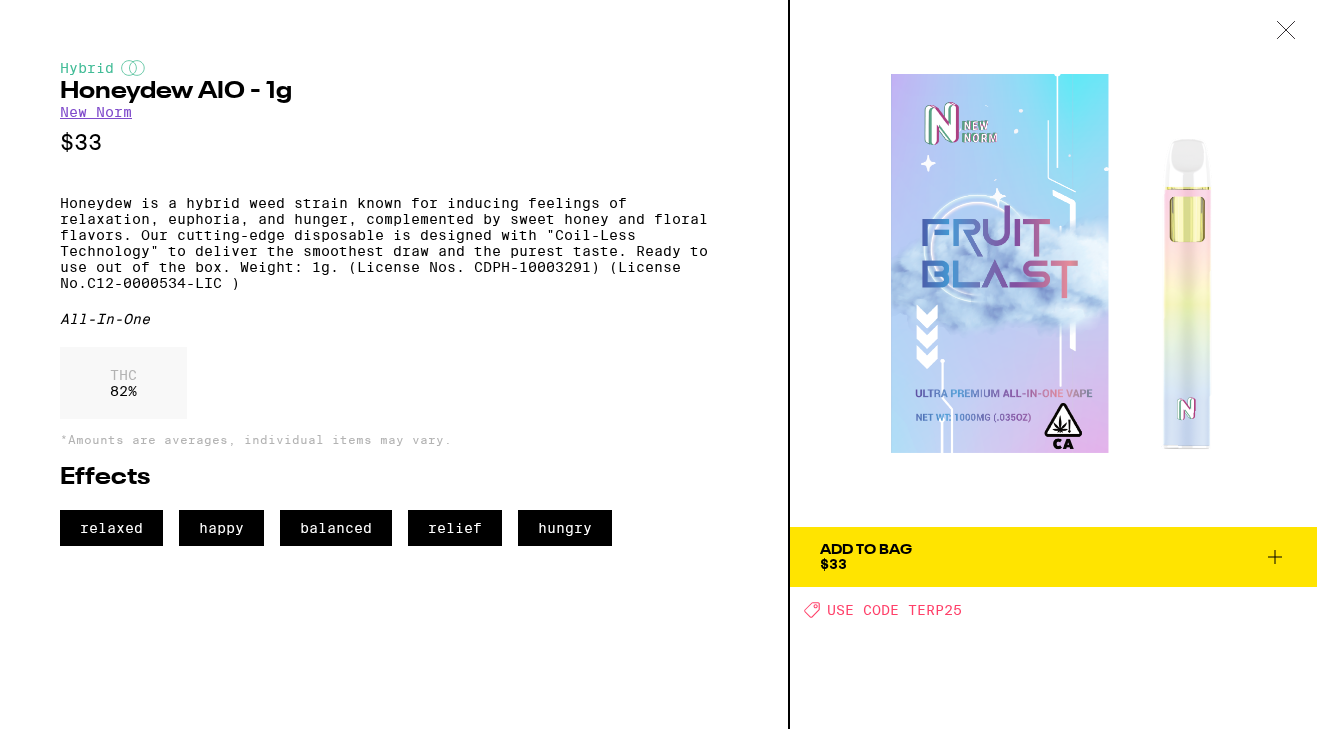 click at bounding box center [1286, 30] 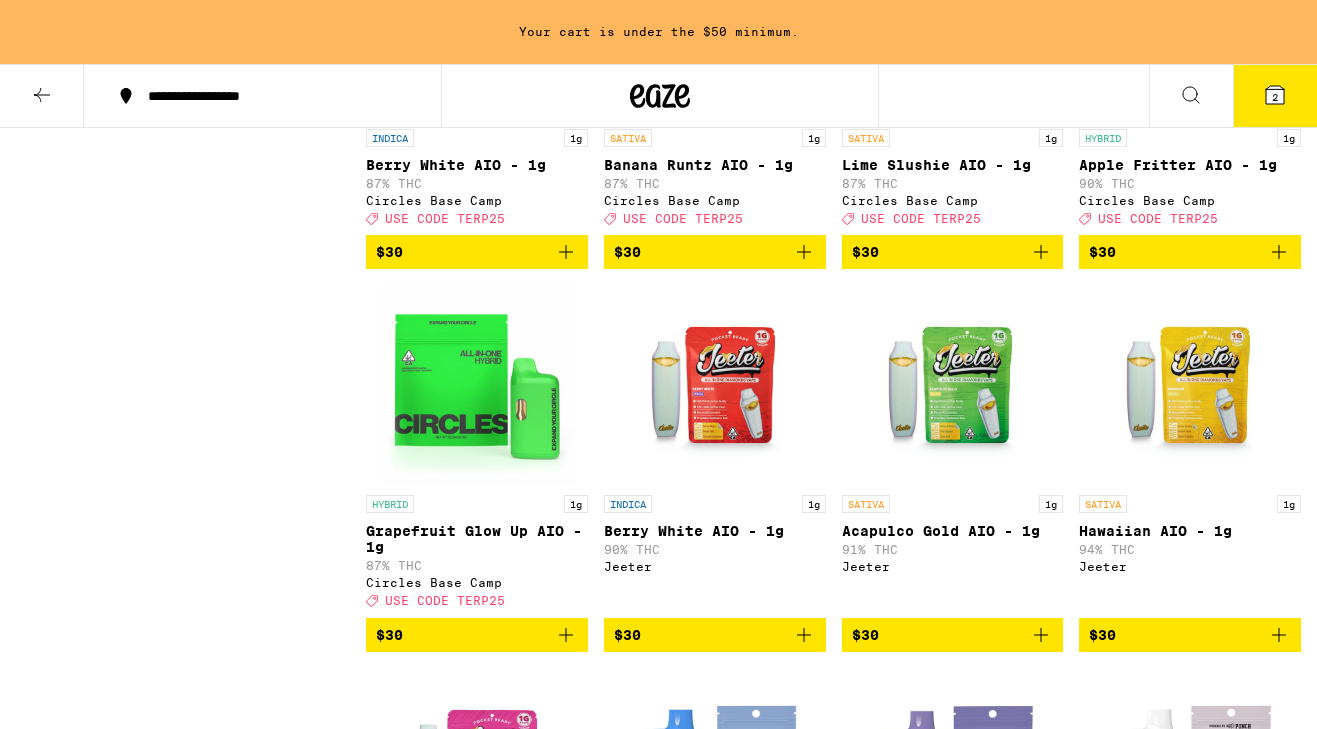 scroll, scrollTop: 2259, scrollLeft: 0, axis: vertical 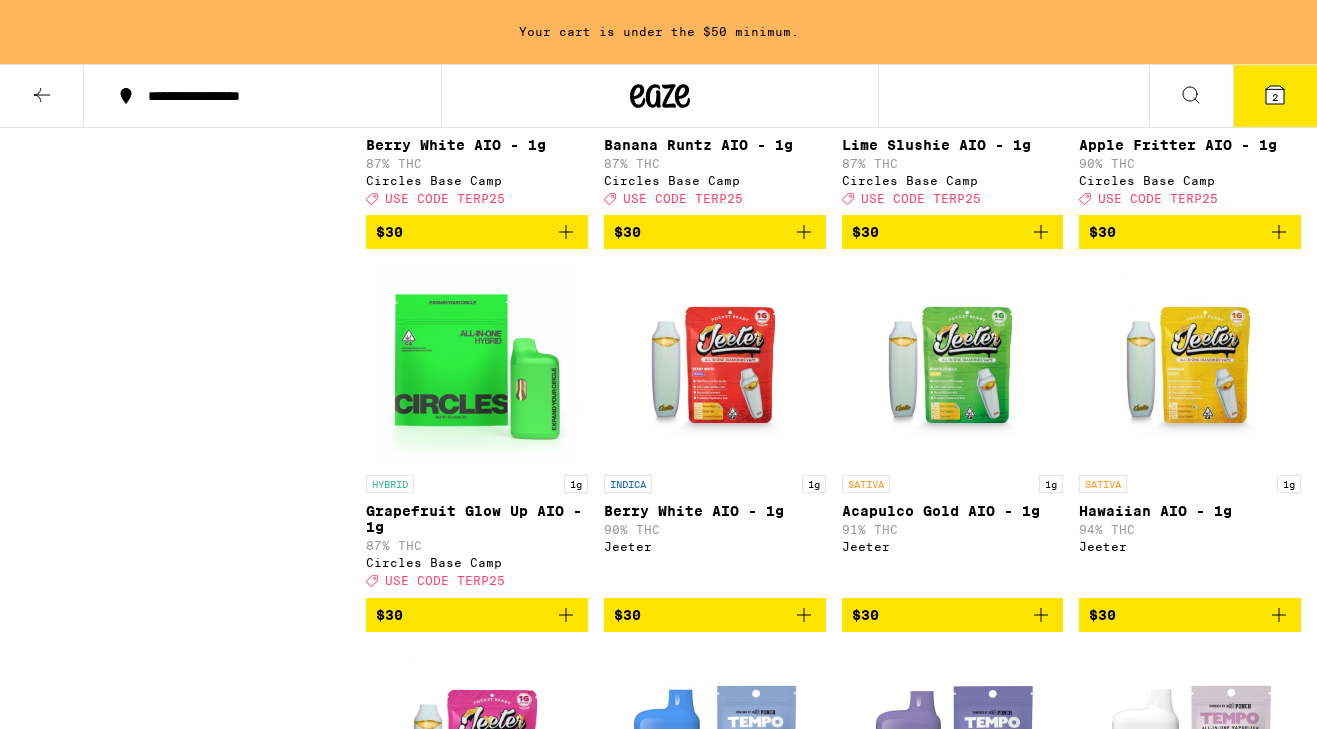click at bounding box center (477, 365) 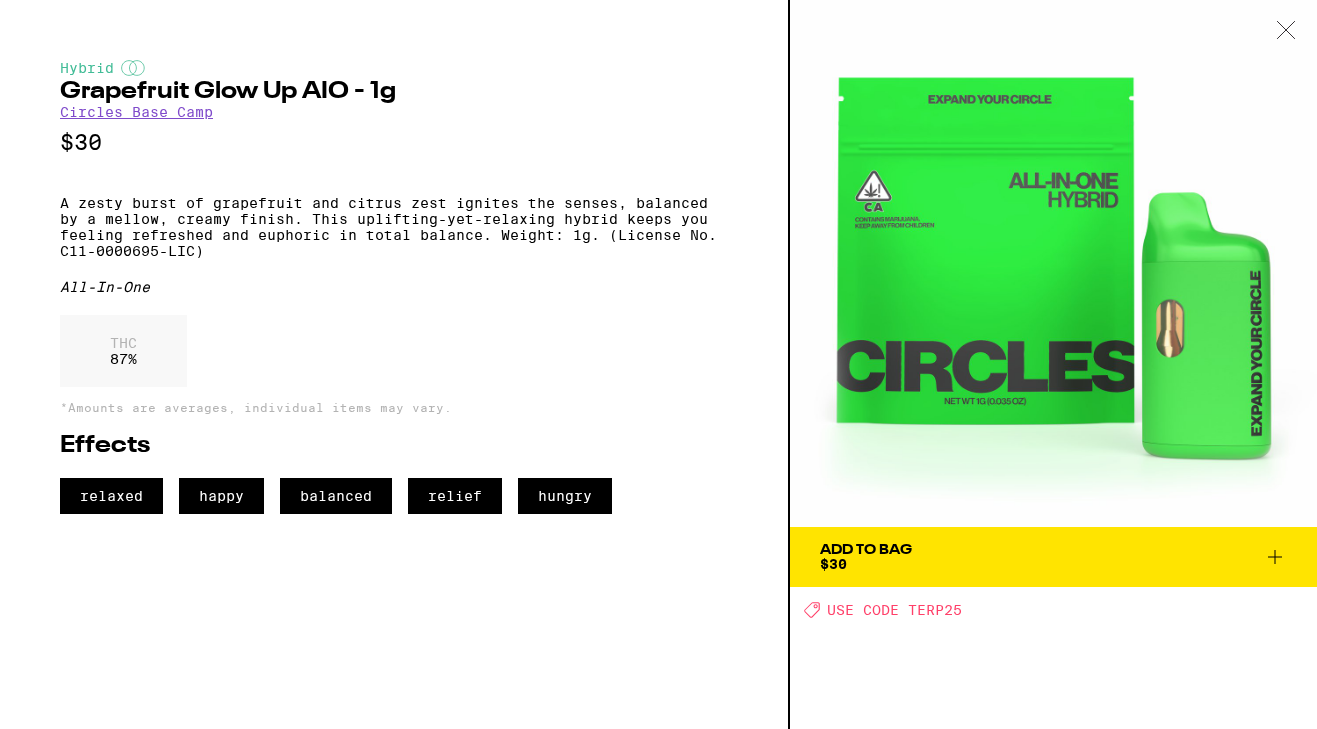 click at bounding box center [1286, 30] 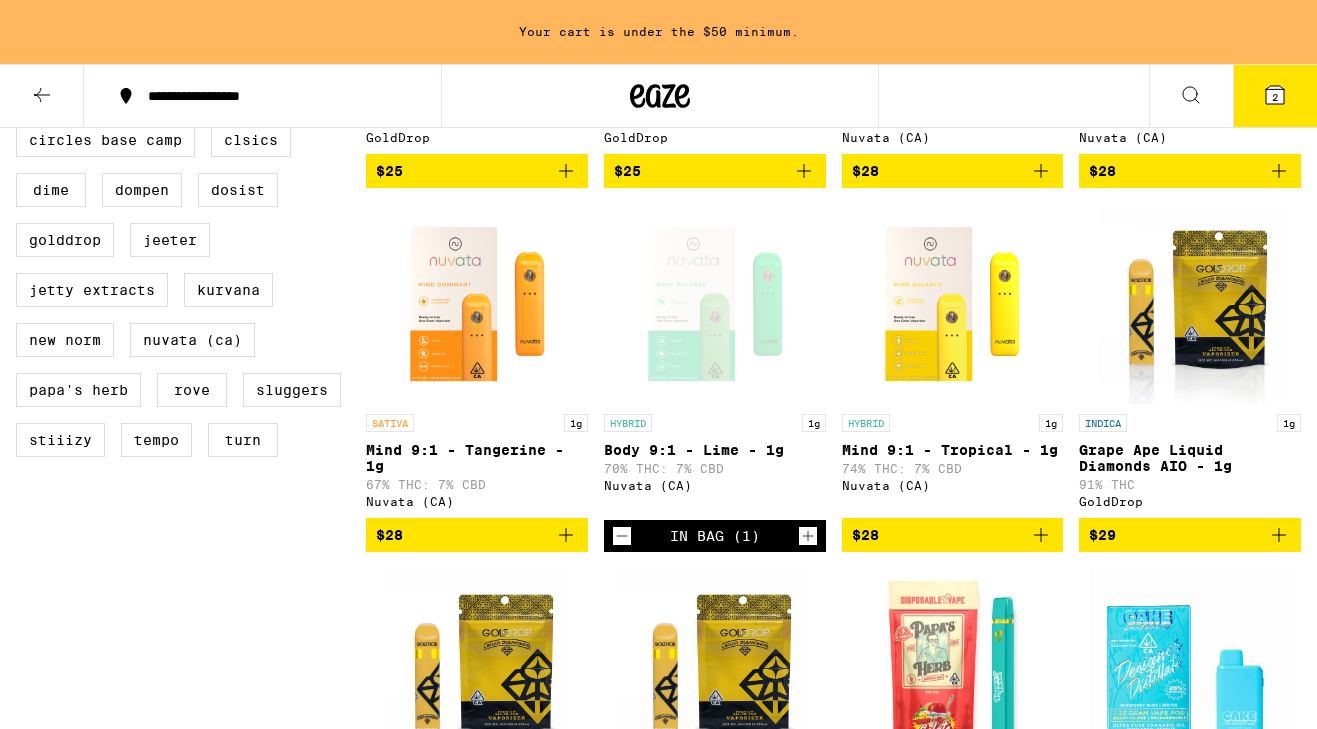 scroll, scrollTop: 492, scrollLeft: 0, axis: vertical 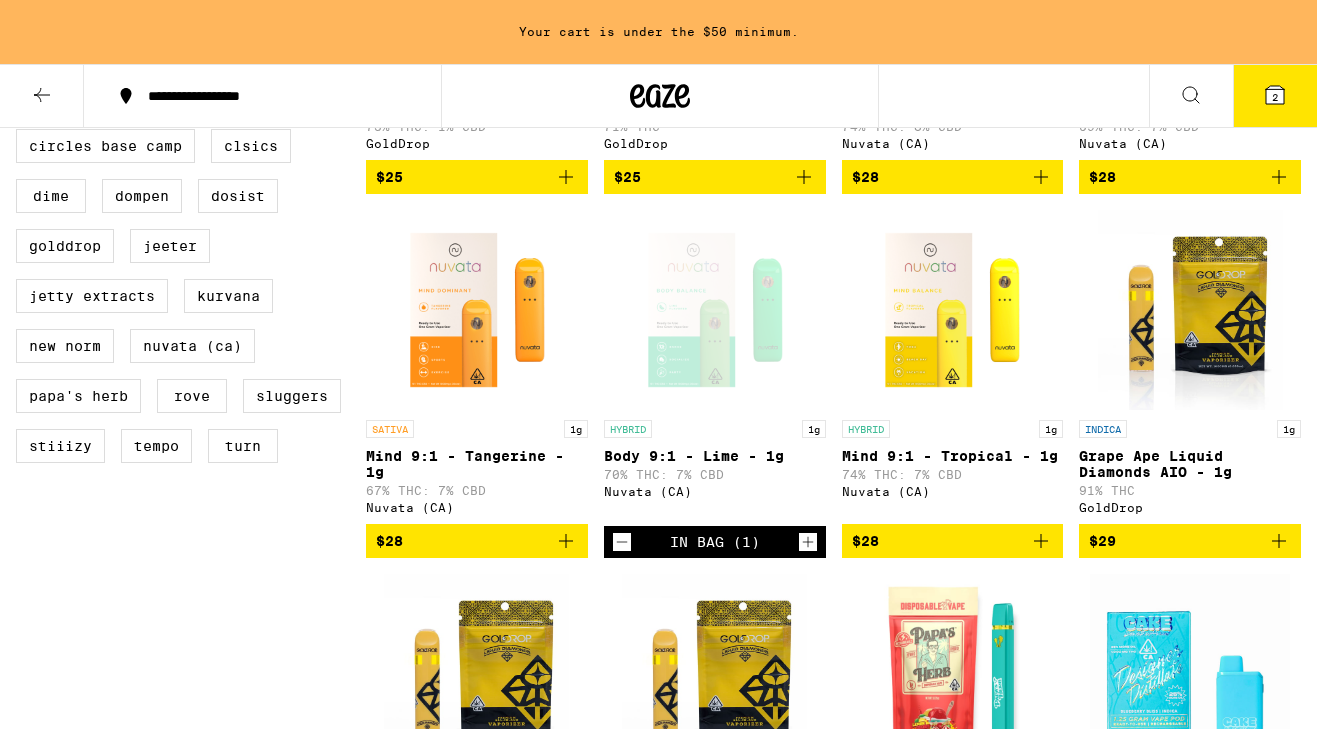 click on "HYBRID 1g" at bounding box center [715, 429] 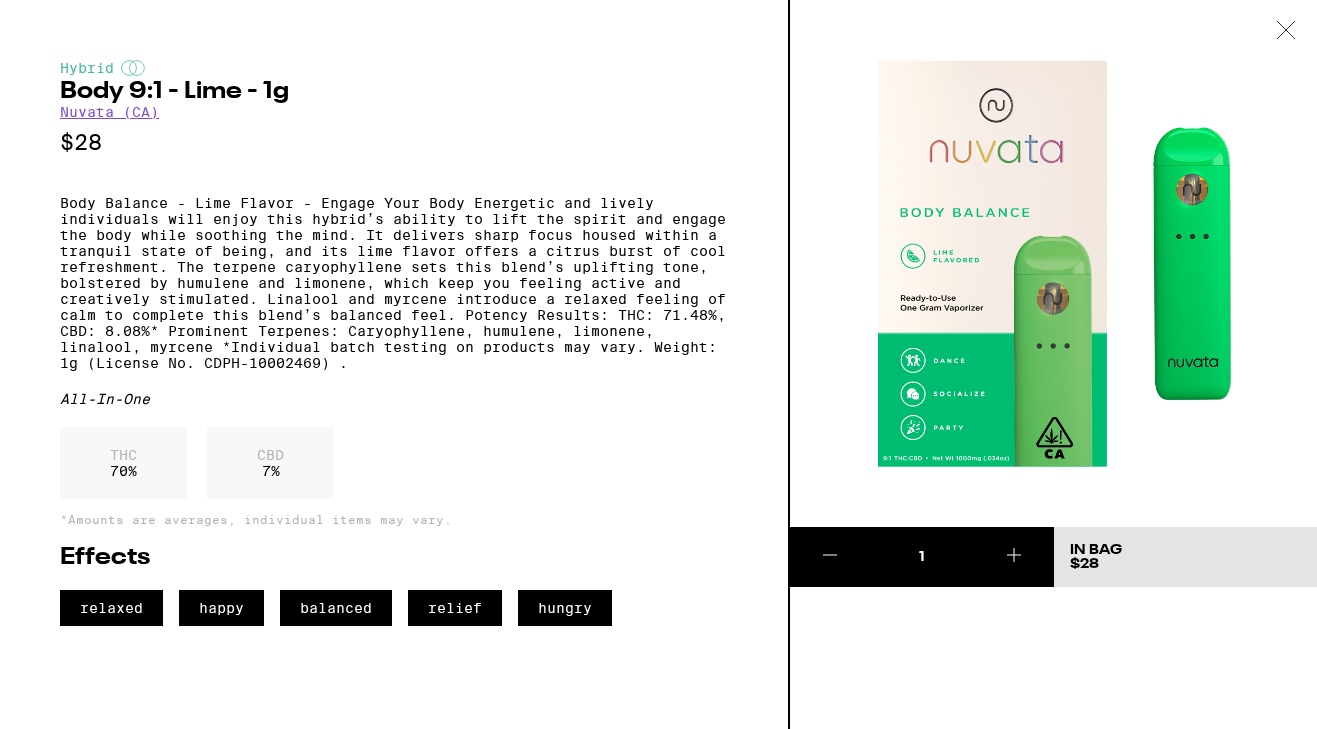 click at bounding box center (1286, 30) 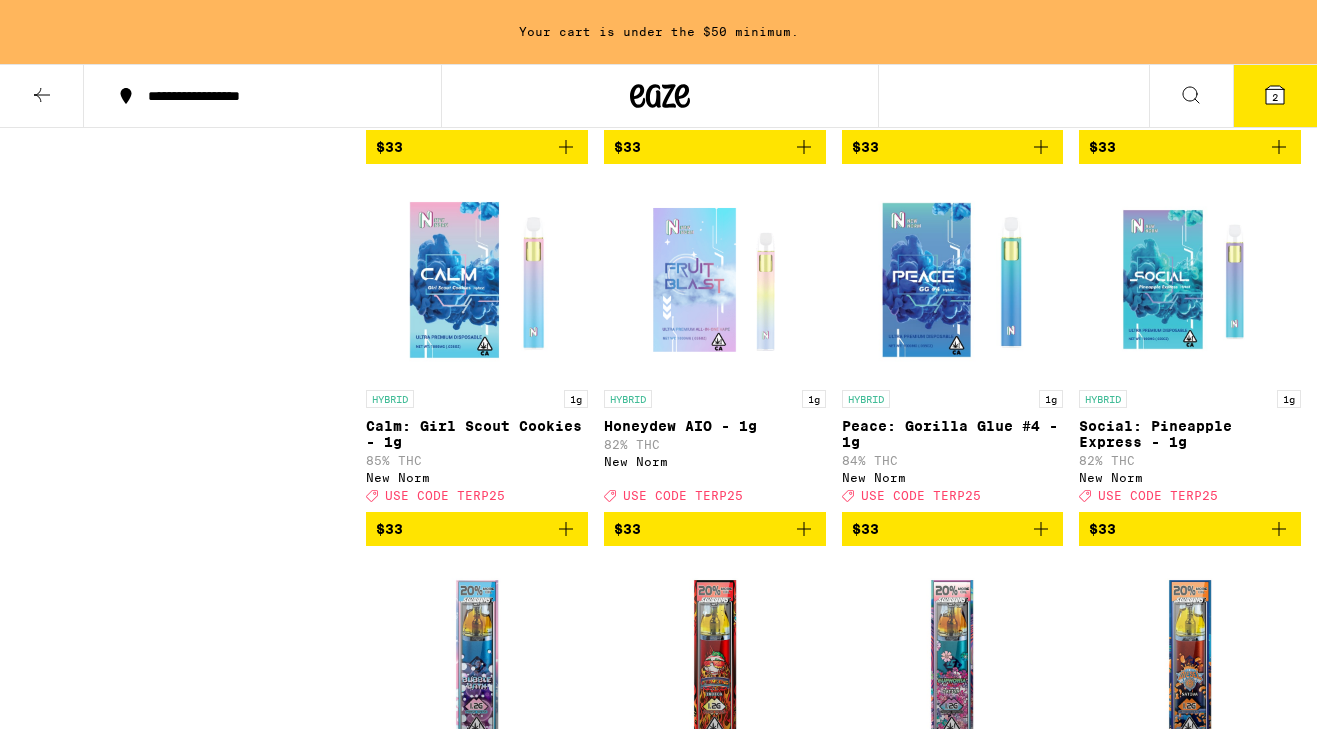 scroll, scrollTop: 4565, scrollLeft: 0, axis: vertical 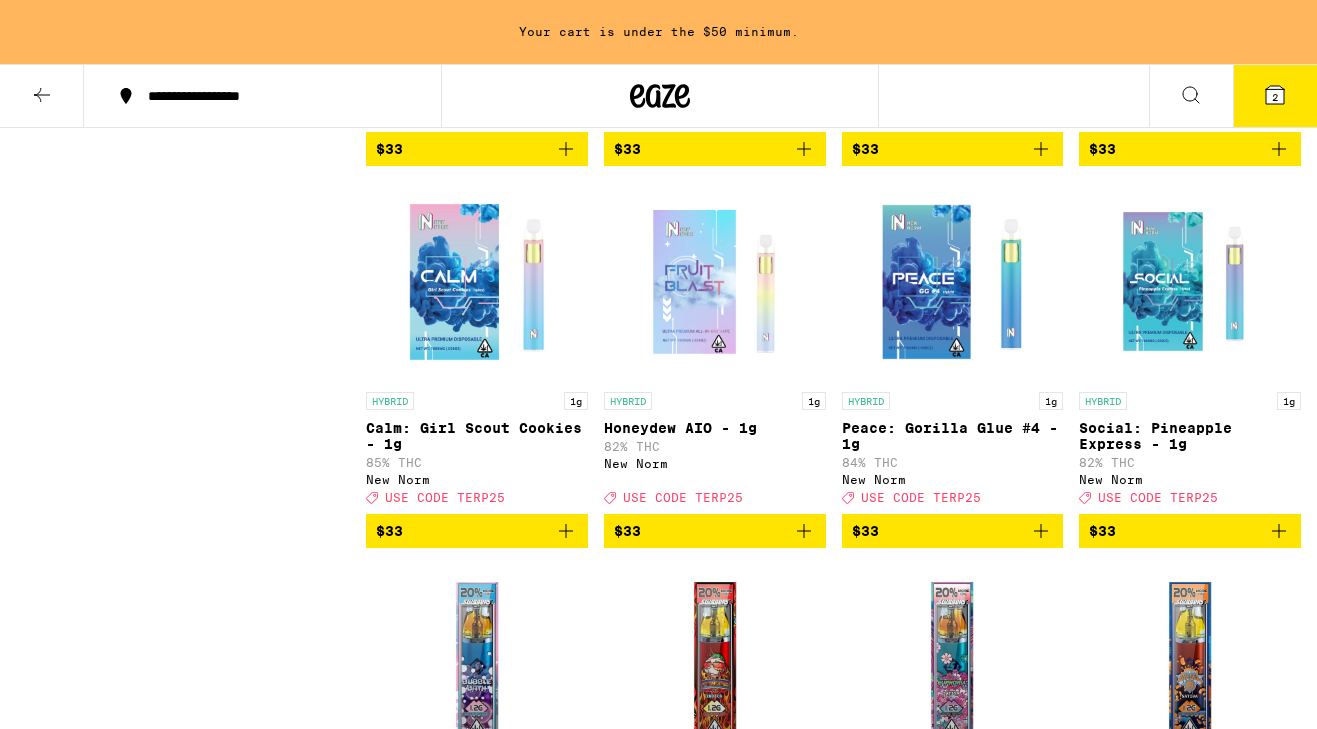 click on "Social: Pineapple Express - 1g" at bounding box center [1190, 436] 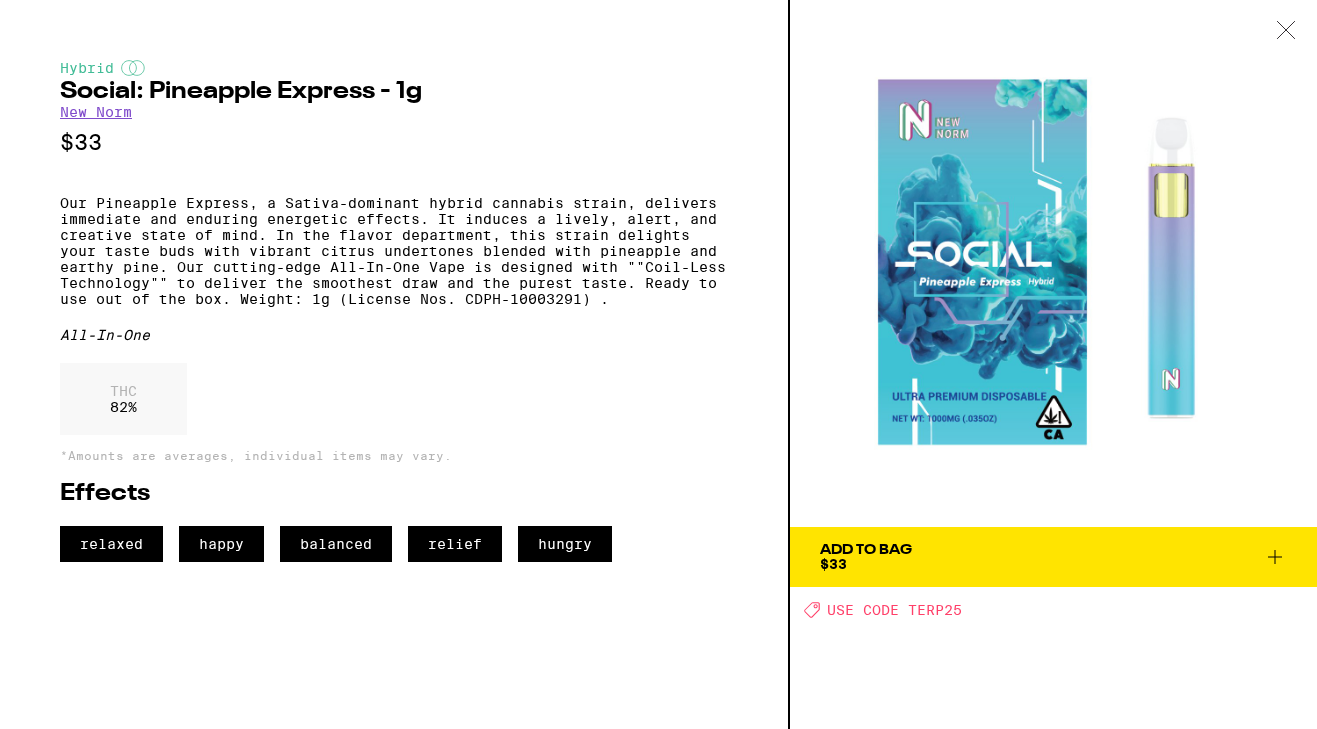 click at bounding box center [1286, 30] 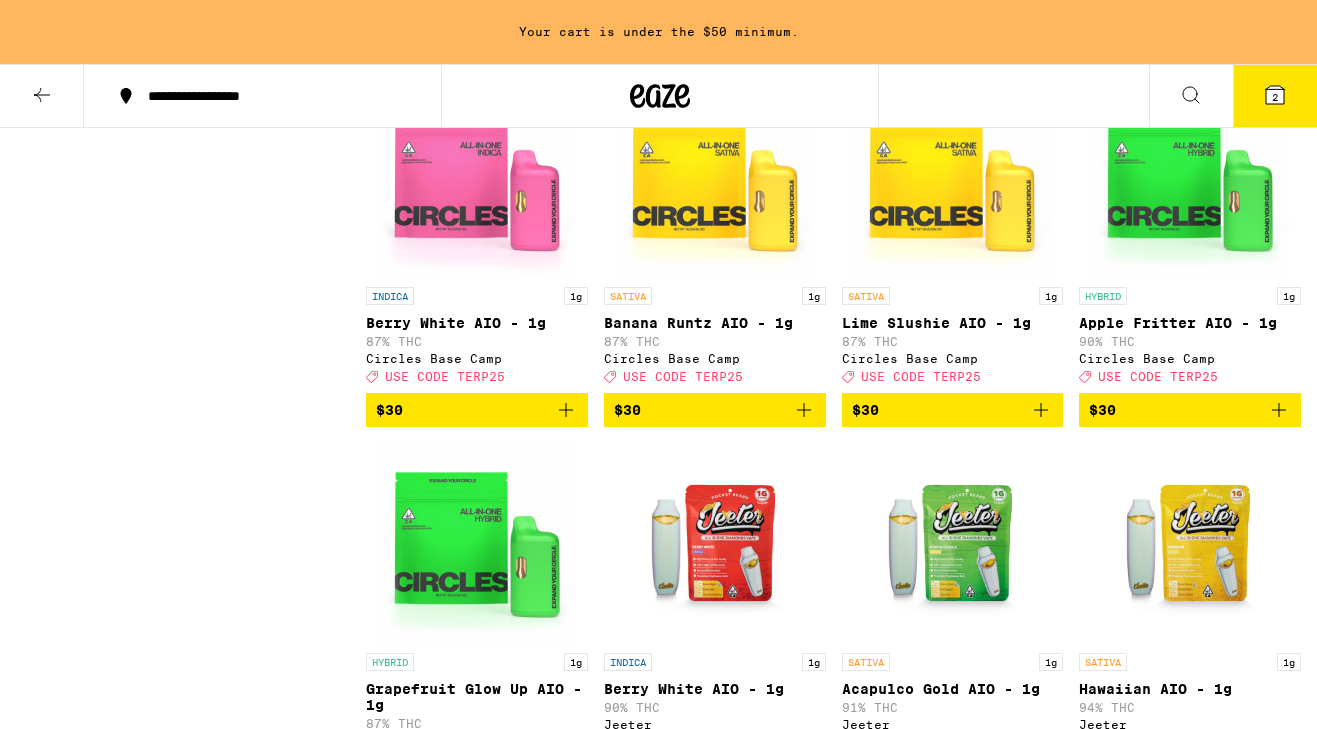 scroll, scrollTop: 2059, scrollLeft: 0, axis: vertical 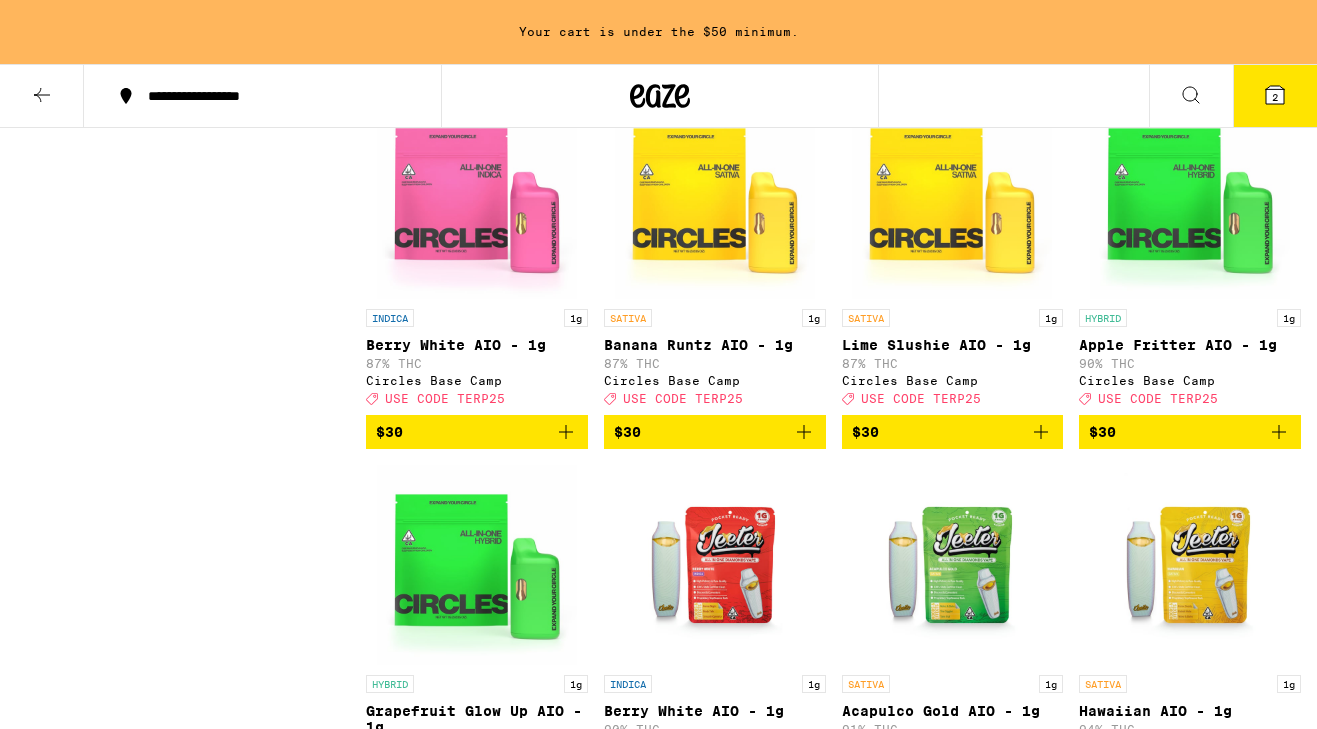 click on "Apple Fritter AIO - 1g" at bounding box center (1190, 345) 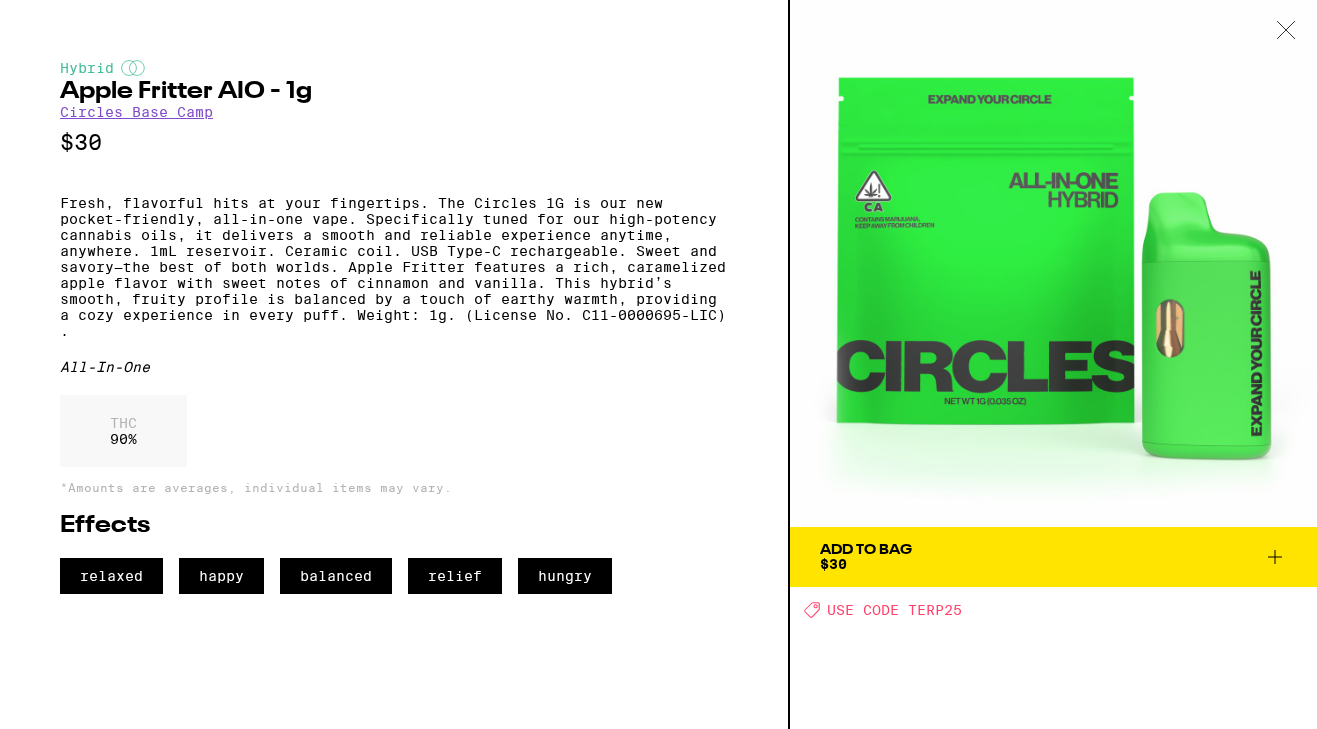 click at bounding box center (1286, 30) 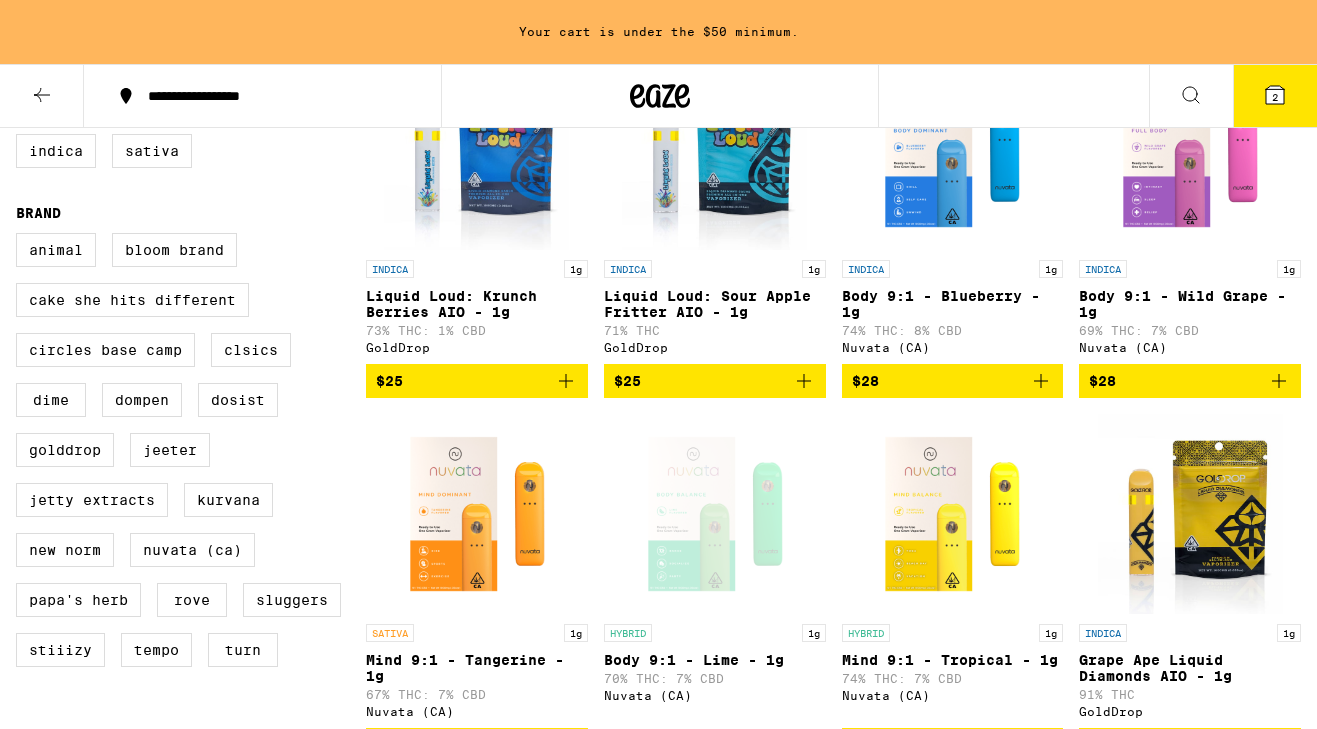 scroll, scrollTop: 0, scrollLeft: 0, axis: both 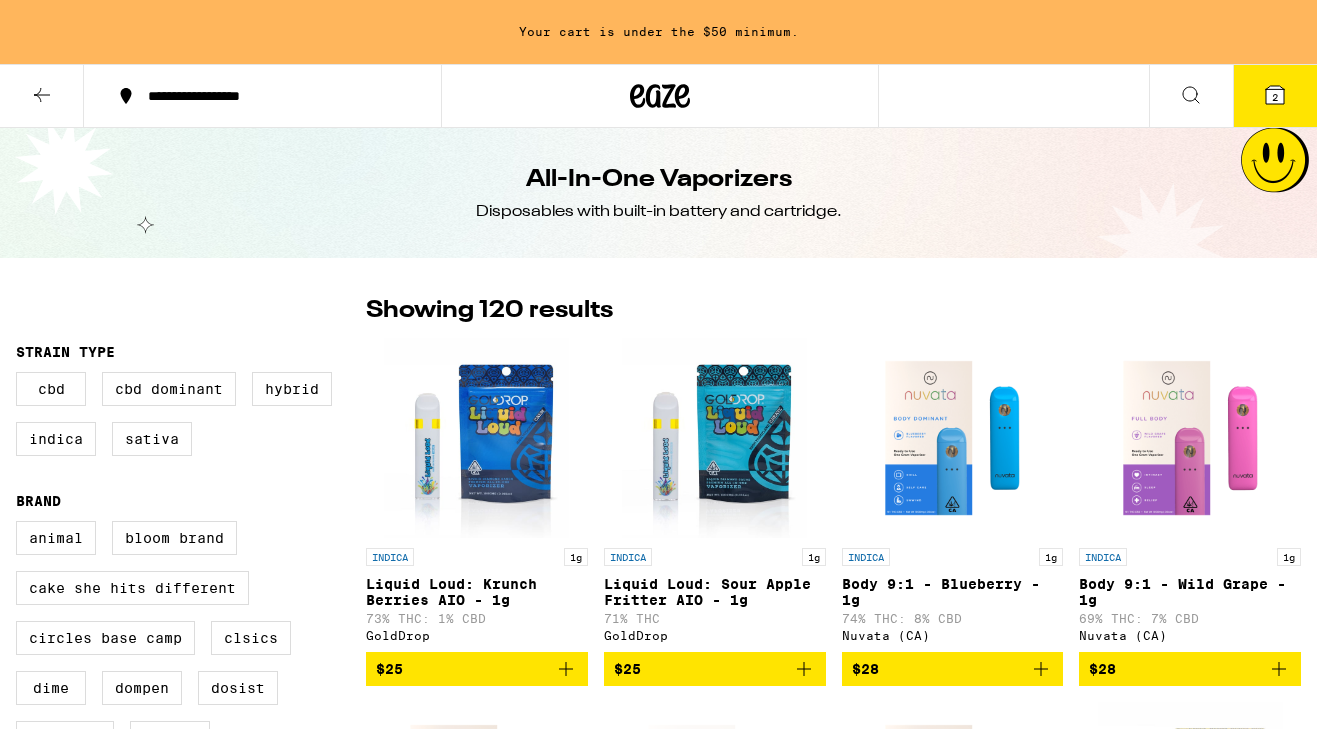 click on "2" at bounding box center (1275, 96) 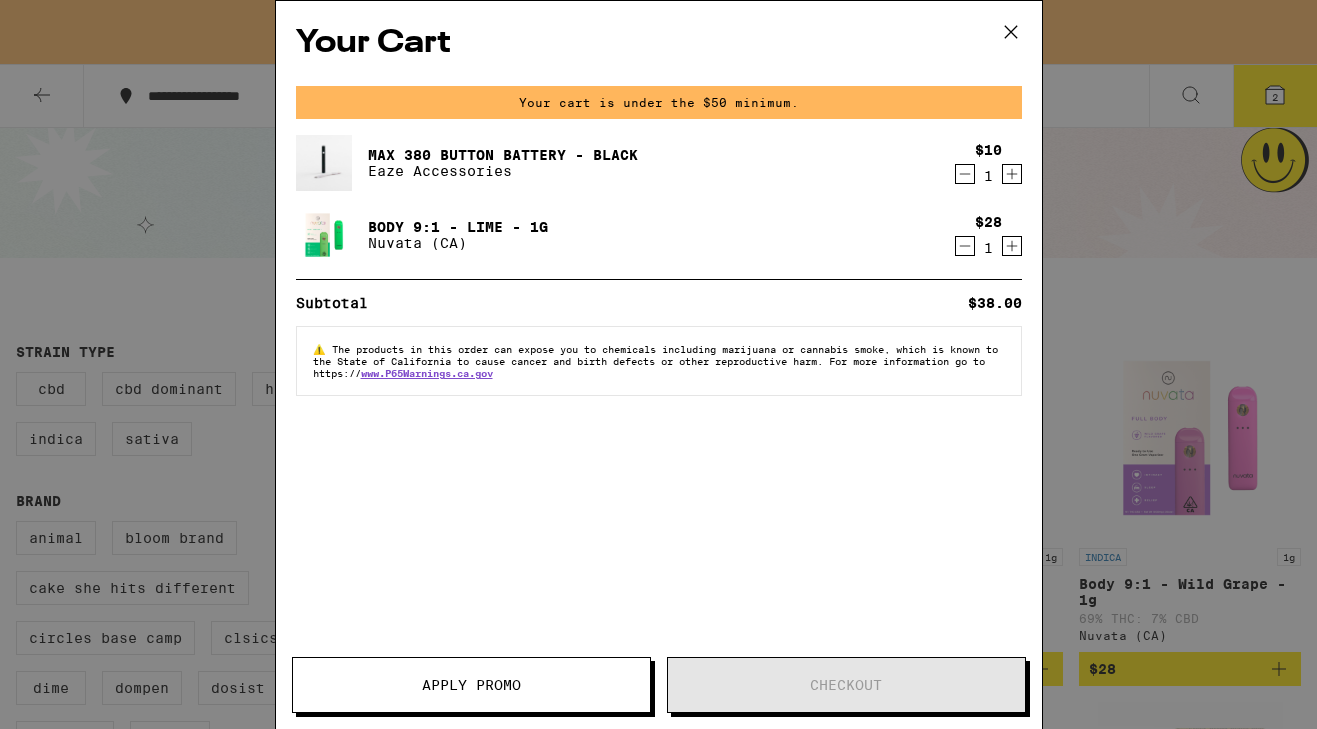click at bounding box center (1011, 32) 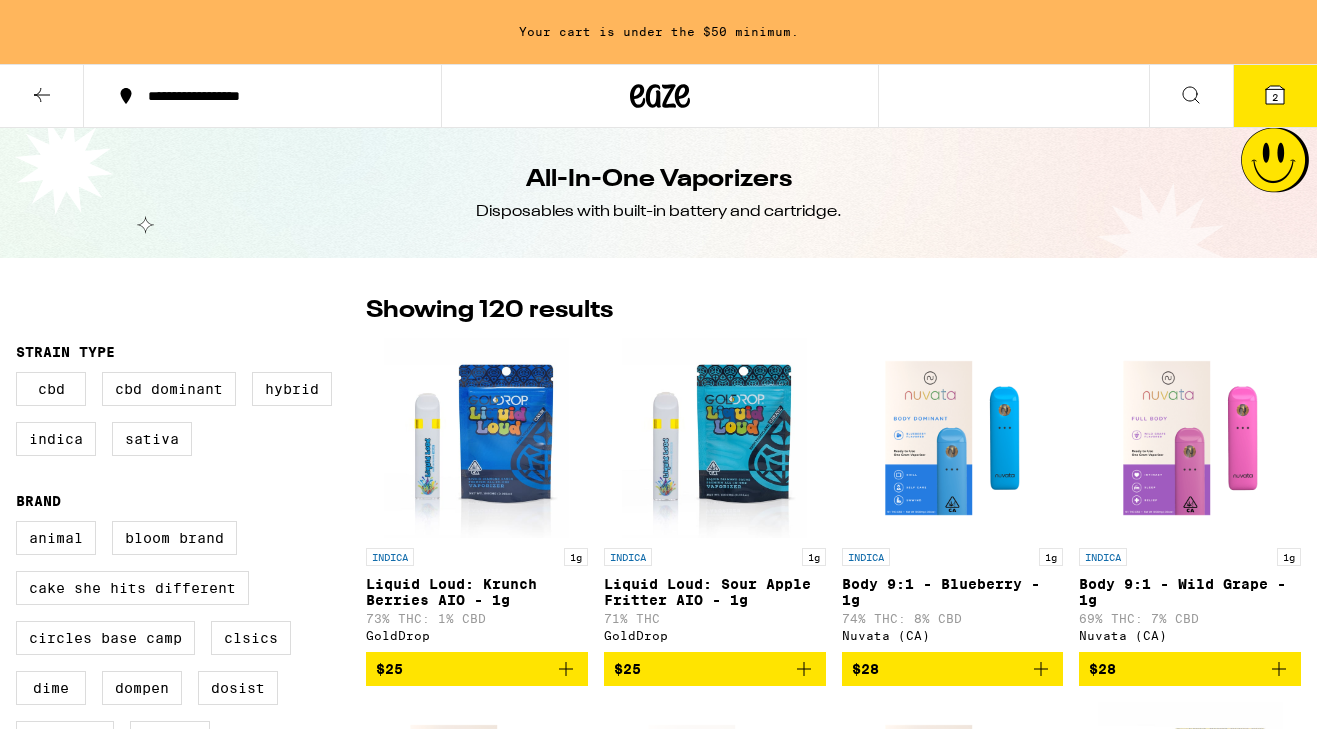 click on "Your Cart Your cart is under the $50 minimum. MAX 380 Button Battery - Black Eaze Accessories $10 1 Body 9:1 - Lime - 1g Nuvata ([STATE]) $28 1 Add to meet the order minimum SATIVA 3.5g Blue Dream - 3.5g Anarchy $12 SATIVA 3.5g Orange Runtz - 3.5g Anarchy $12 INDICA 3.5g Banana OG - 3.5g Anarchy $12 INDICA 3.5g Modify Sunset - 3.5g Anarchy $12 INDICA 3.5g Permanent Marker - 3.5g Anarchy $12 HYBRID 3.5g Lemon Cherry Gelato - 3.5g Anarchy $12 HYBRID 3.5g RS11 - 3.5g Anarchy $12 INDICA 1g Purple Punch Diamond Infused 2-Pack - 1g Circles Eclipse $12 SATIVA 1g Maui Wowie Diamond Infused 2-Pack - 1g Circles Eclipse $12 HYBRID 1g Runtz Diamond Infused 2-Pack - 1g Circles Eclipse $12 Subtotal $38.00 ⚠️ The products in this order can expose you to chemicals including marijuana or cannabis smoke, which is known to the State of California to cause cancer and birth defects or other reproductive harm. For more information go to https:// www.P65Warnings.ca.gov Apply Promo Checkout" at bounding box center (658, 364) 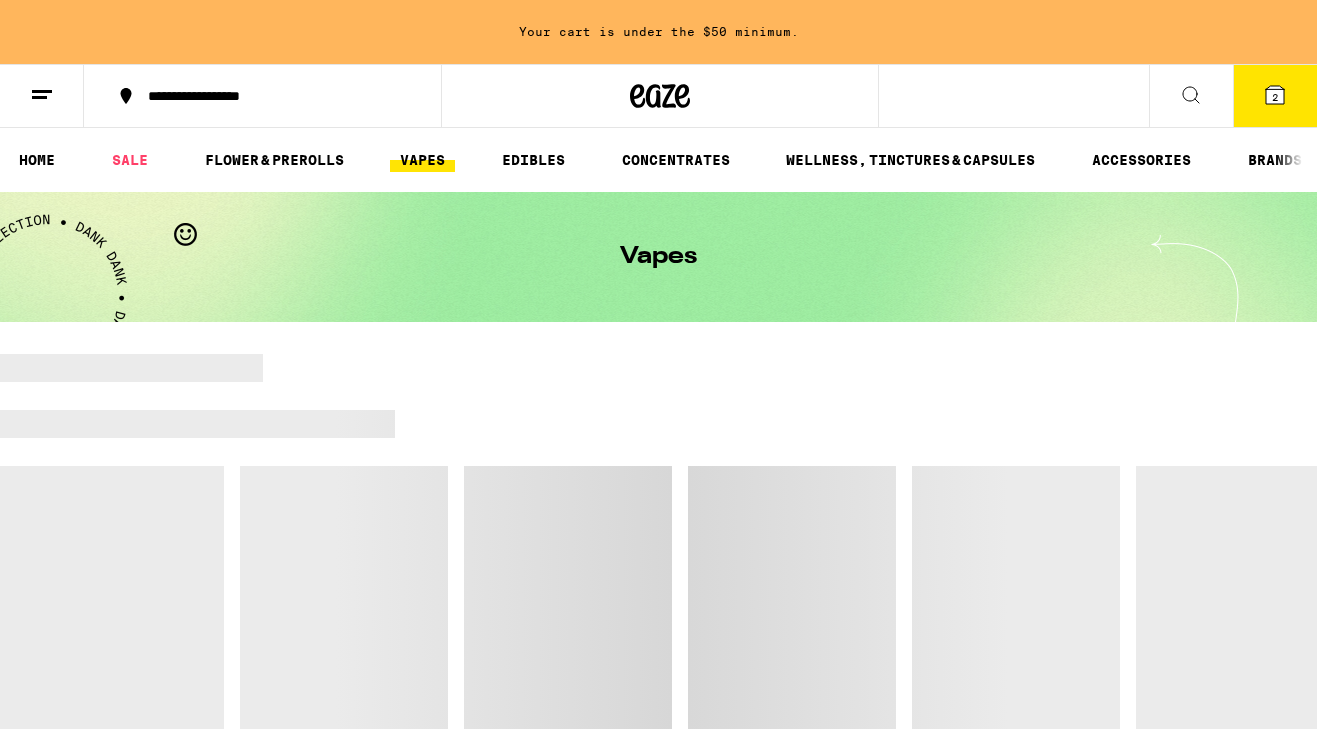 click on "ACCESSORIES" at bounding box center [1141, 160] 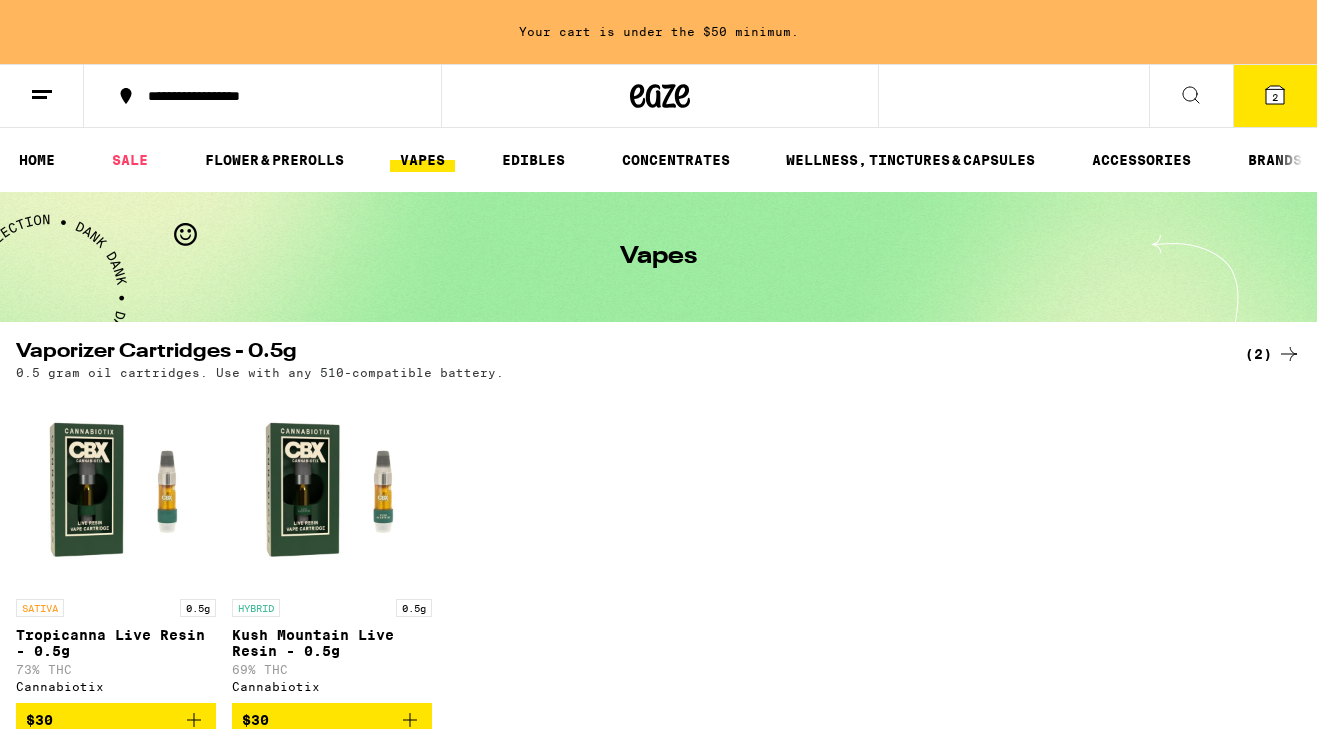 scroll, scrollTop: 0, scrollLeft: 0, axis: both 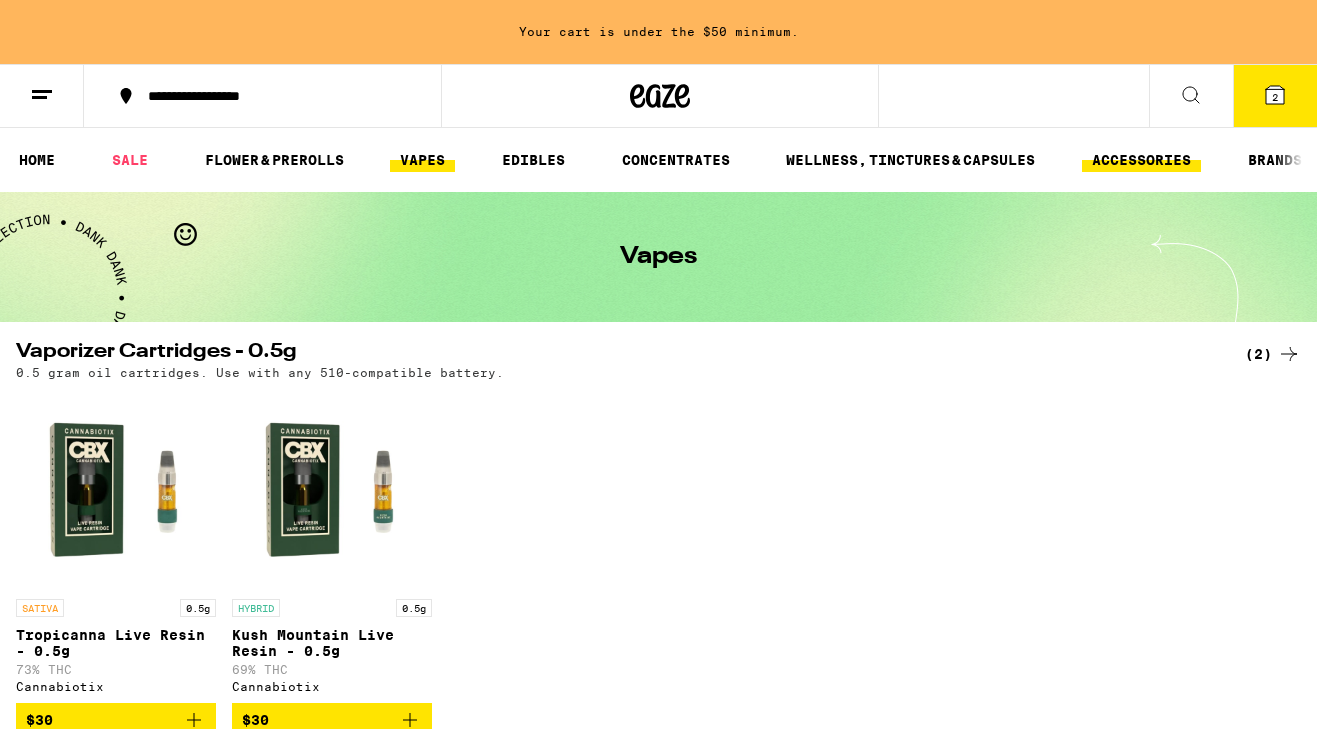 click on "ACCESSORIES" at bounding box center [1141, 160] 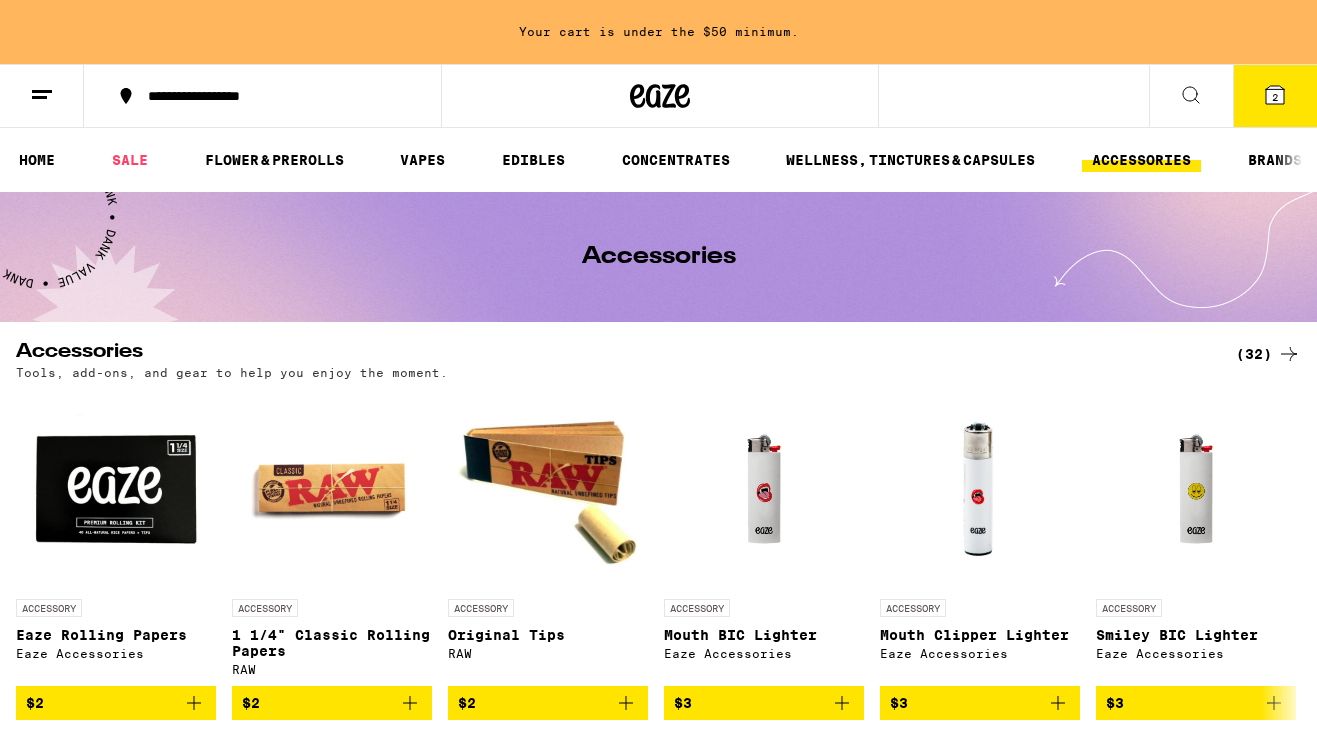 scroll, scrollTop: 67, scrollLeft: 0, axis: vertical 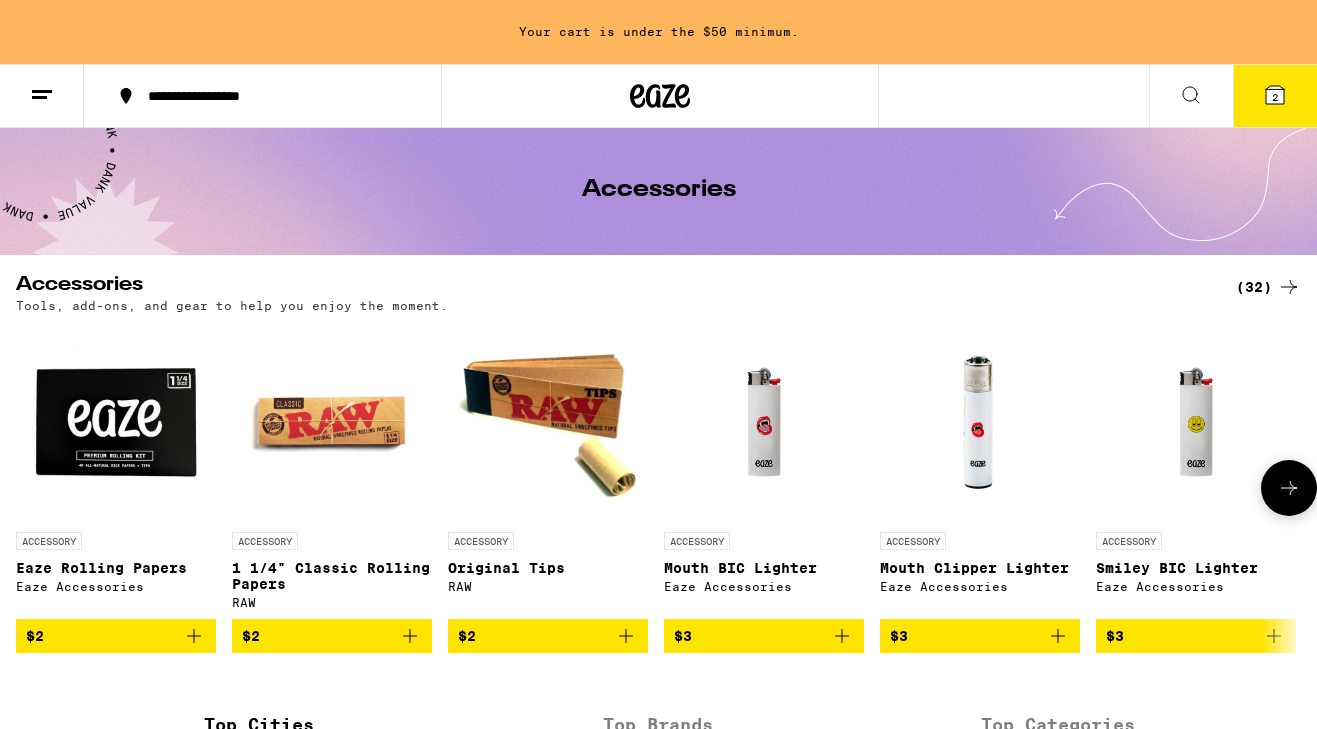 click at bounding box center [1289, 488] 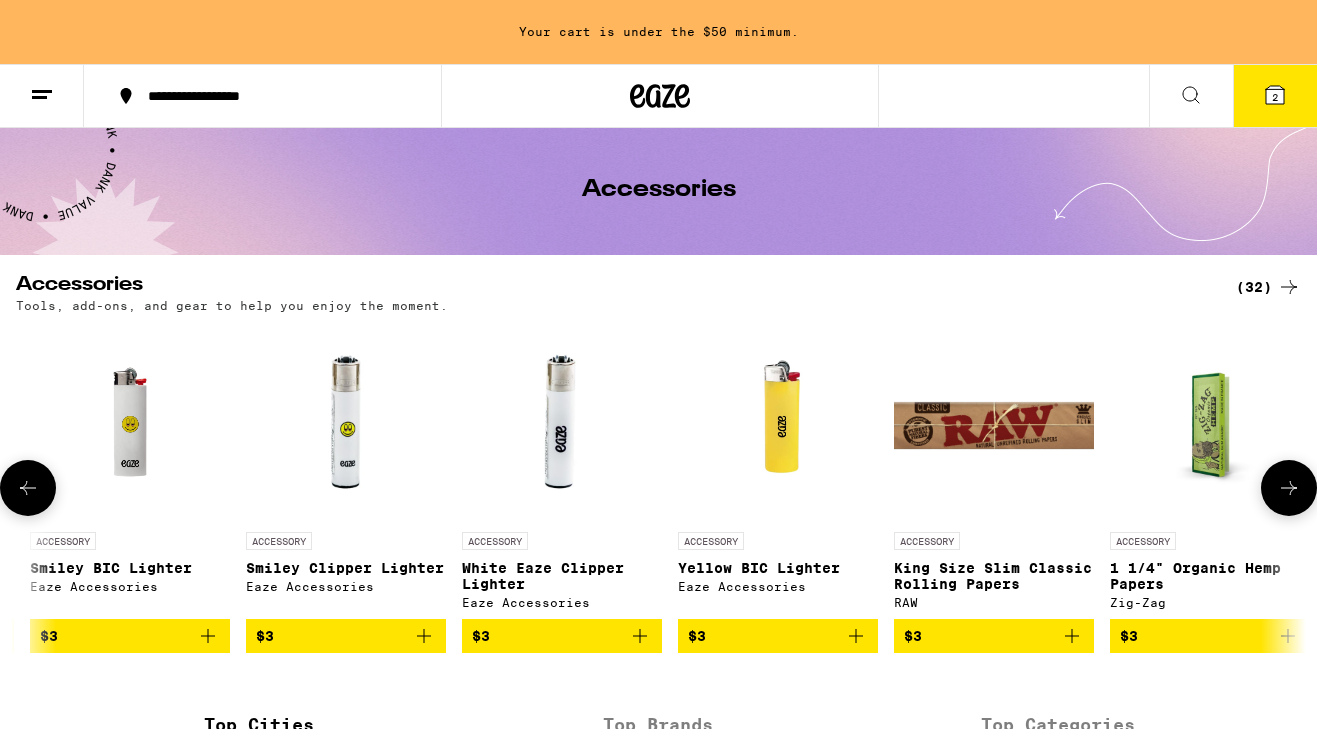 scroll, scrollTop: 0, scrollLeft: 1067, axis: horizontal 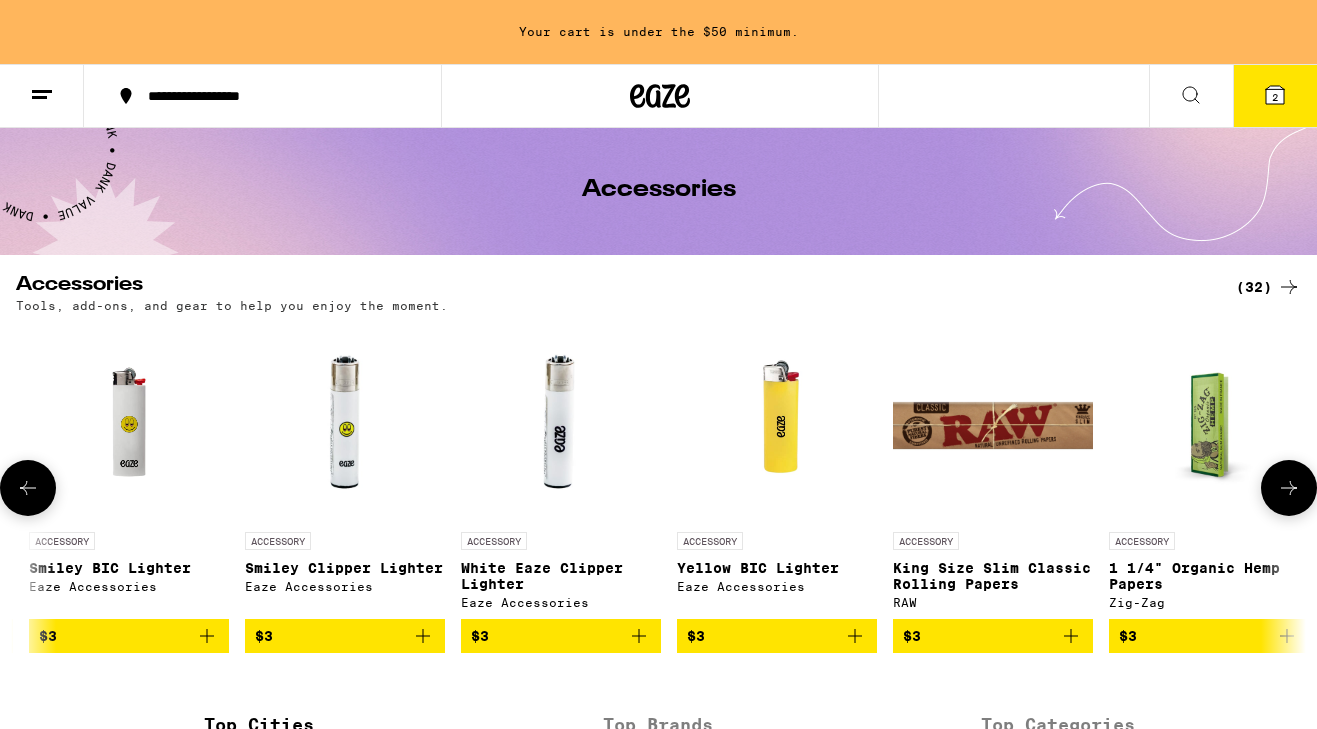 click at bounding box center [1289, 488] 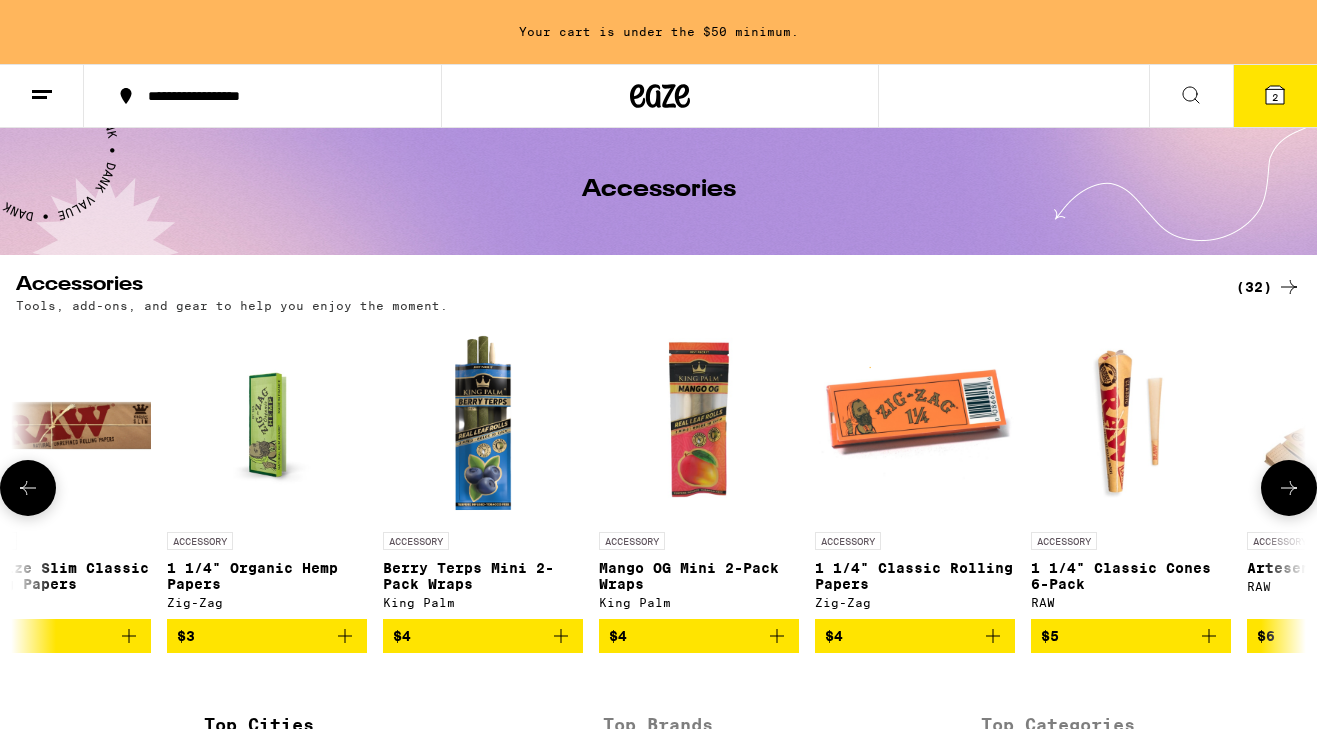 scroll, scrollTop: 0, scrollLeft: 2134, axis: horizontal 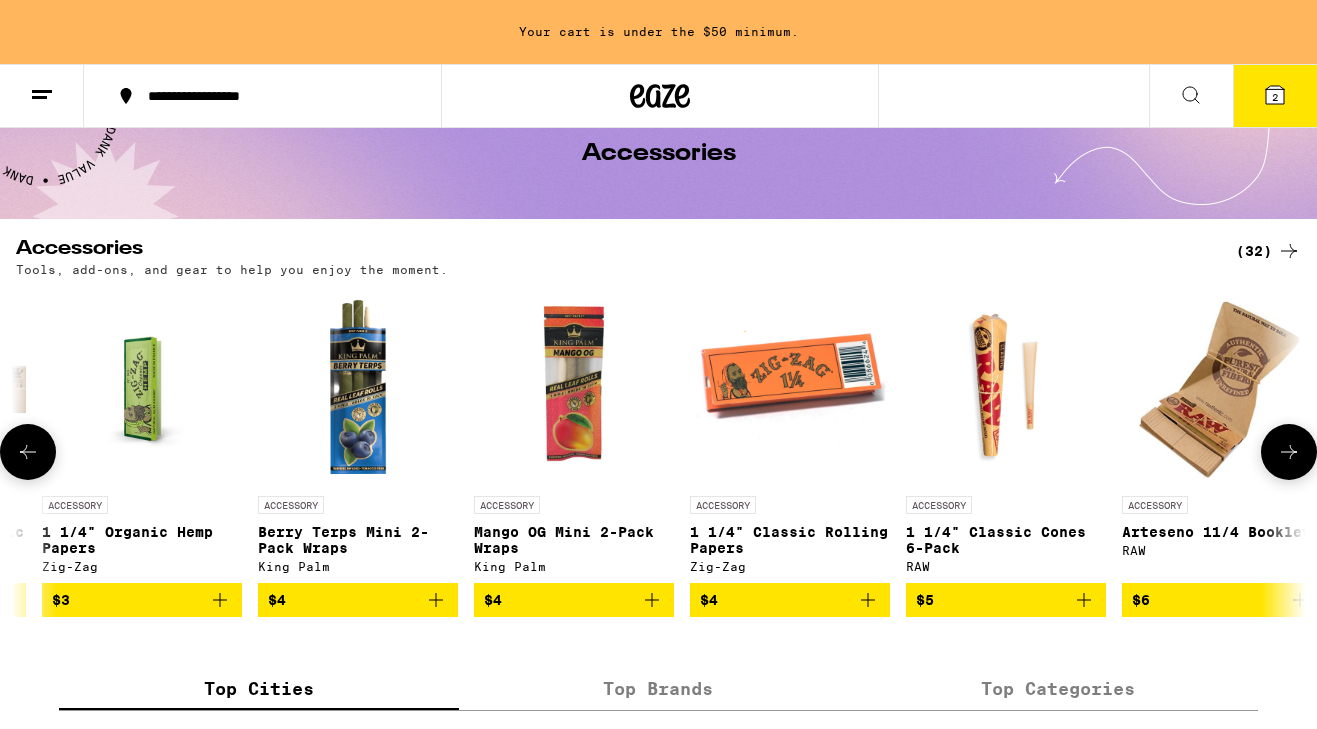 click at bounding box center [1289, 452] 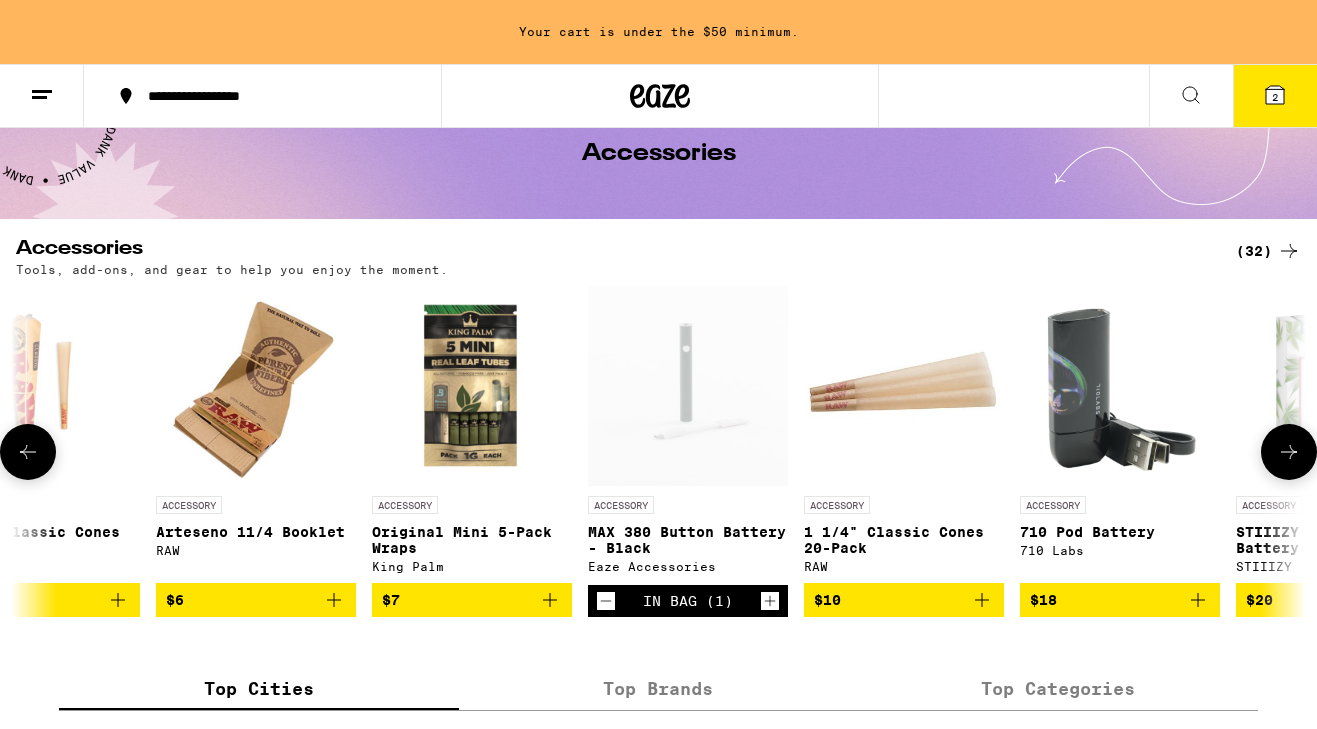 scroll, scrollTop: 0, scrollLeft: 3201, axis: horizontal 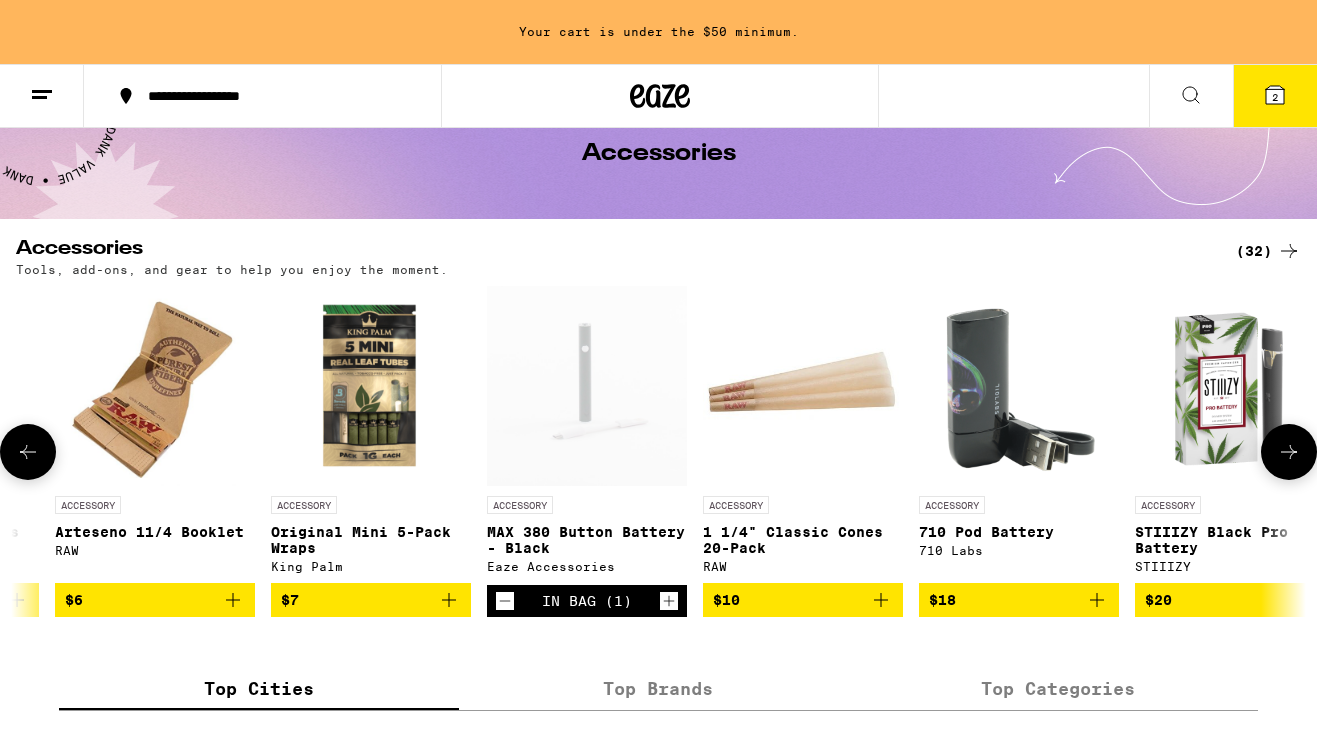 click at bounding box center (28, 452) 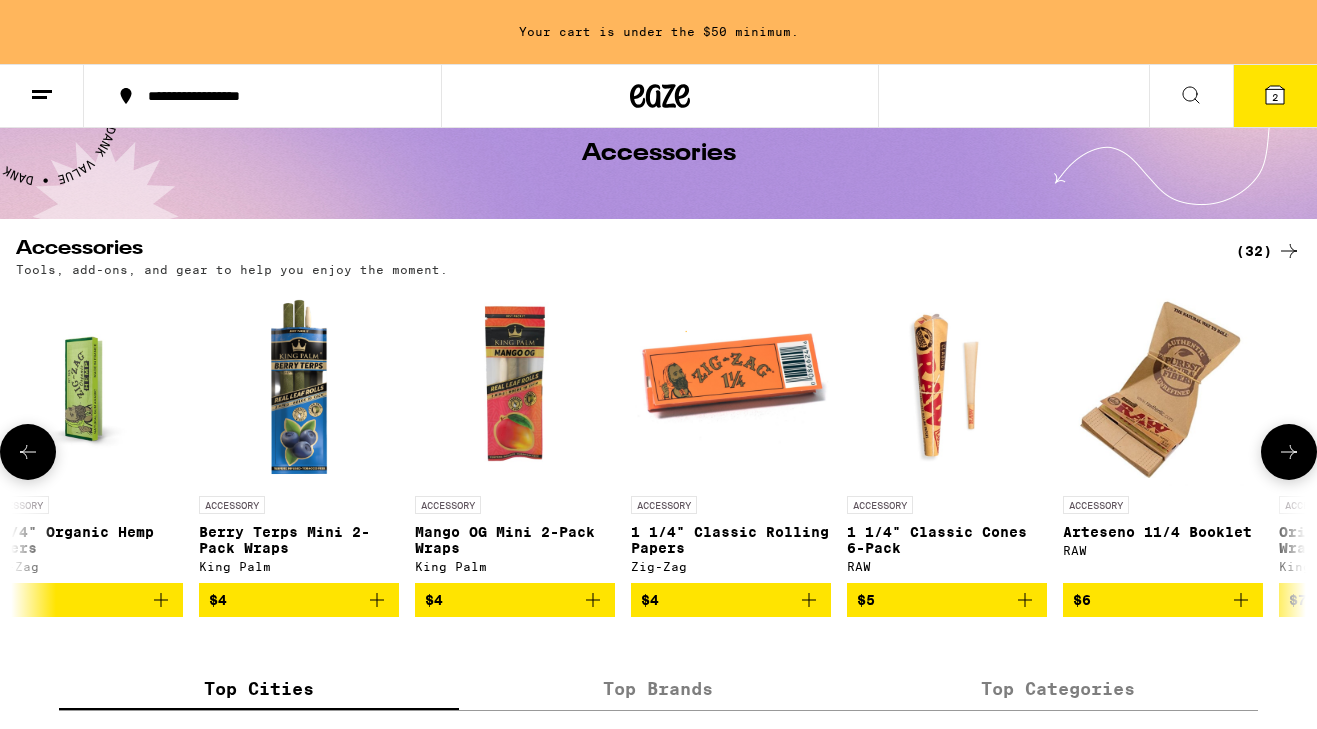 scroll, scrollTop: 0, scrollLeft: 2134, axis: horizontal 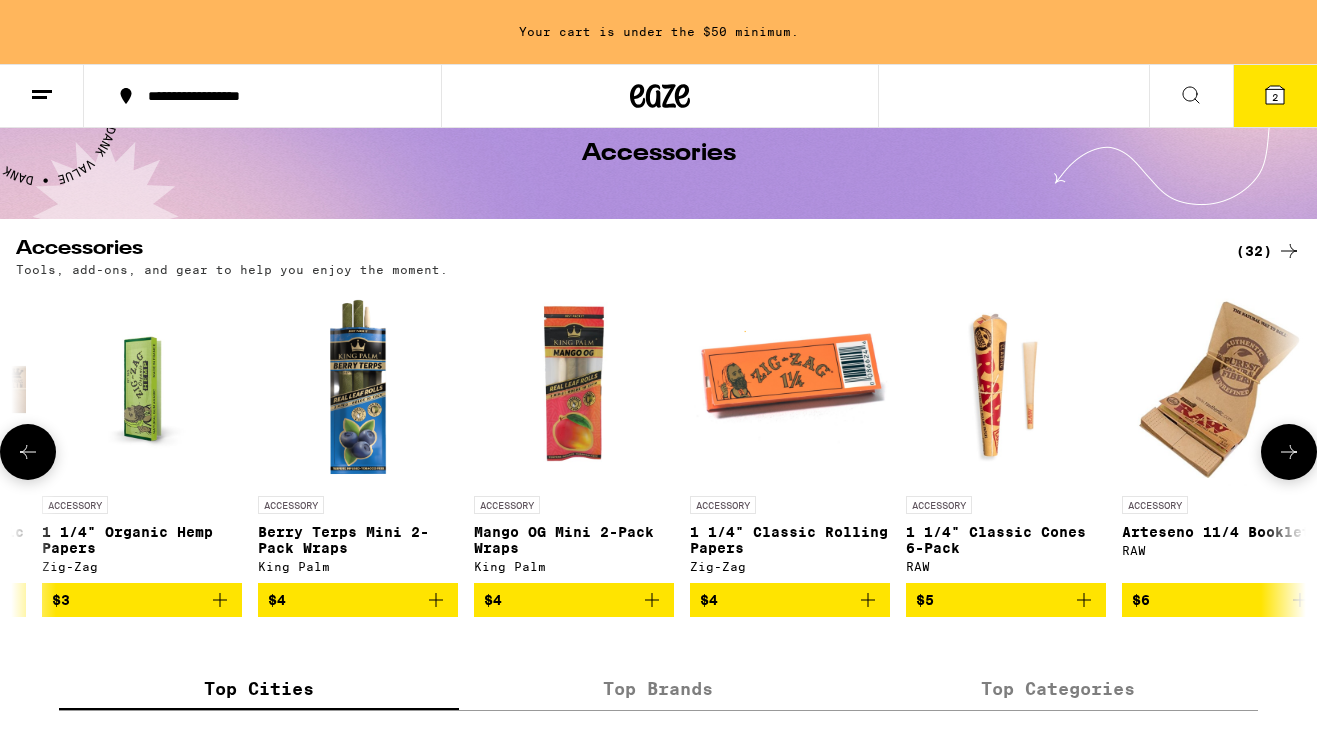 click on "1 1/4" Classic Cones 6-Pack" at bounding box center [1006, 540] 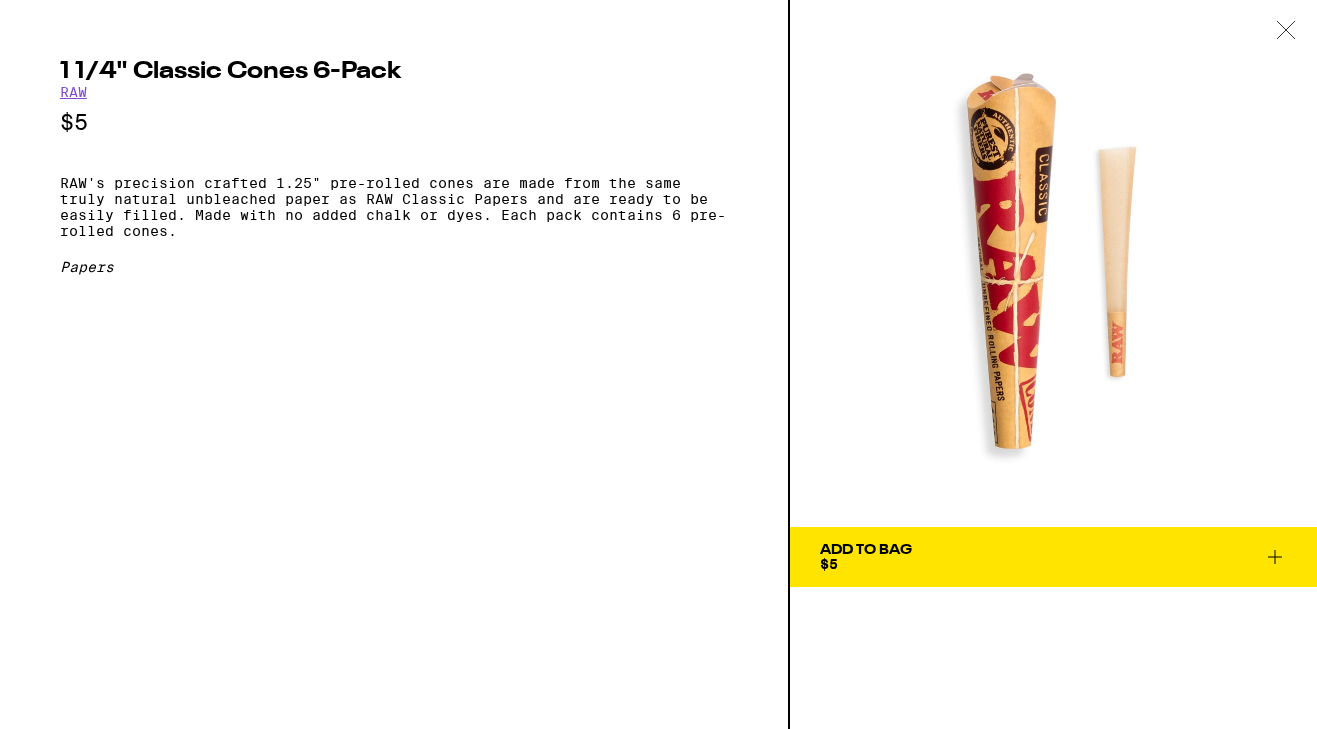 click at bounding box center (1275, 557) 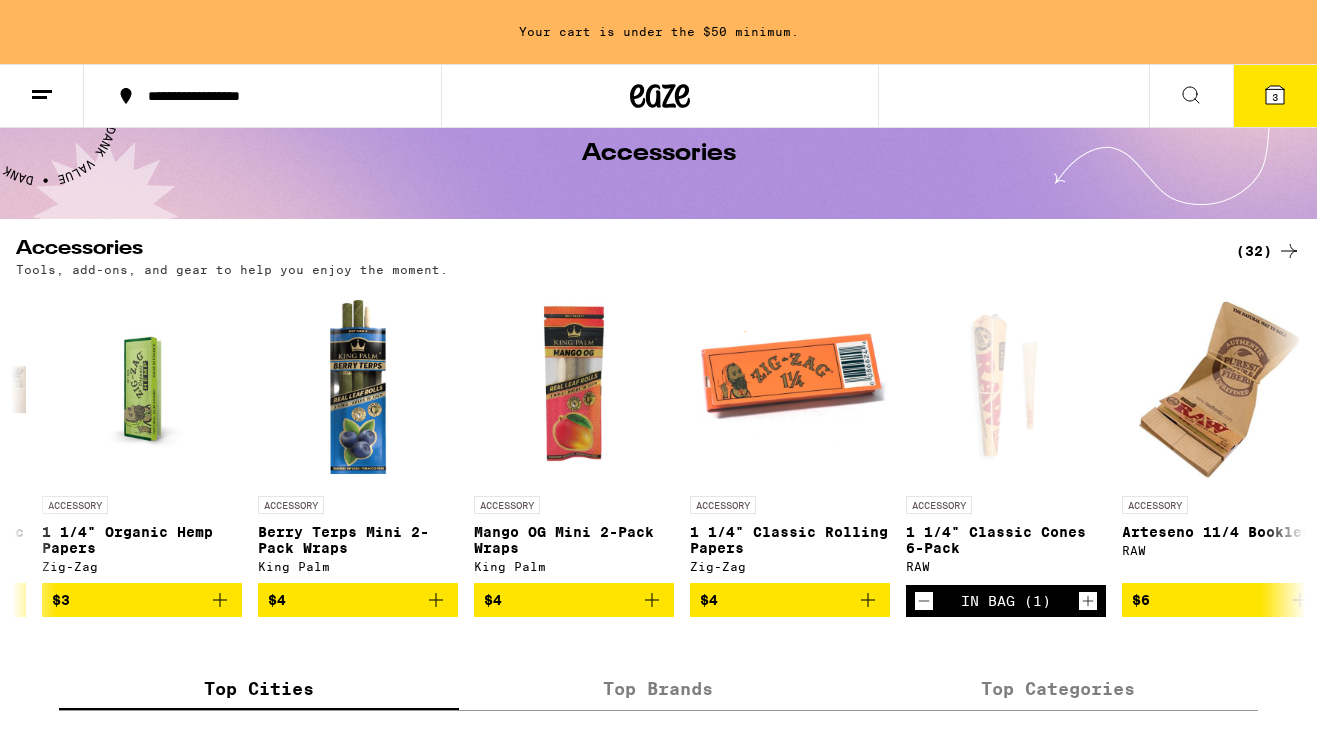click at bounding box center (42, 96) 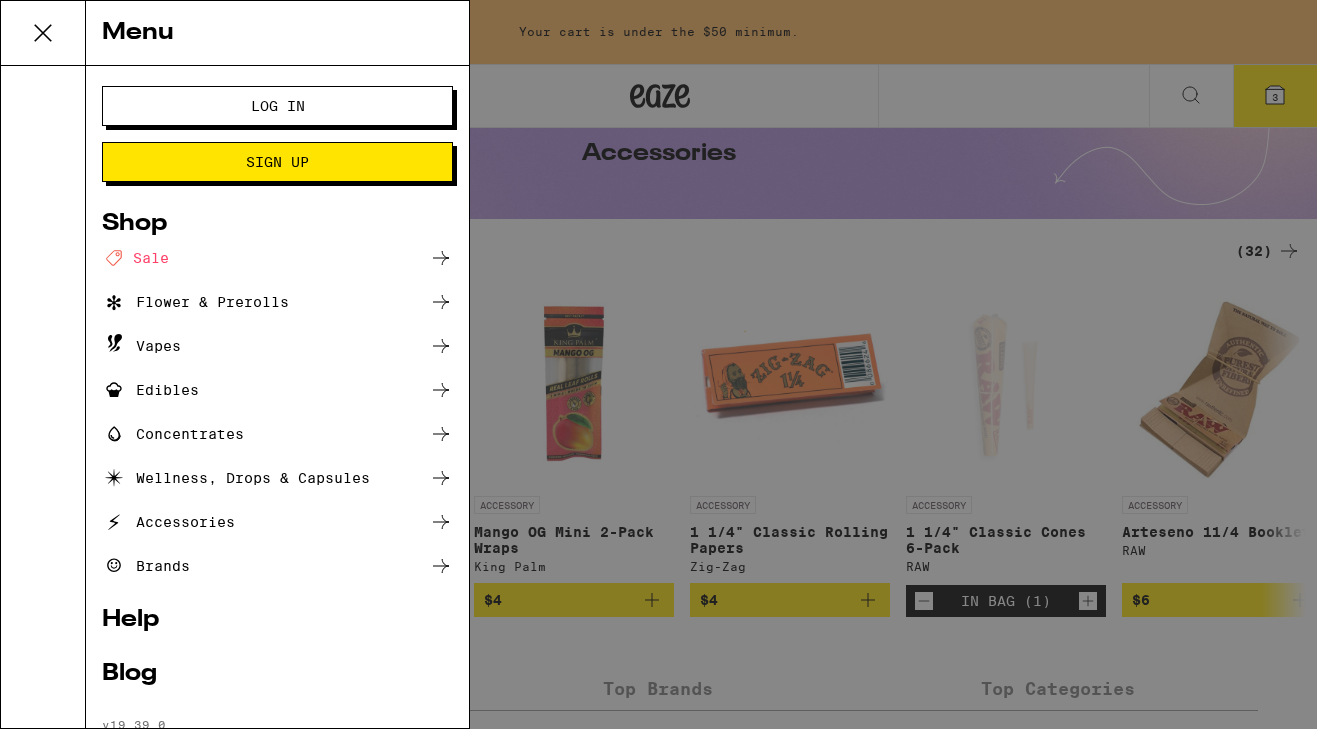 click on "Edibles" at bounding box center [150, 390] 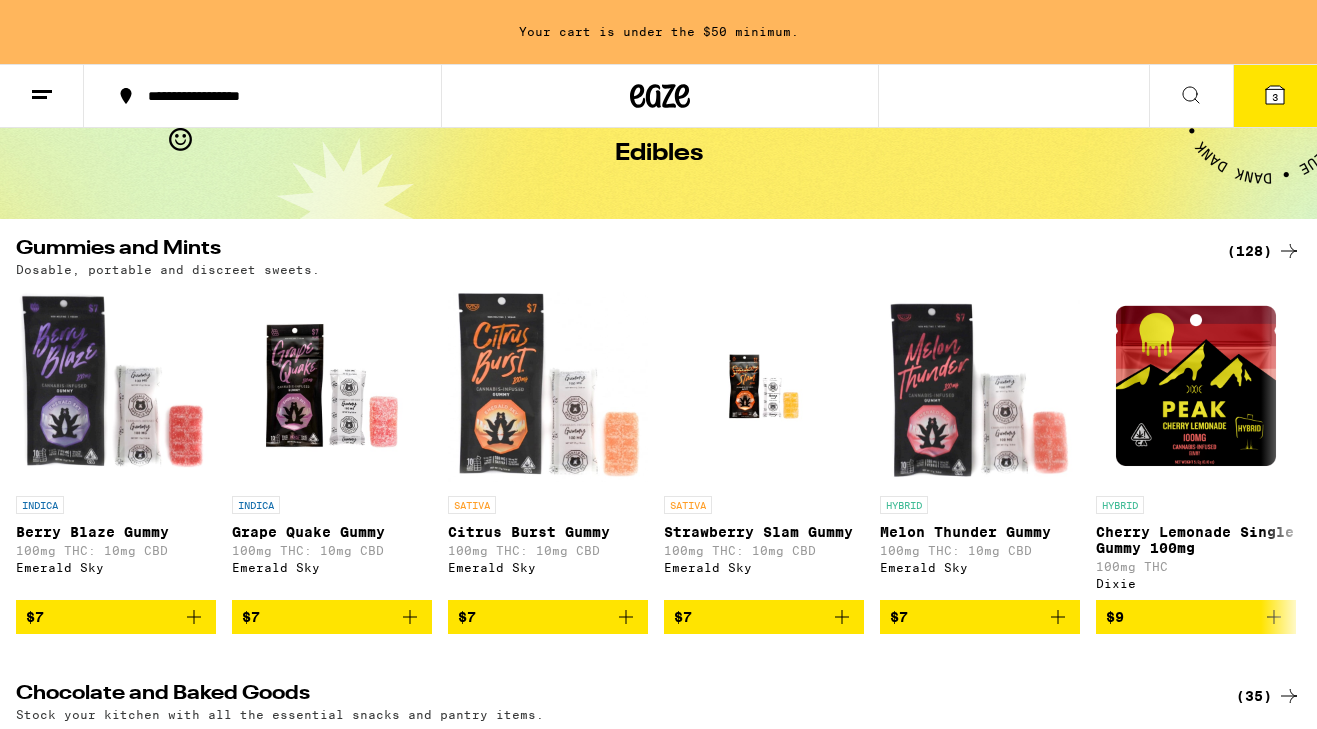 scroll, scrollTop: 498, scrollLeft: 0, axis: vertical 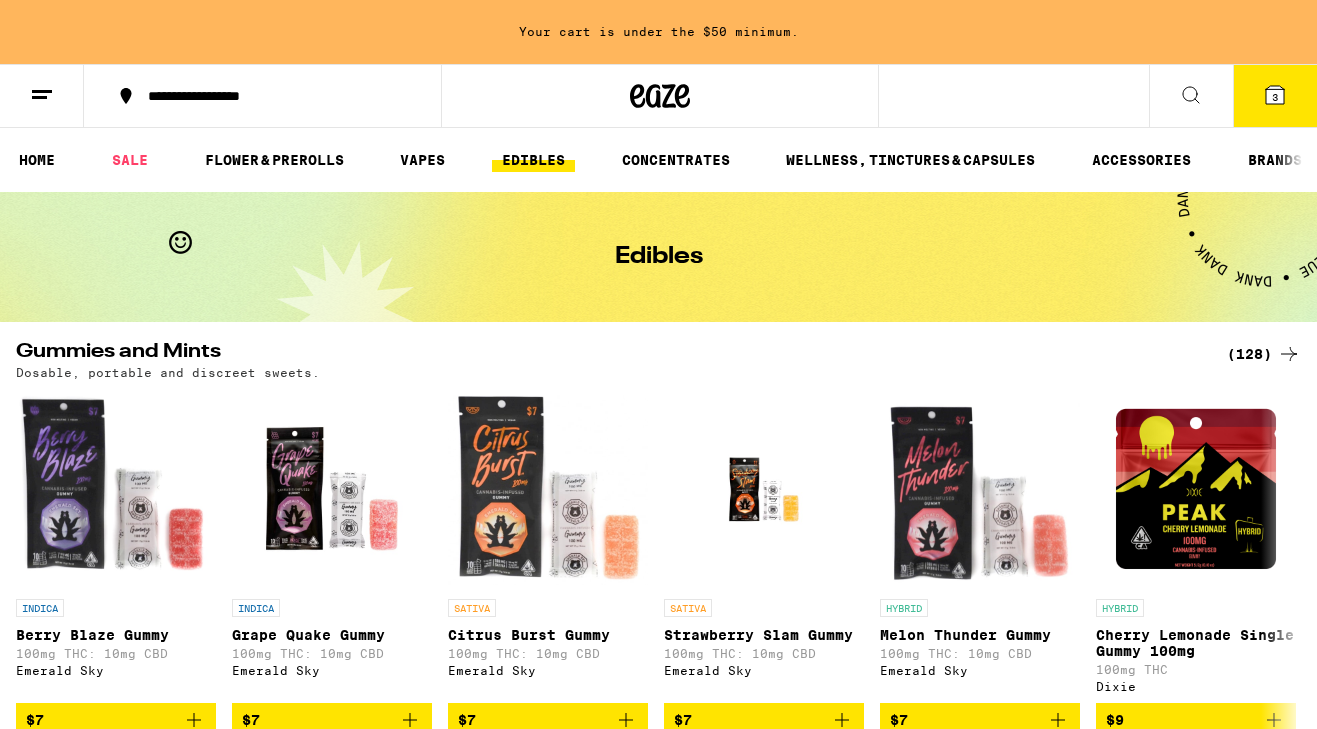 click on "(128)" at bounding box center (1264, 354) 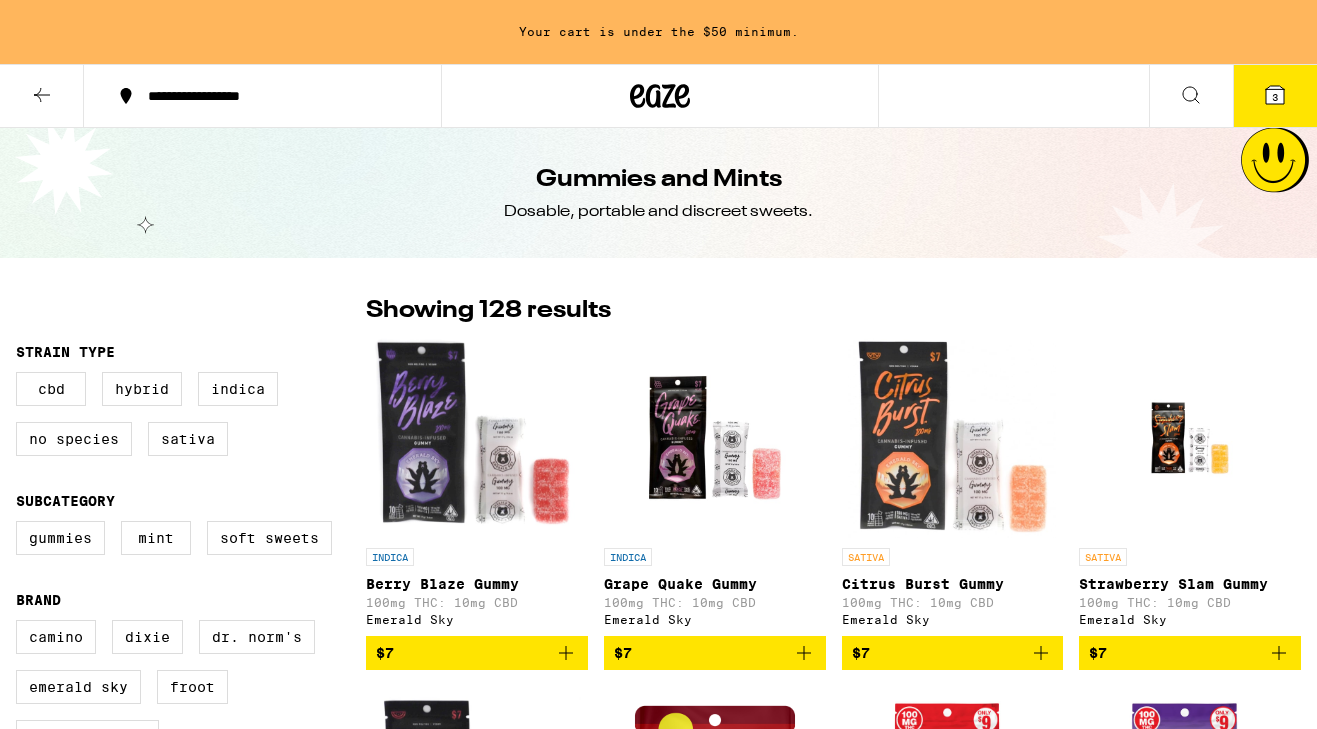 click on "Strain Type CBD Hybrid Indica No Species Sativa" at bounding box center [191, 408] 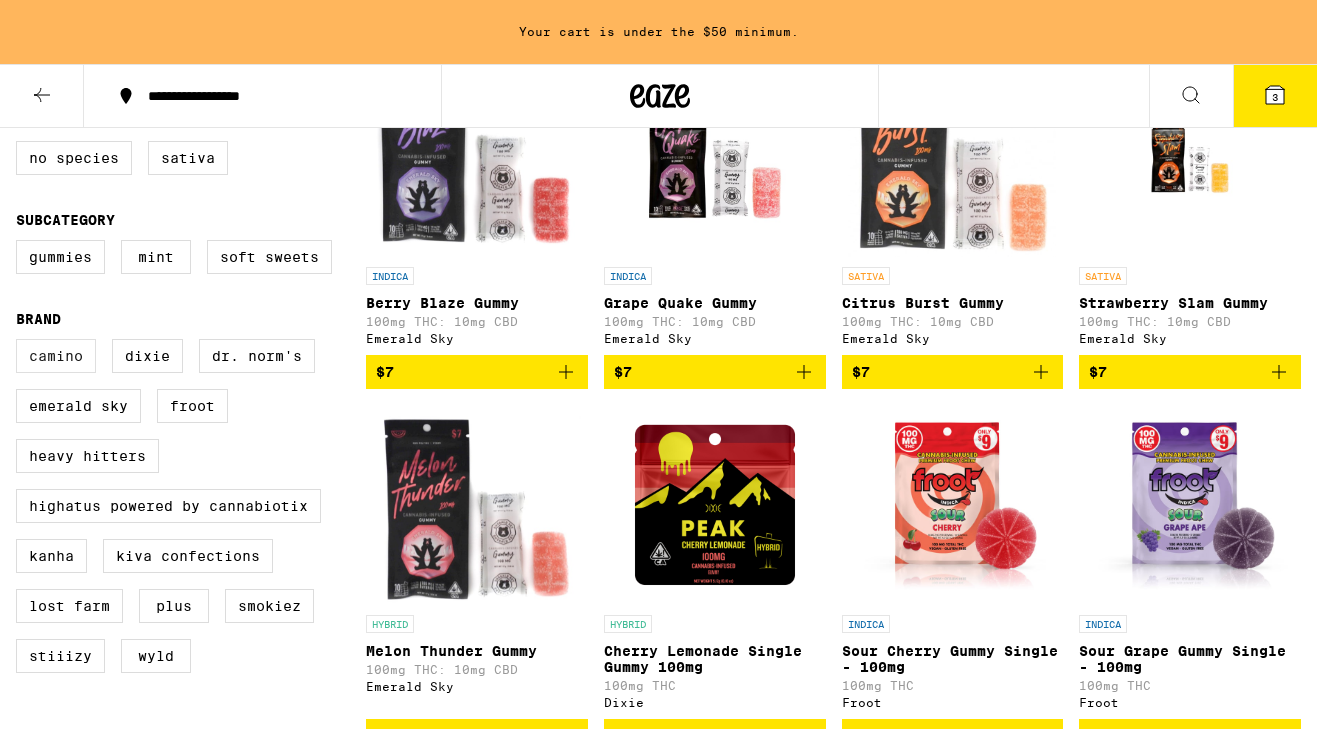 click on "Camino" at bounding box center [56, 356] 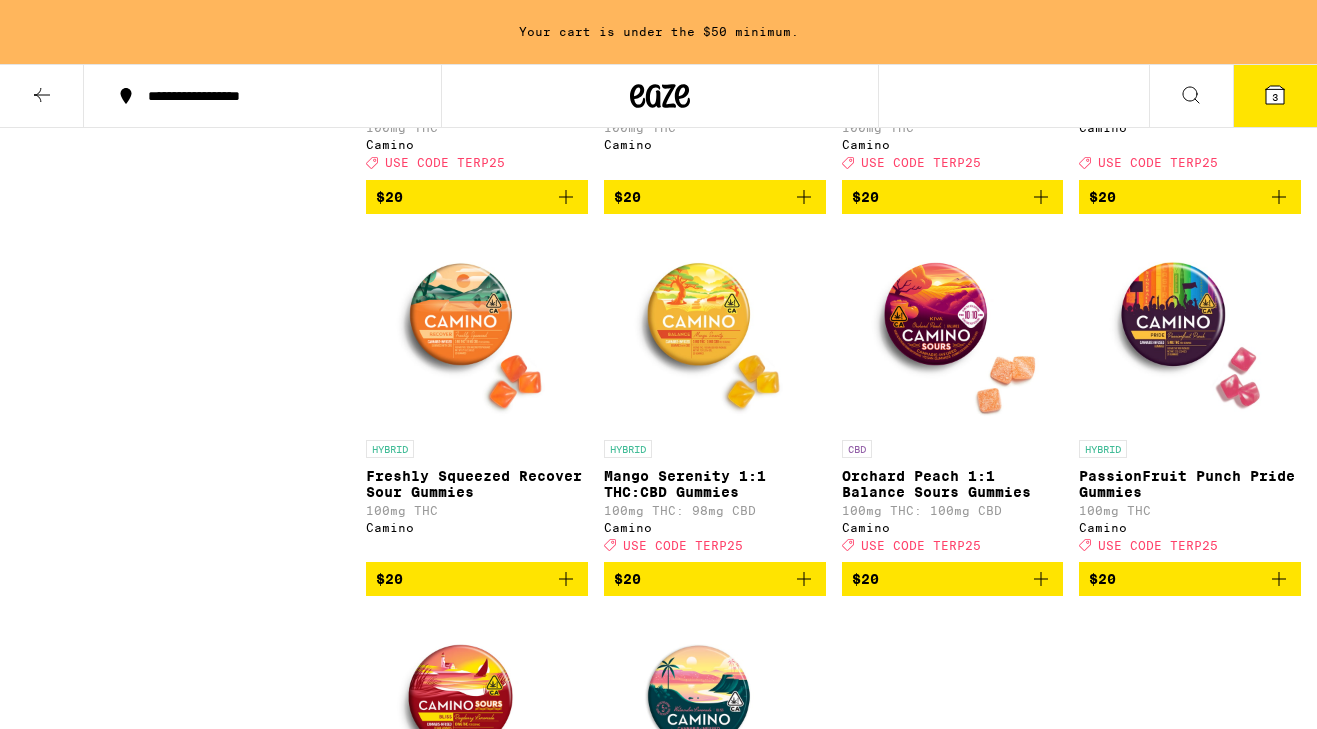click at bounding box center (1041, 579) 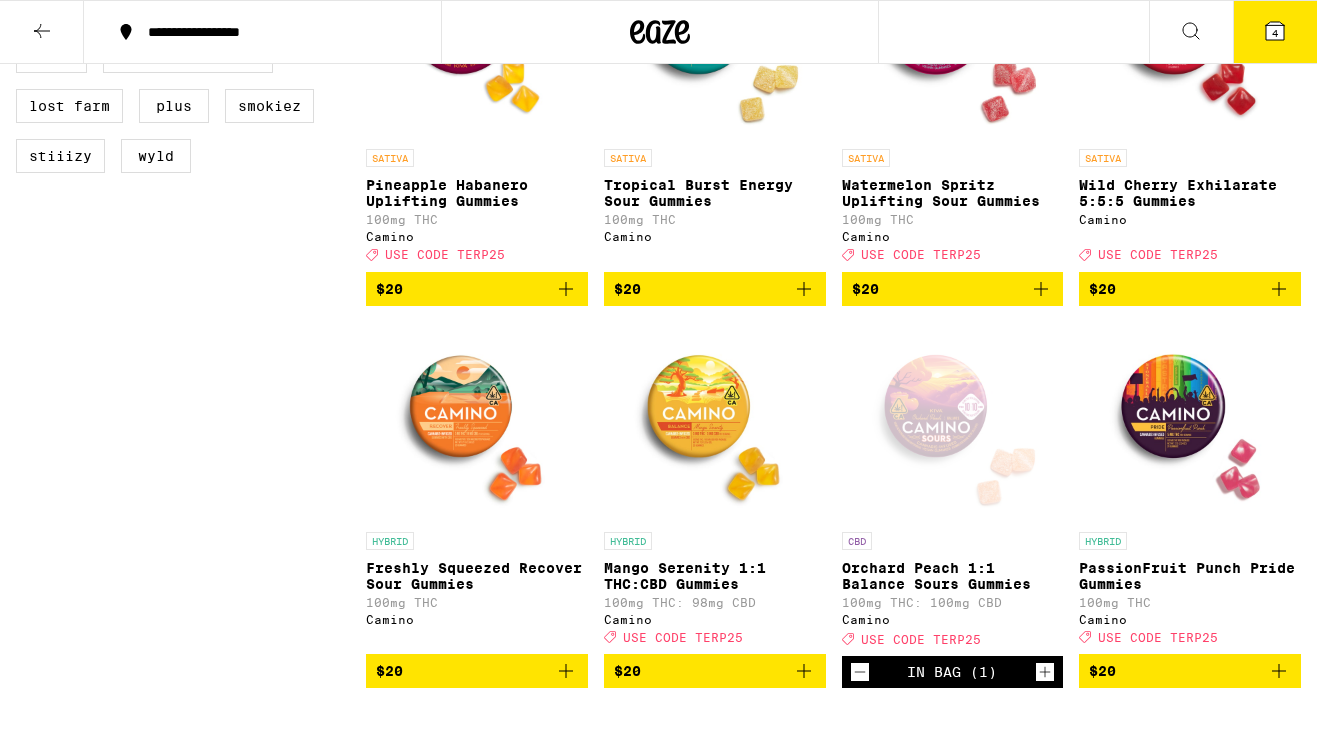 scroll, scrollTop: 630, scrollLeft: 0, axis: vertical 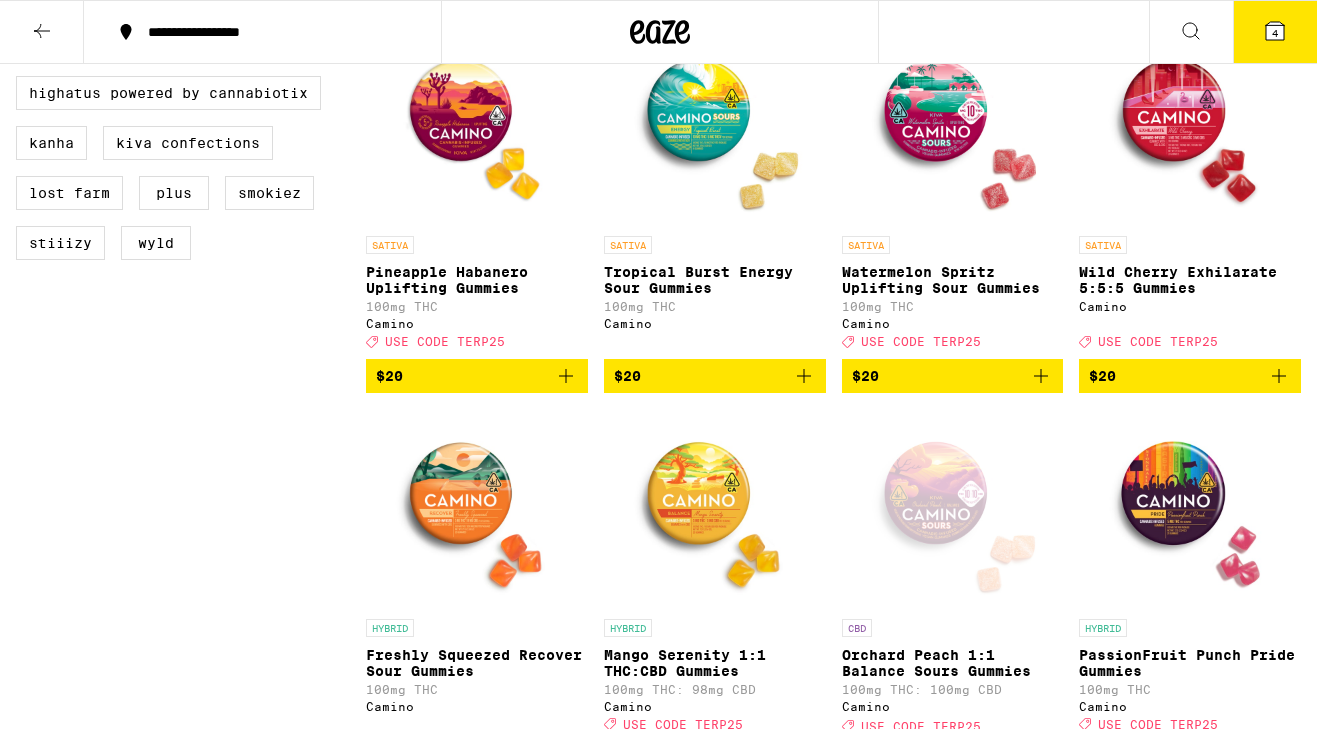click at bounding box center [1275, 31] 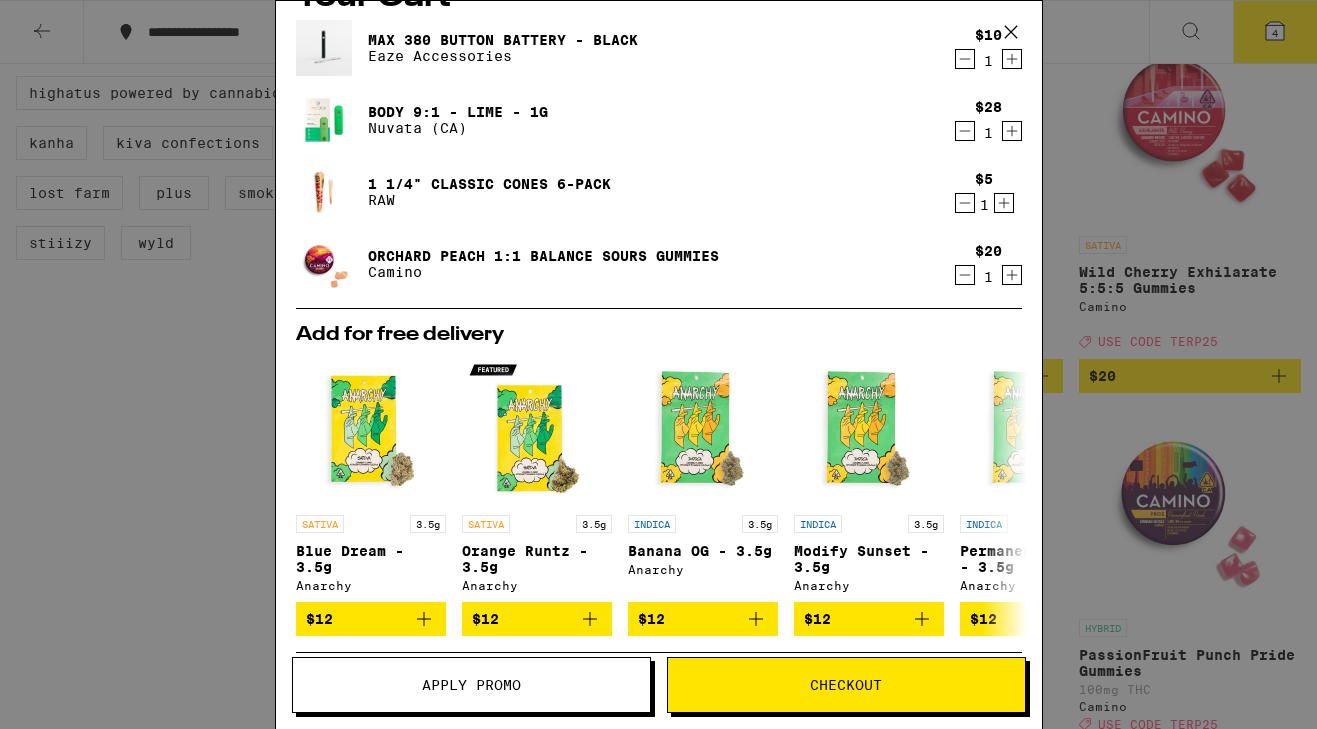 scroll, scrollTop: 0, scrollLeft: 0, axis: both 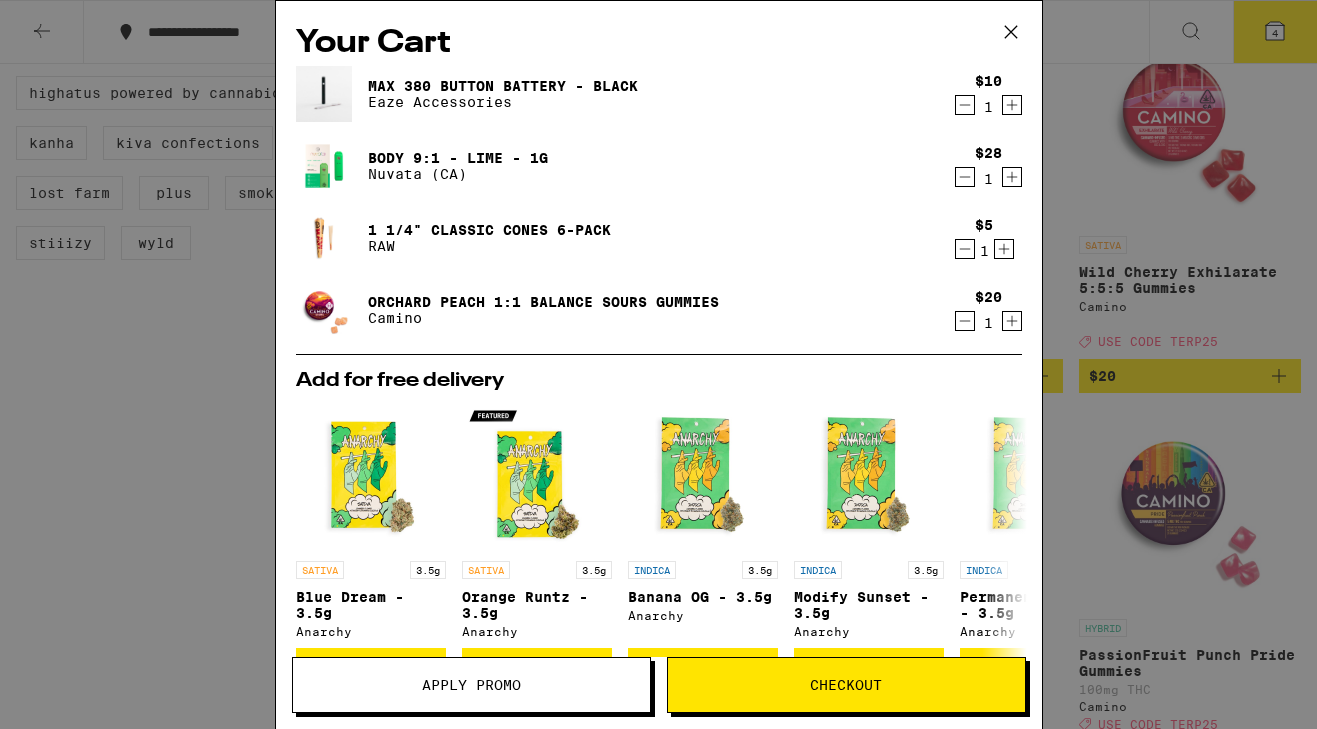 click on "Checkout" at bounding box center (846, 685) 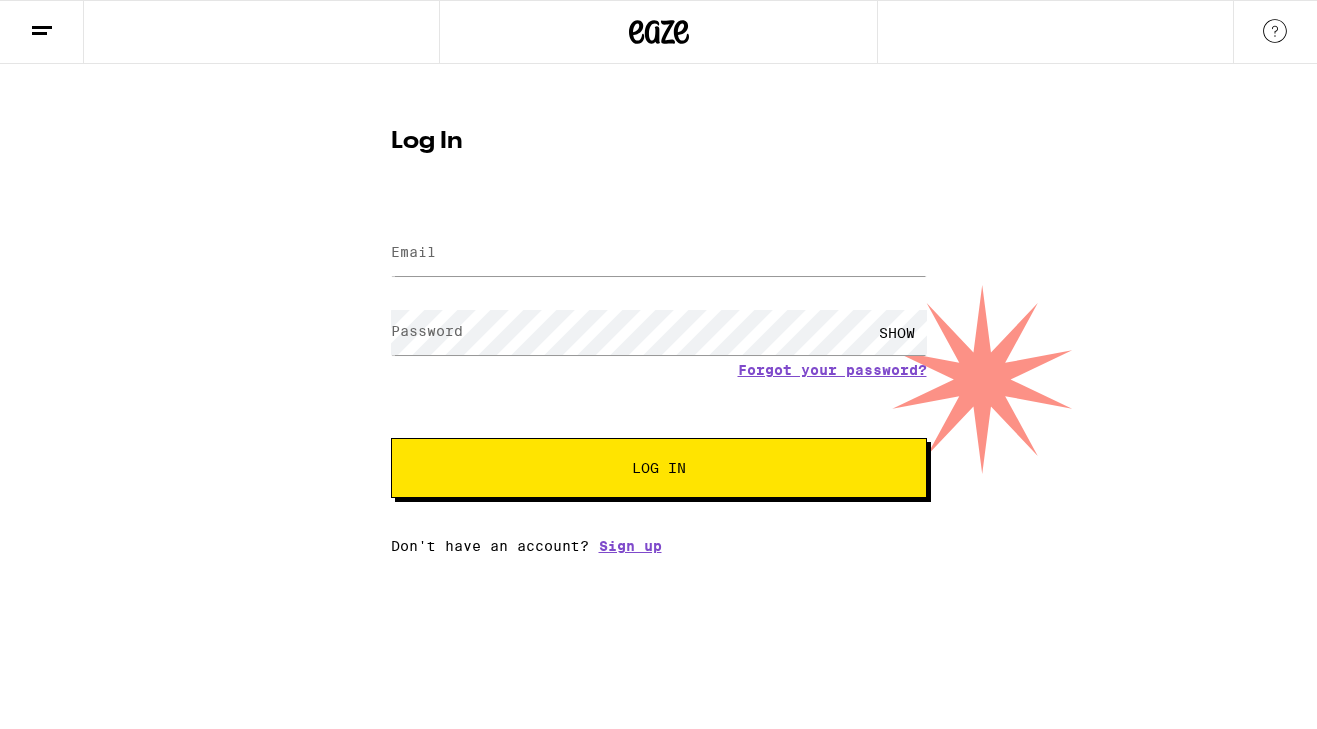 scroll, scrollTop: 0, scrollLeft: 0, axis: both 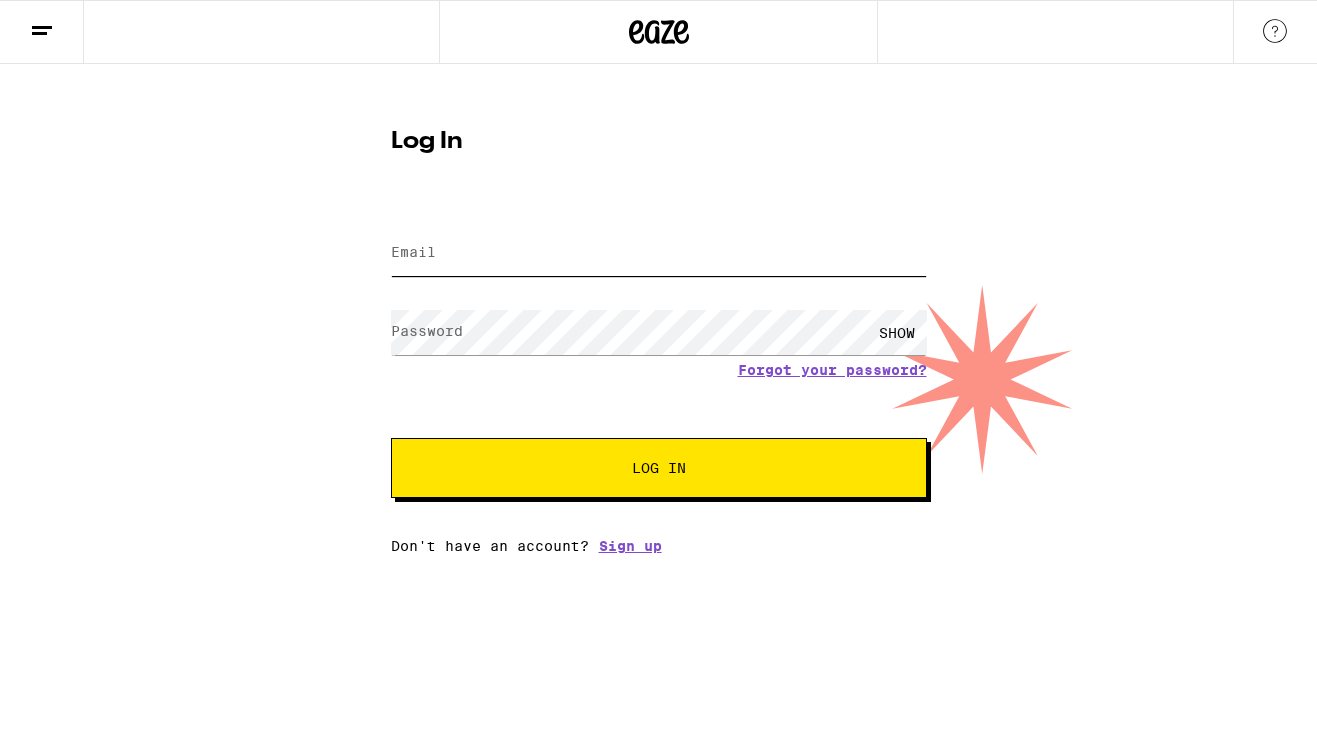 click on "Email" at bounding box center (659, 253) 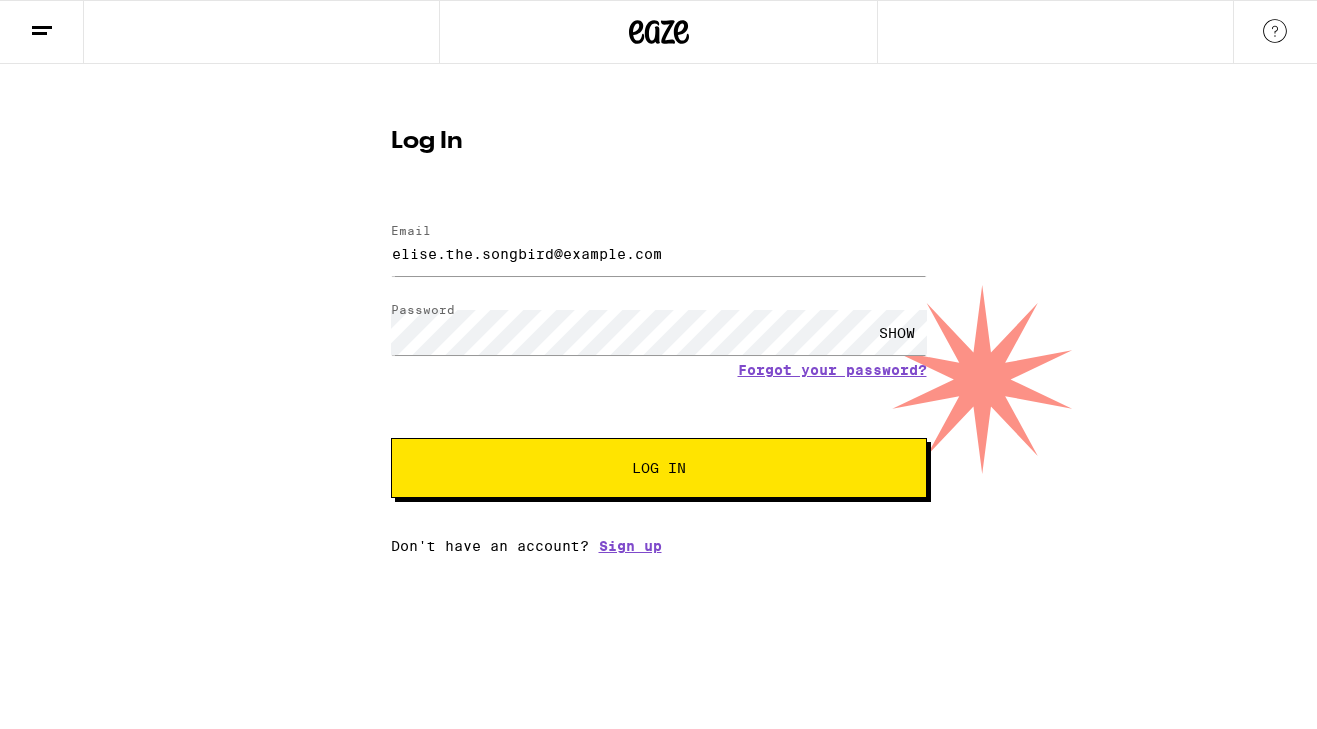click on "Log In" at bounding box center (659, 468) 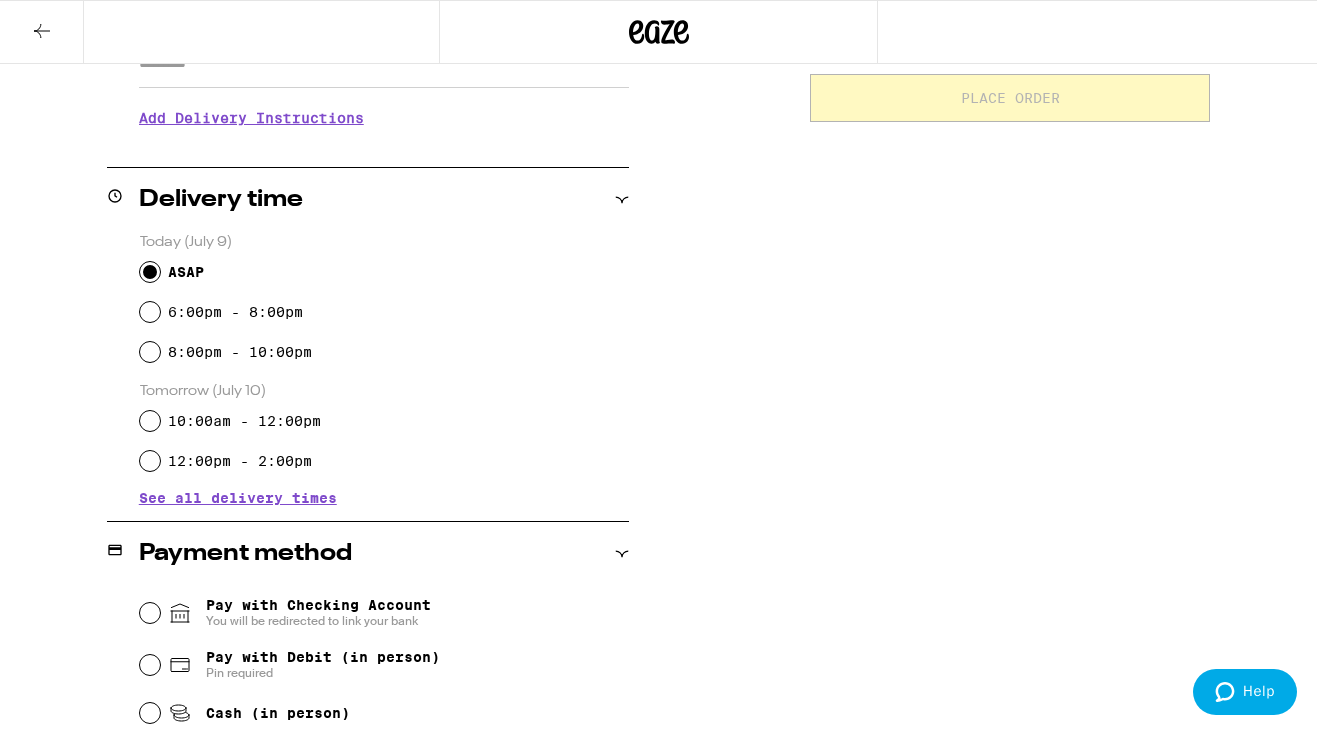 scroll, scrollTop: 542, scrollLeft: 0, axis: vertical 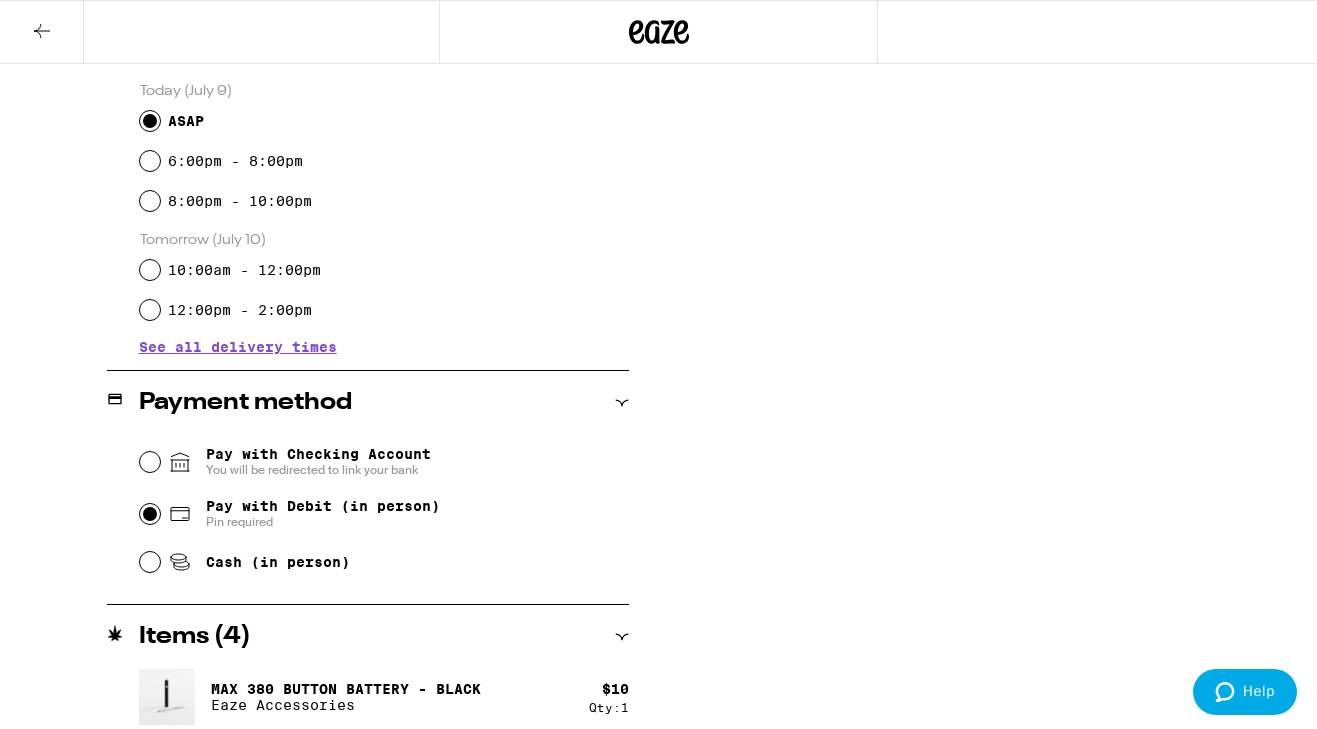 click on "Pay with Debit (in person) Pin required" at bounding box center [150, 514] 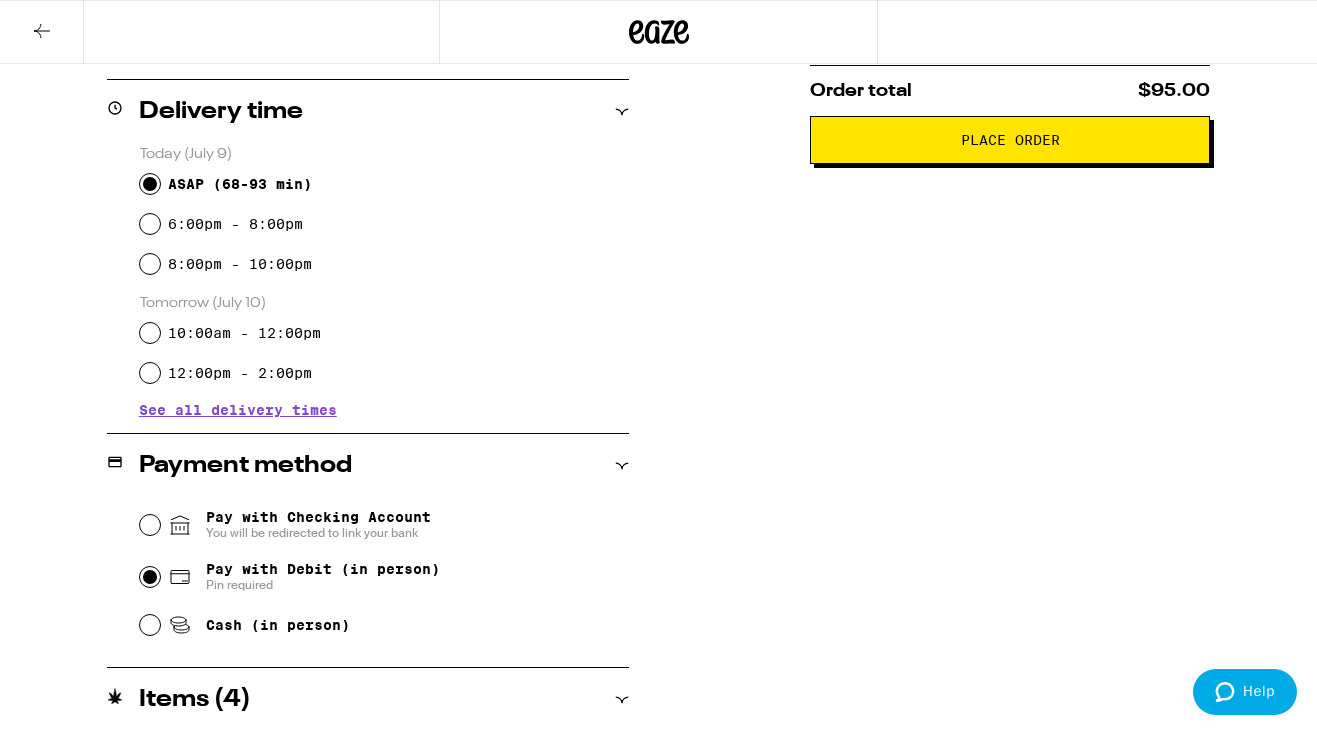 scroll, scrollTop: 478, scrollLeft: 0, axis: vertical 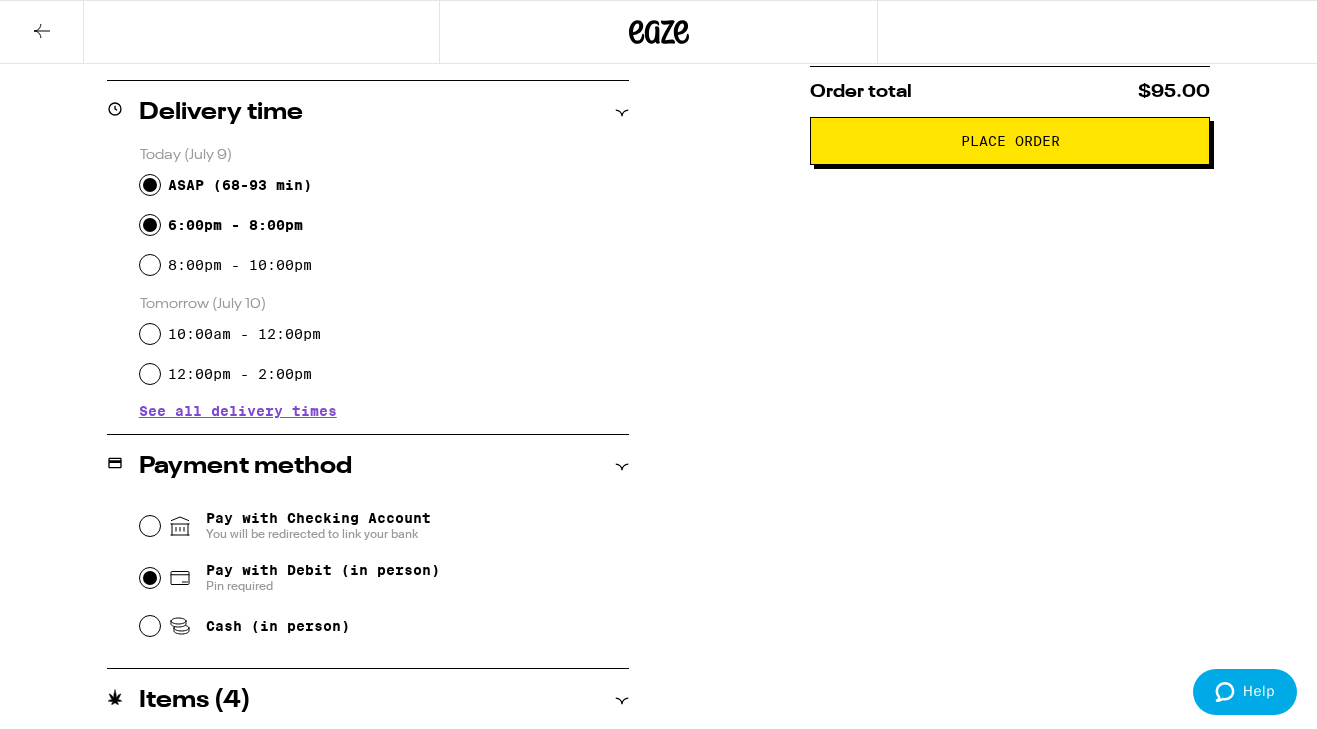 click on "6:00pm - 8:00pm" at bounding box center [150, 225] 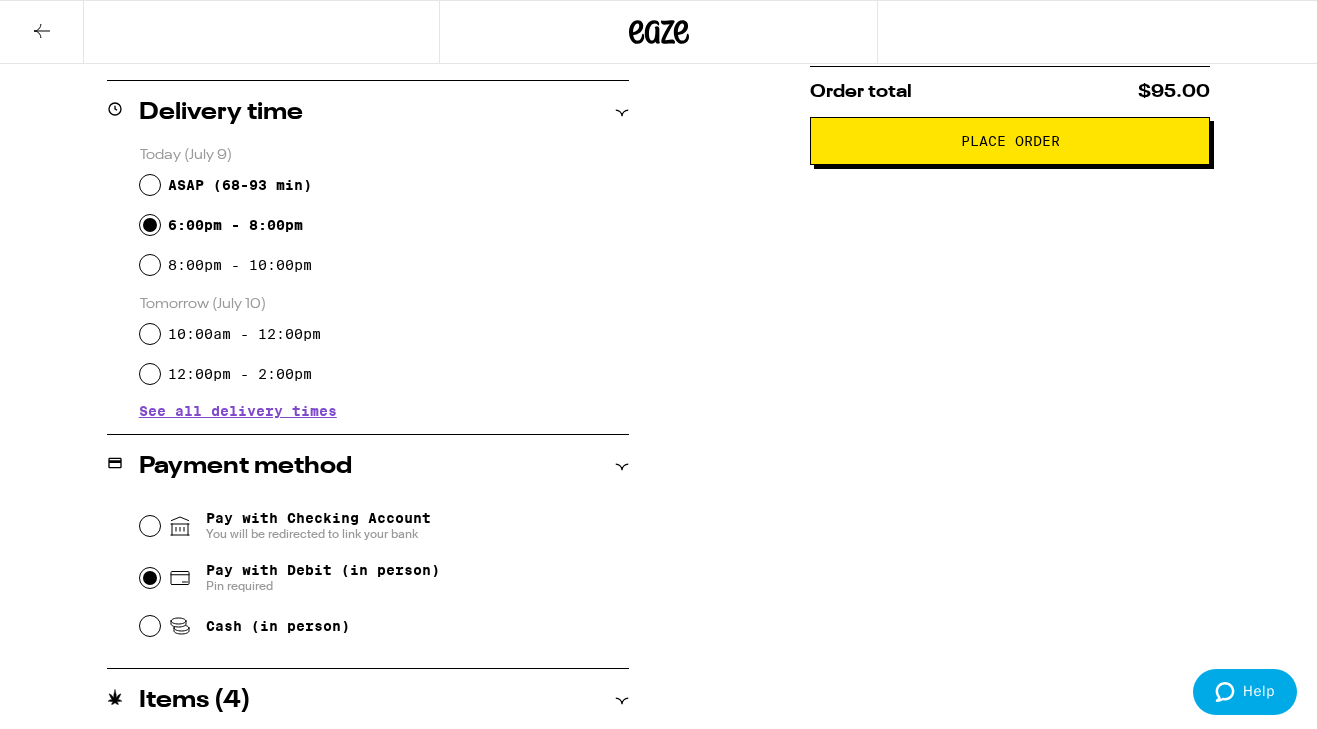 radio on "true" 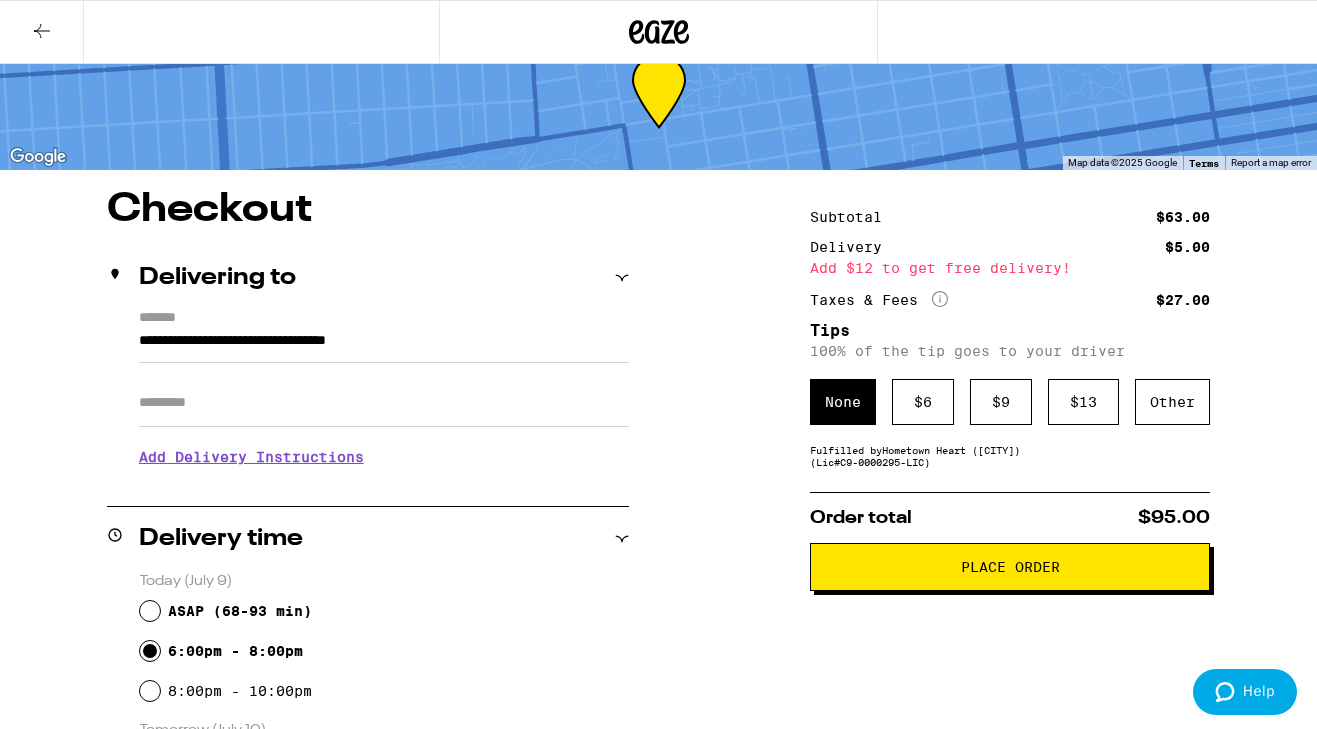 scroll, scrollTop: 0, scrollLeft: 0, axis: both 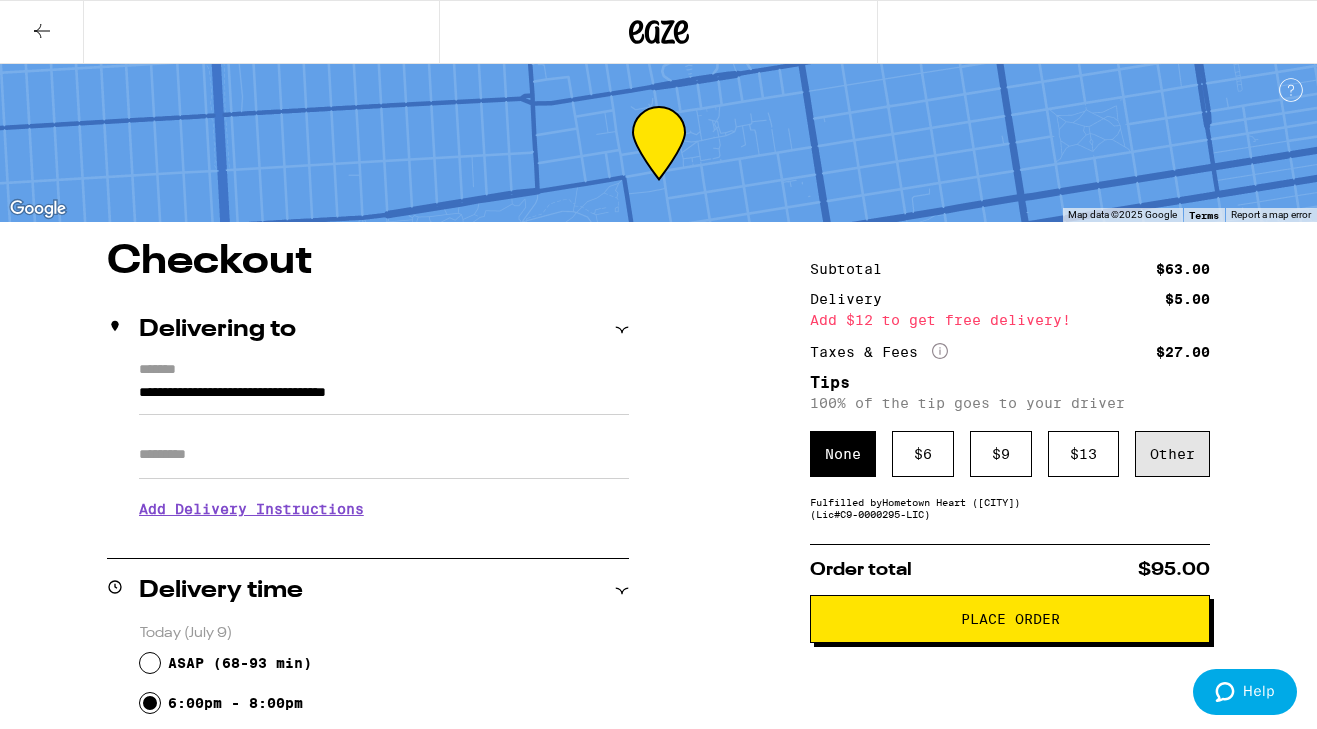 click on "Other" at bounding box center [1172, 454] 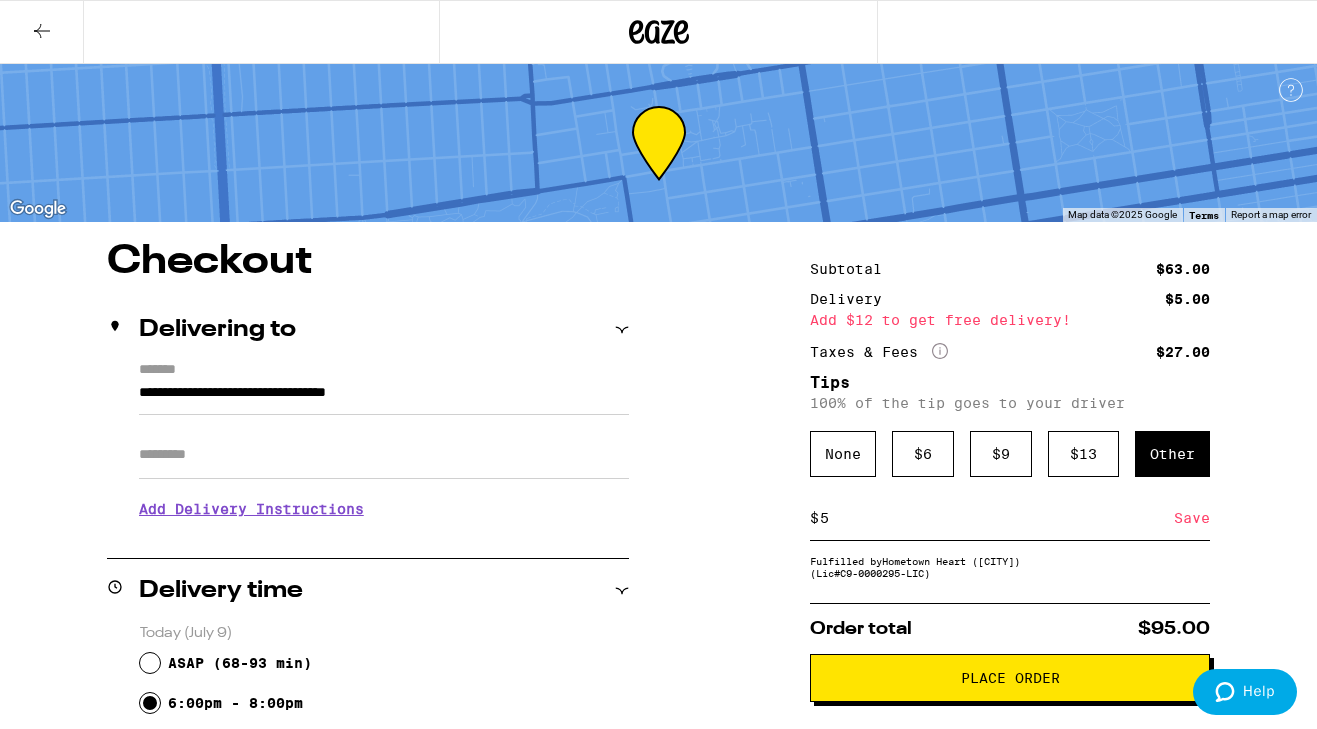 type on "5" 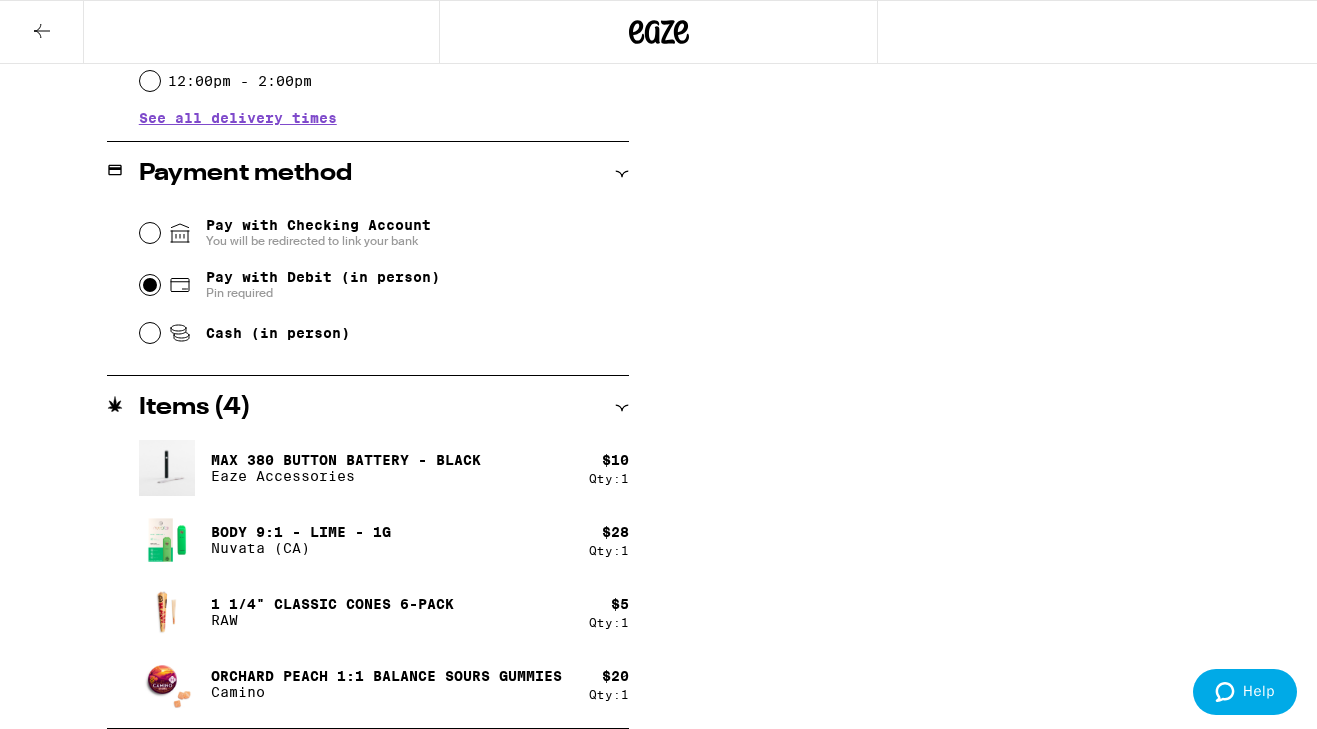scroll, scrollTop: 0, scrollLeft: 0, axis: both 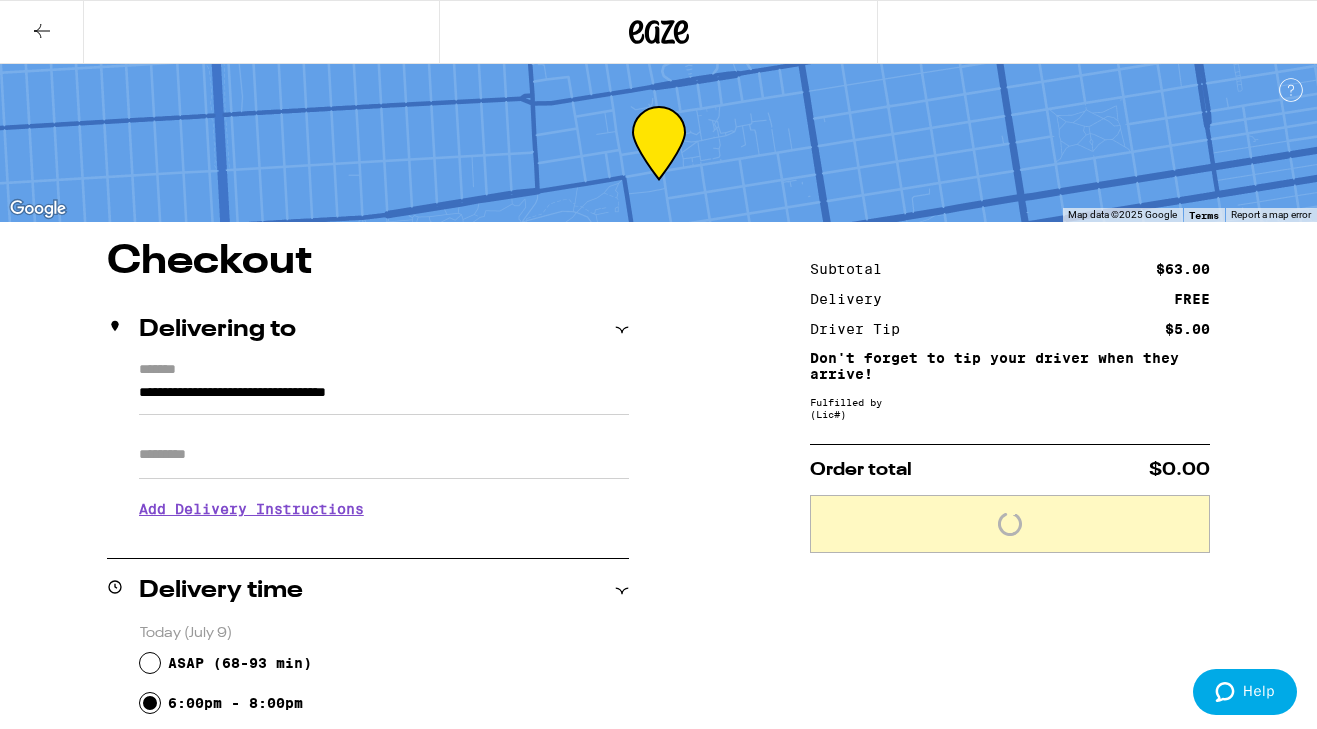 click on "Fulfilled by  (Lic#  )" at bounding box center (1010, 408) 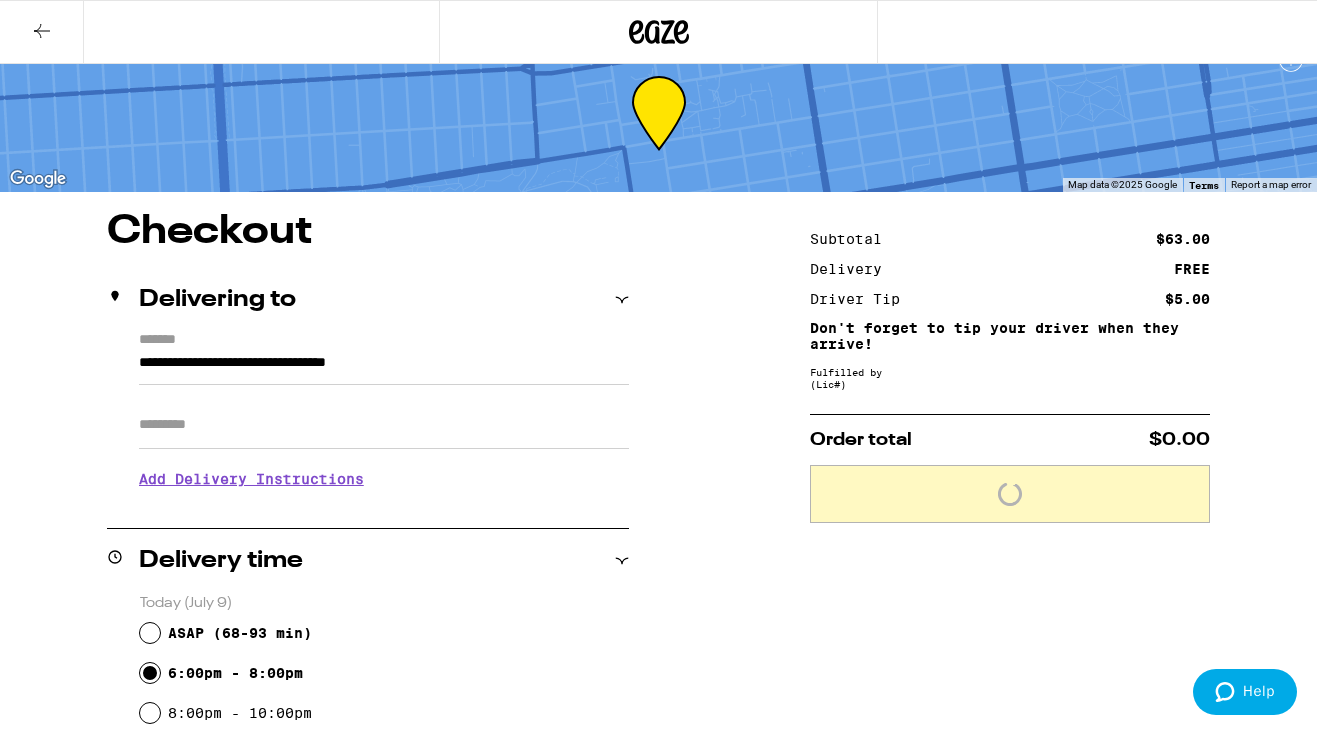 scroll, scrollTop: 0, scrollLeft: 0, axis: both 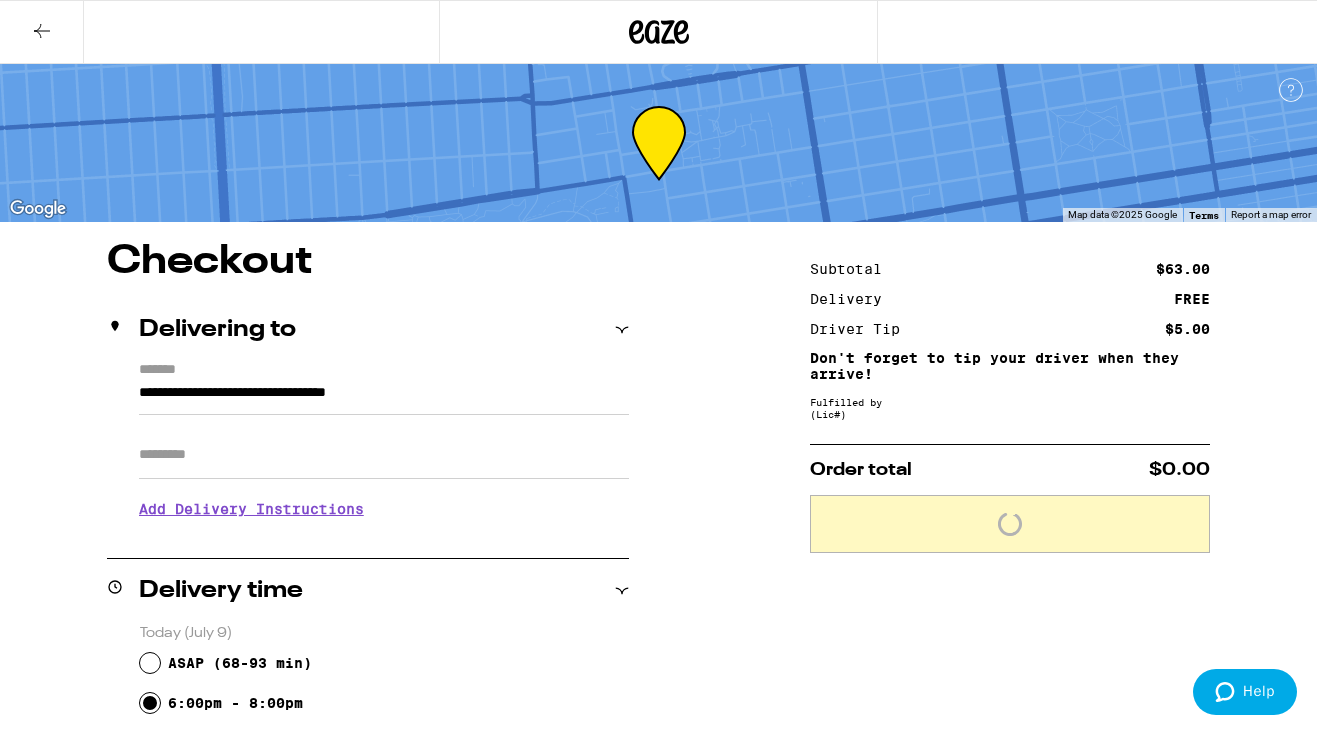 click at bounding box center [42, 32] 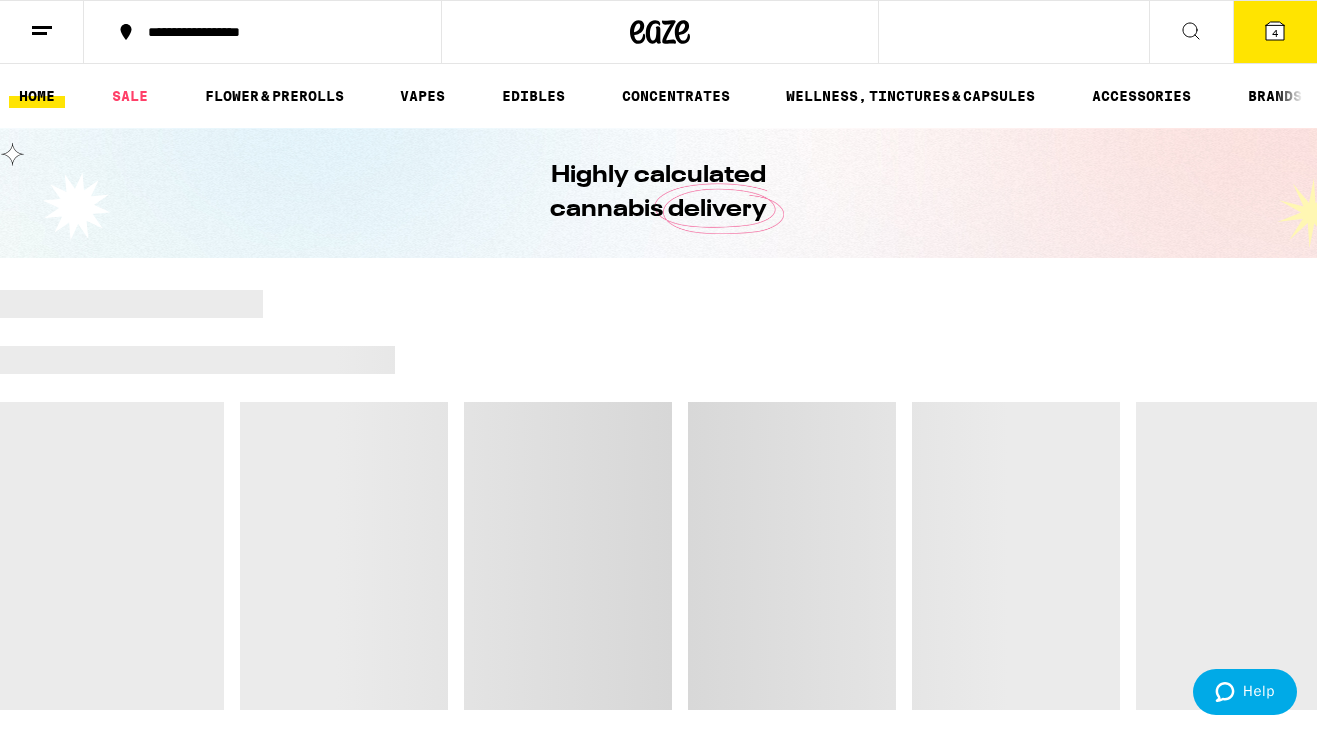 click at bounding box center [1275, 31] 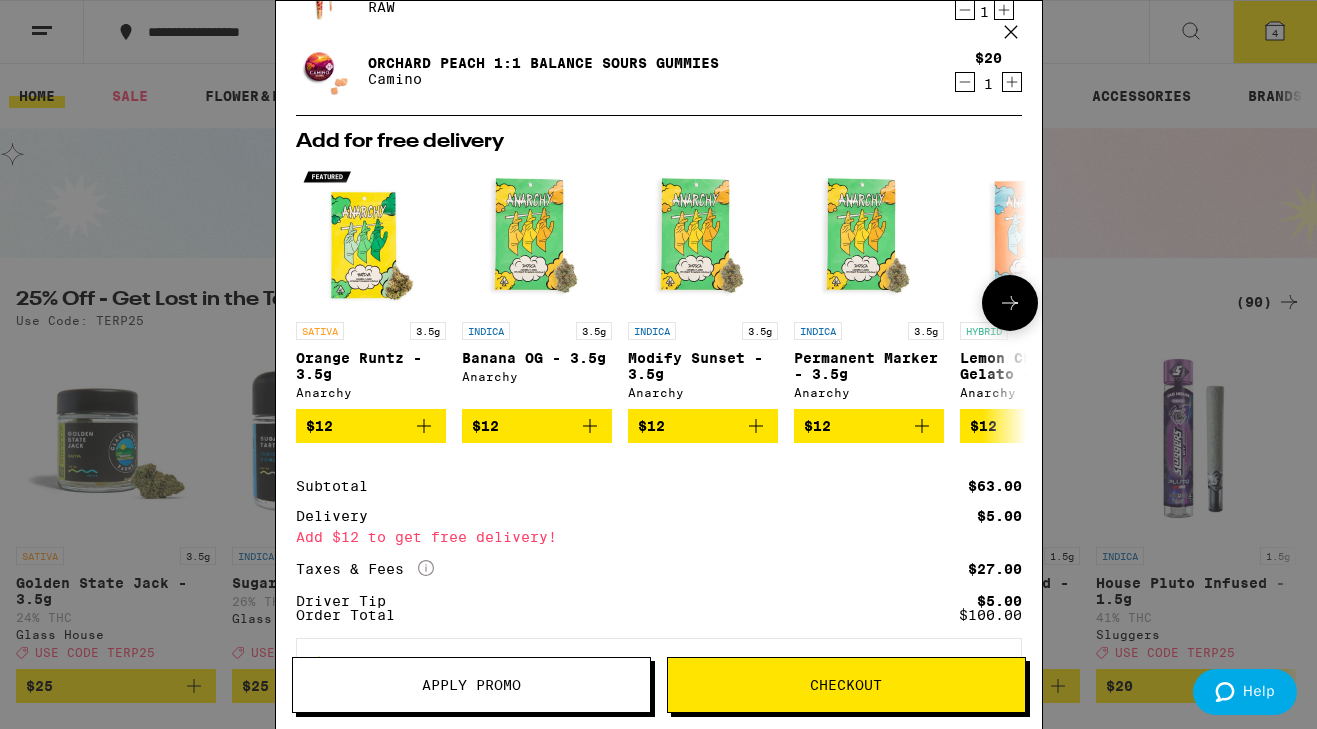 scroll, scrollTop: 347, scrollLeft: 0, axis: vertical 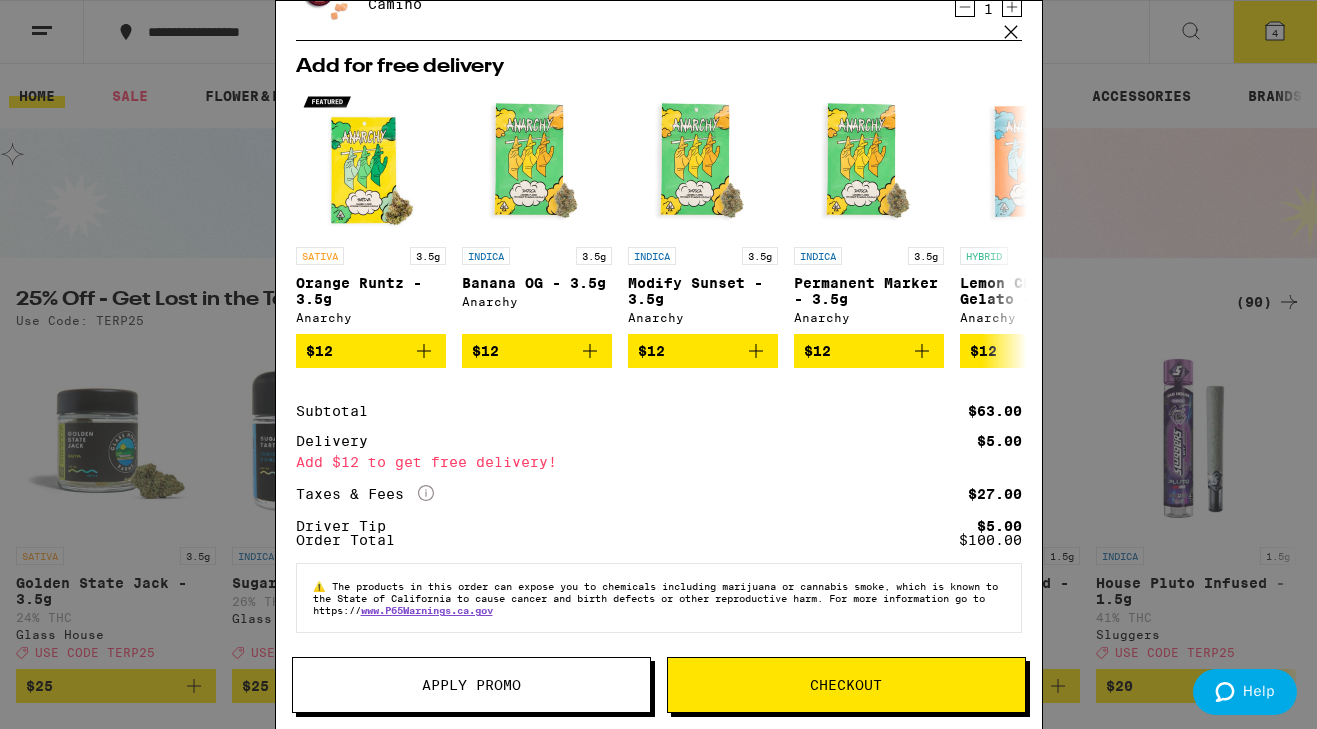 click on "Checkout" at bounding box center (846, 685) 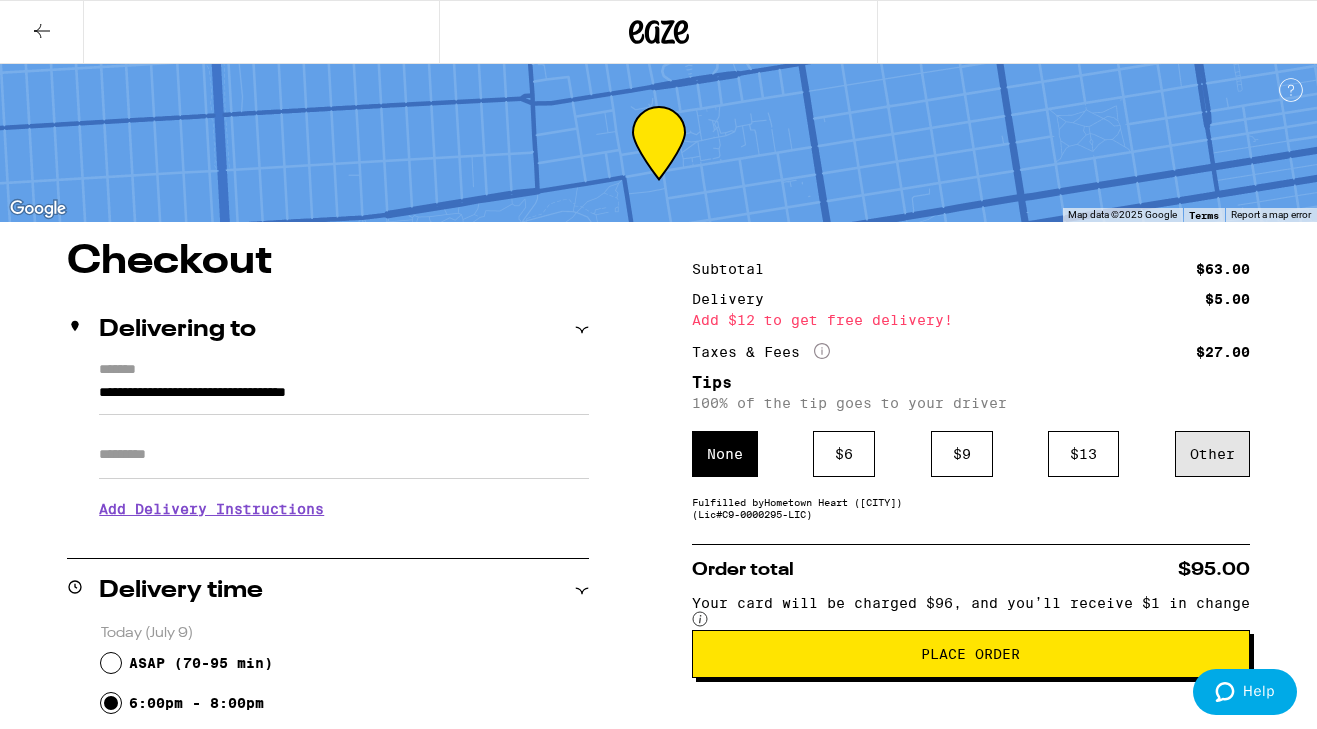 click on "Other" at bounding box center (1212, 454) 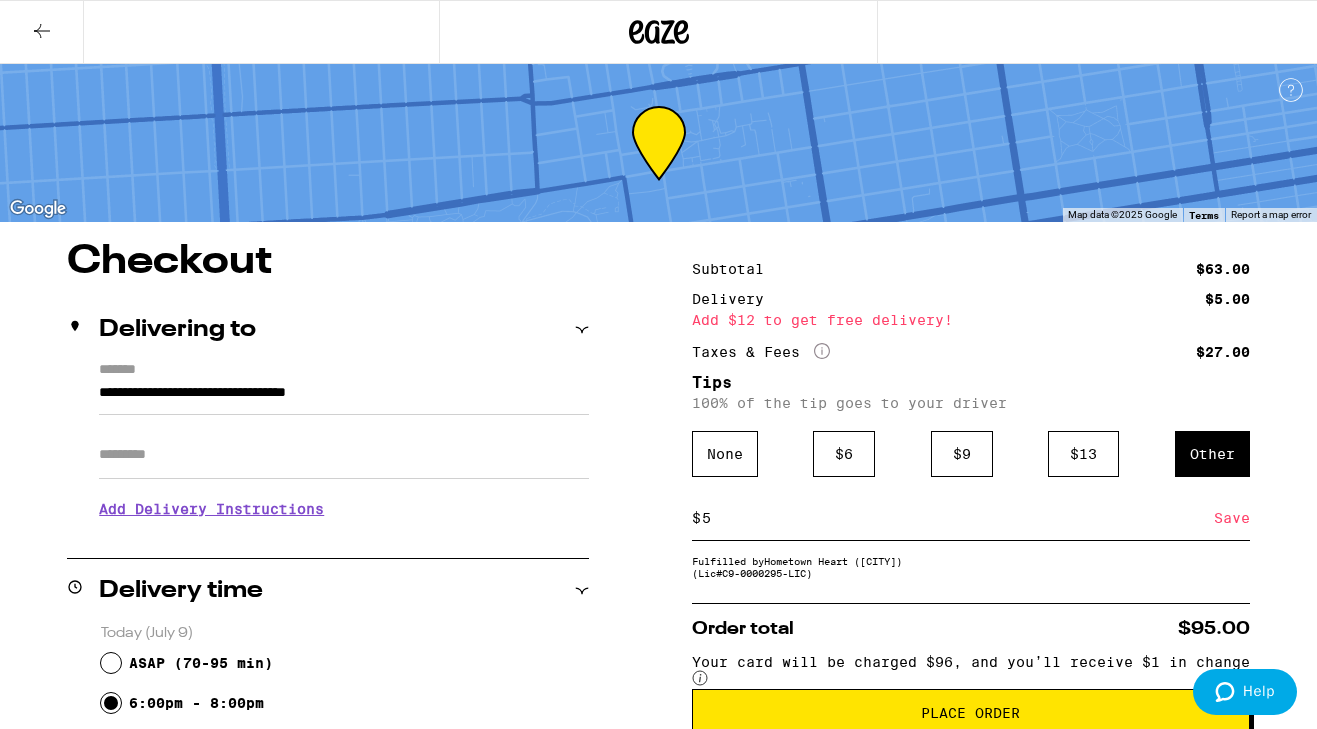 type on "5" 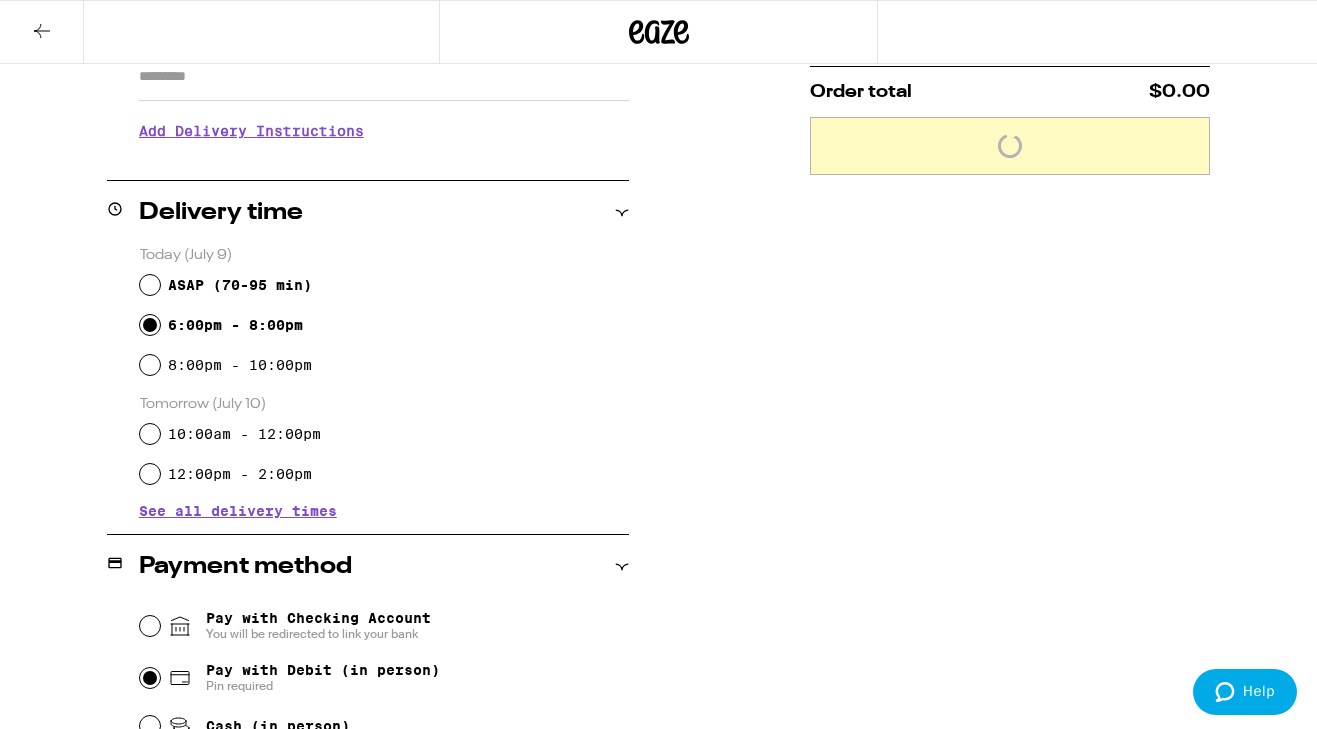 scroll, scrollTop: 0, scrollLeft: 0, axis: both 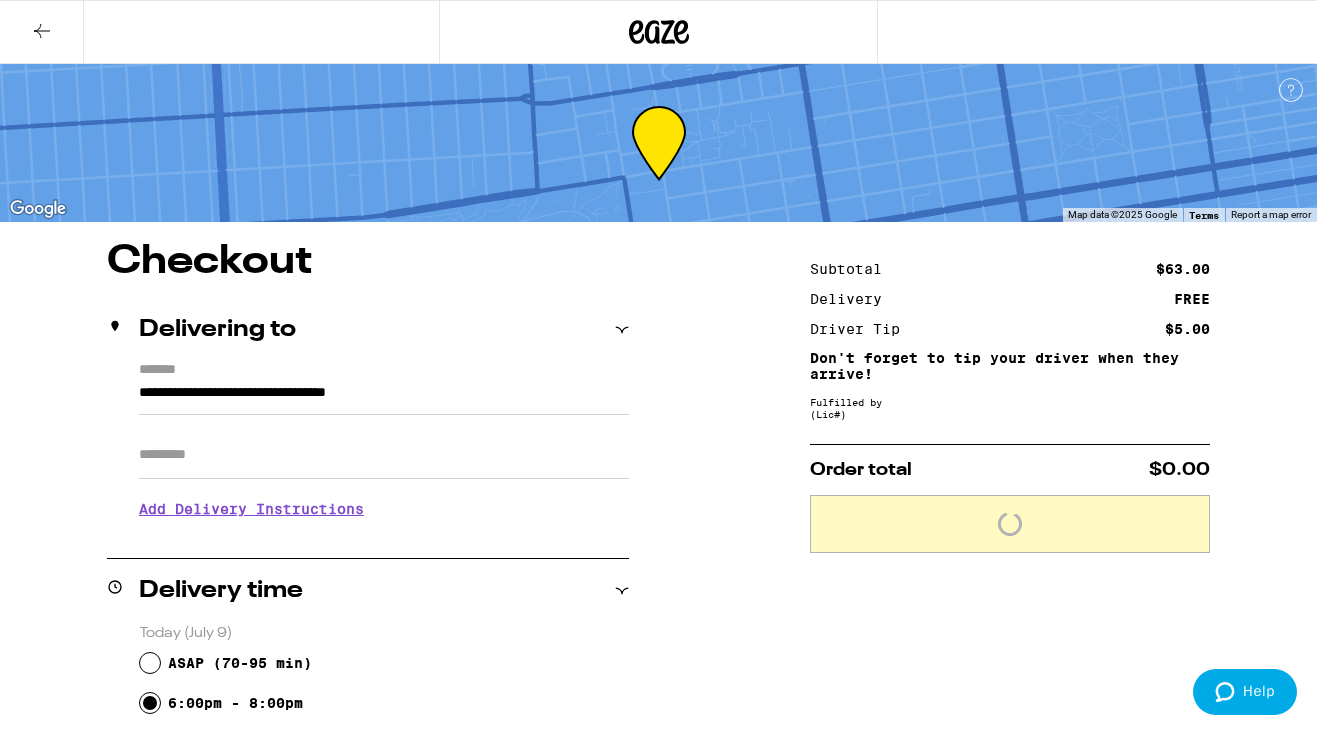 click on "Subtotal $63.00 Delivery FREE Driver Tip $5.00 Don't forget to tip your driver when they arrive! Fulfilled by  (Lic#  ) Order total $0.00 Loading" at bounding box center (1010, 871) 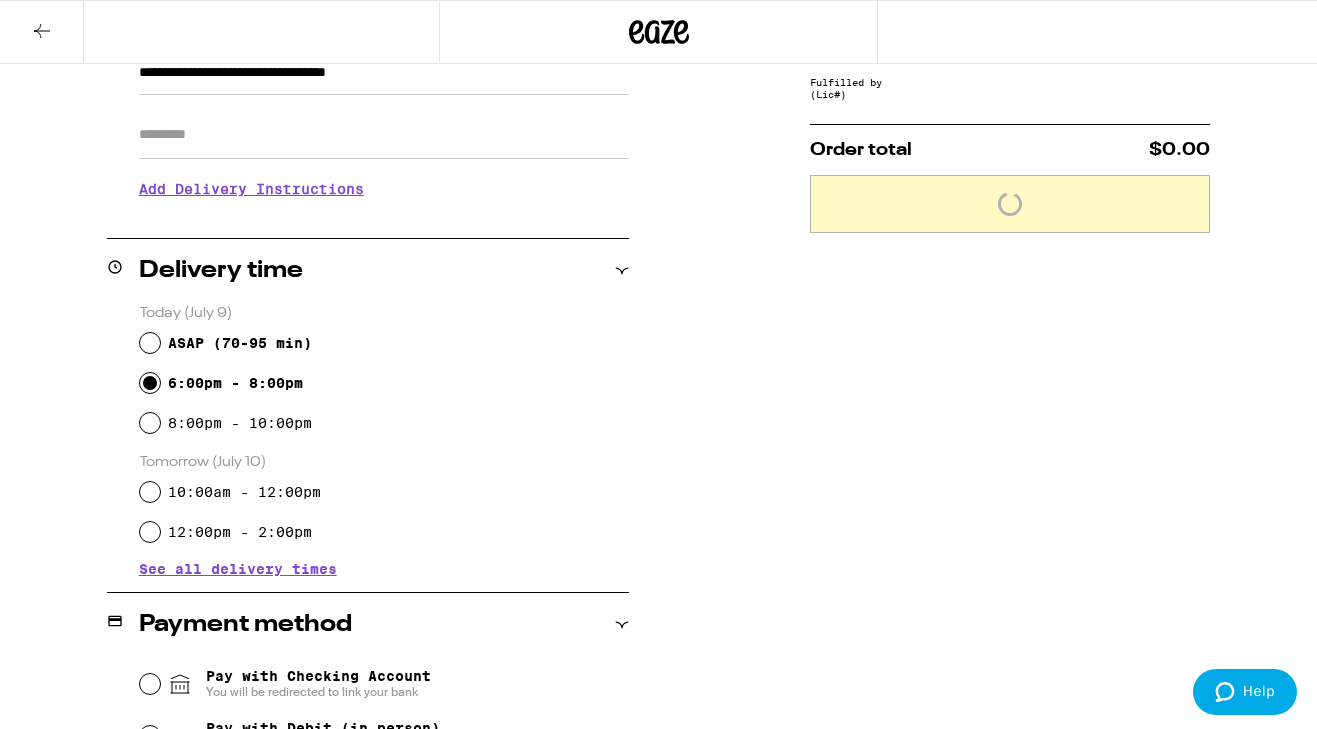 scroll, scrollTop: 0, scrollLeft: 0, axis: both 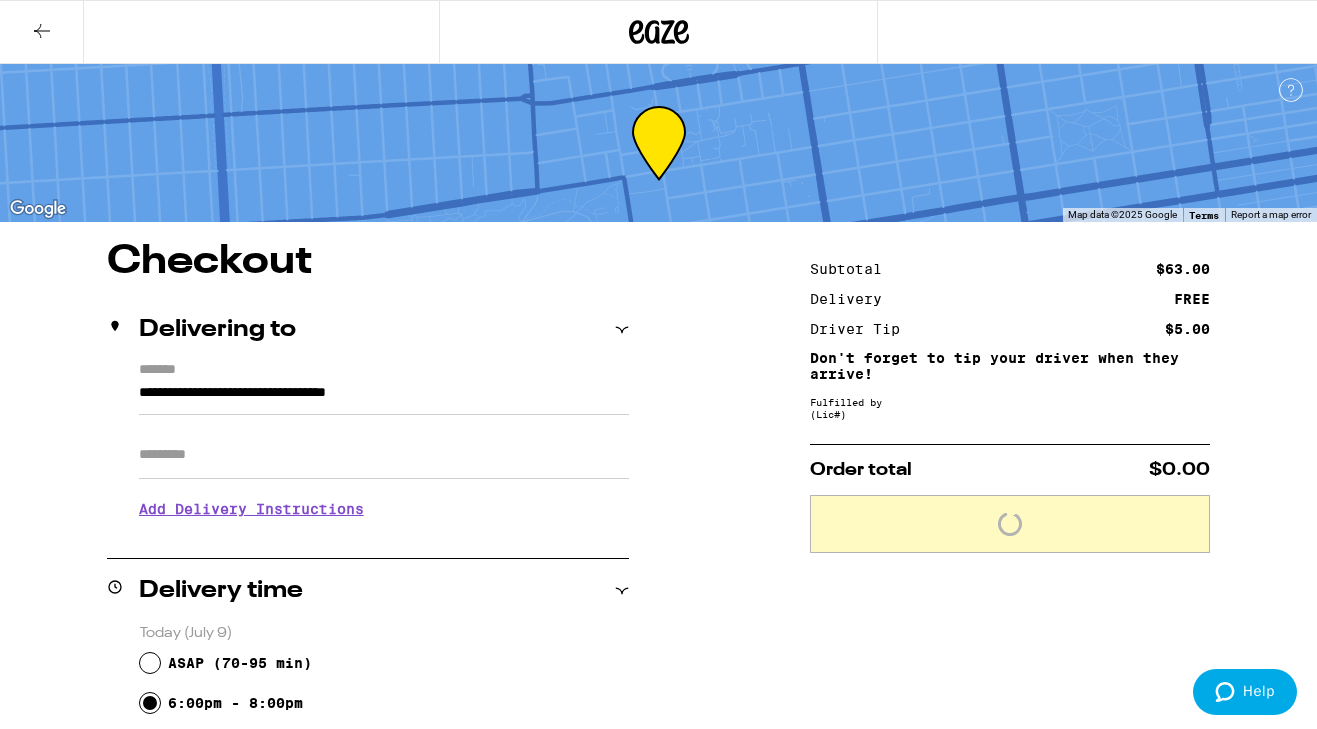 click at bounding box center (42, 31) 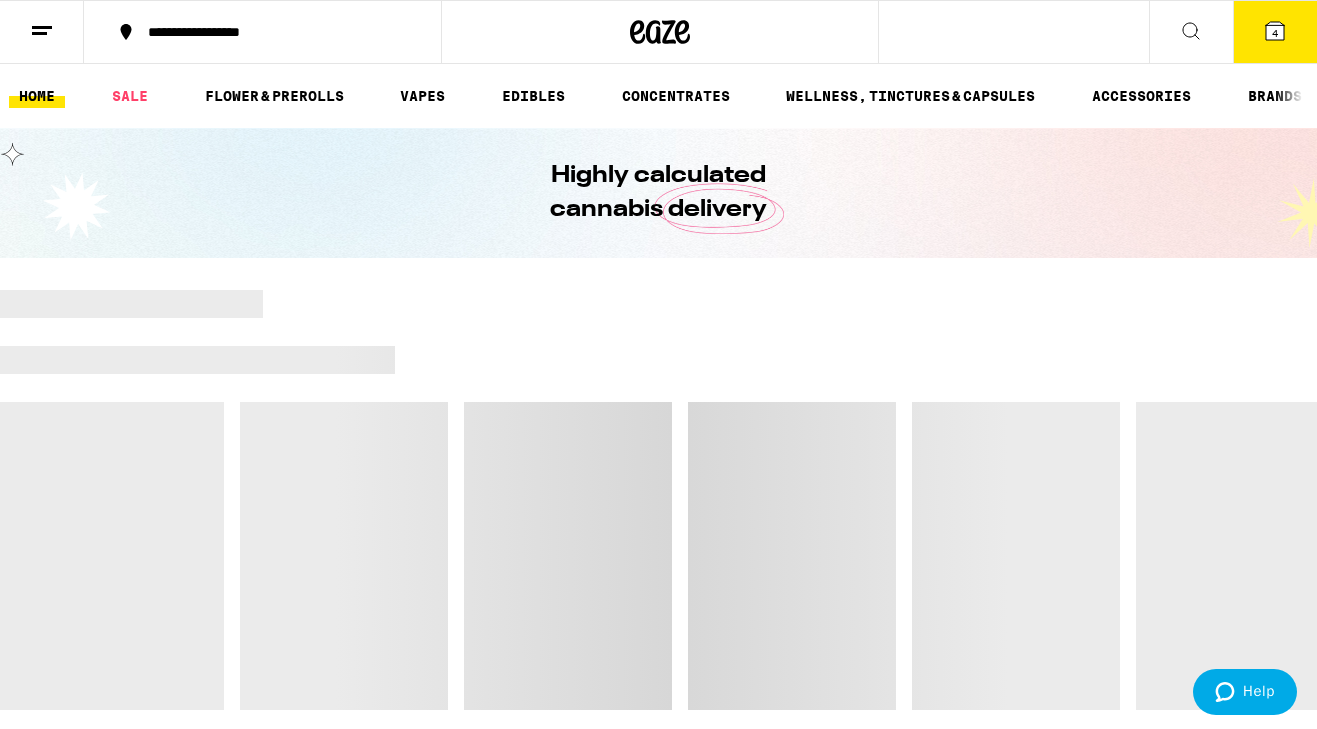 click at bounding box center [1275, 31] 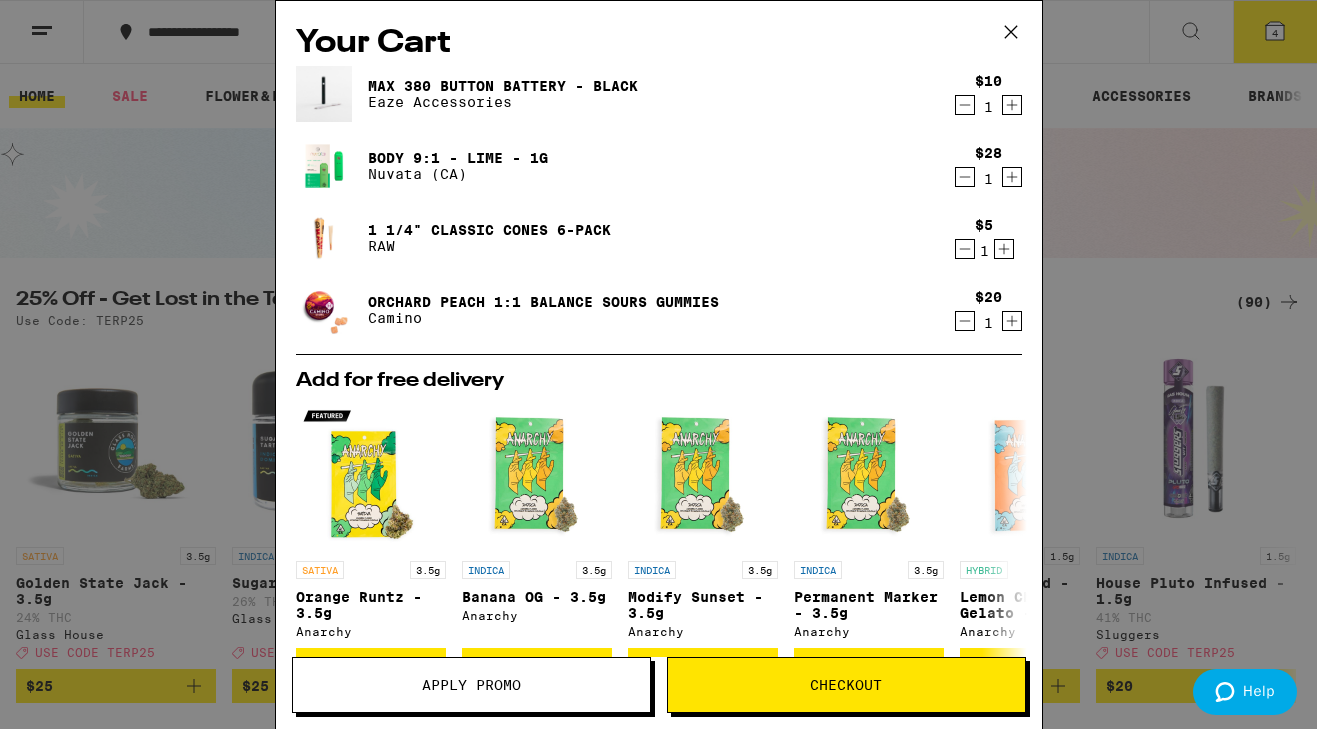 click on "Checkout" at bounding box center (846, 685) 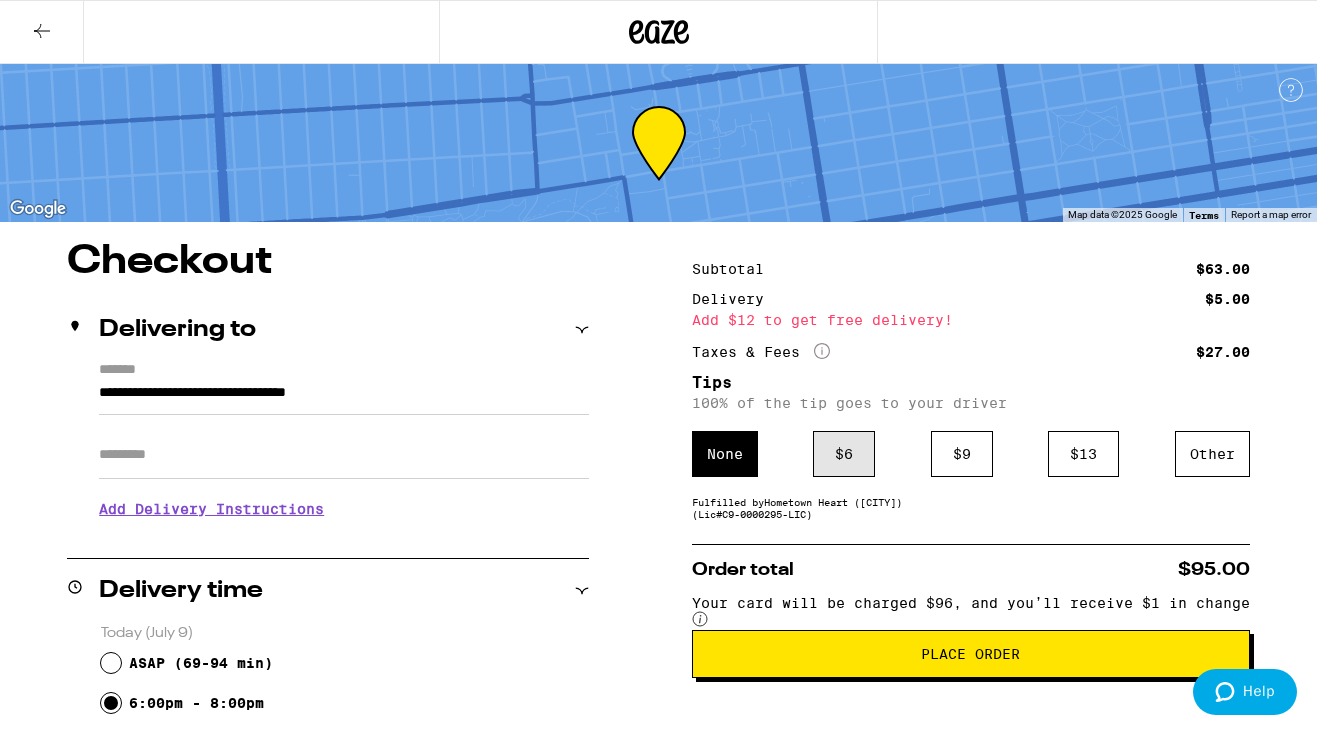 click on "$ 6" at bounding box center [844, 454] 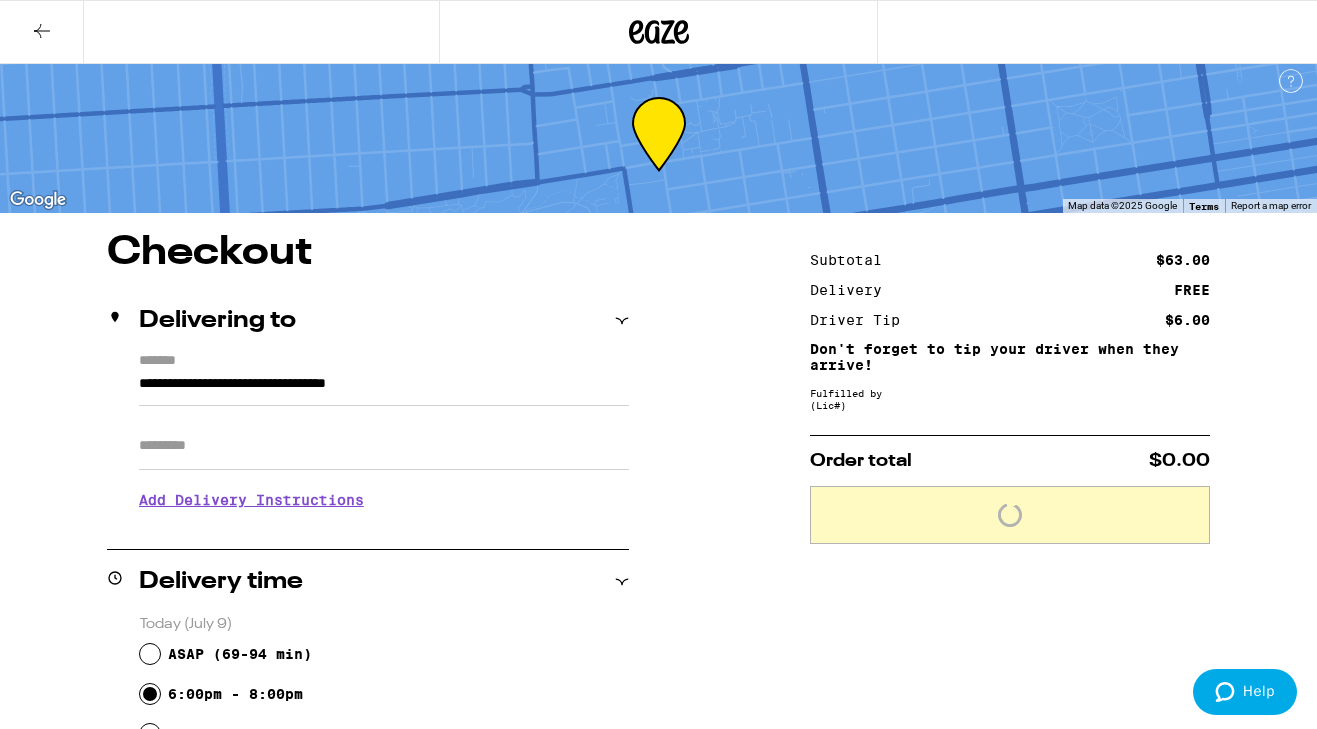 scroll, scrollTop: 0, scrollLeft: 0, axis: both 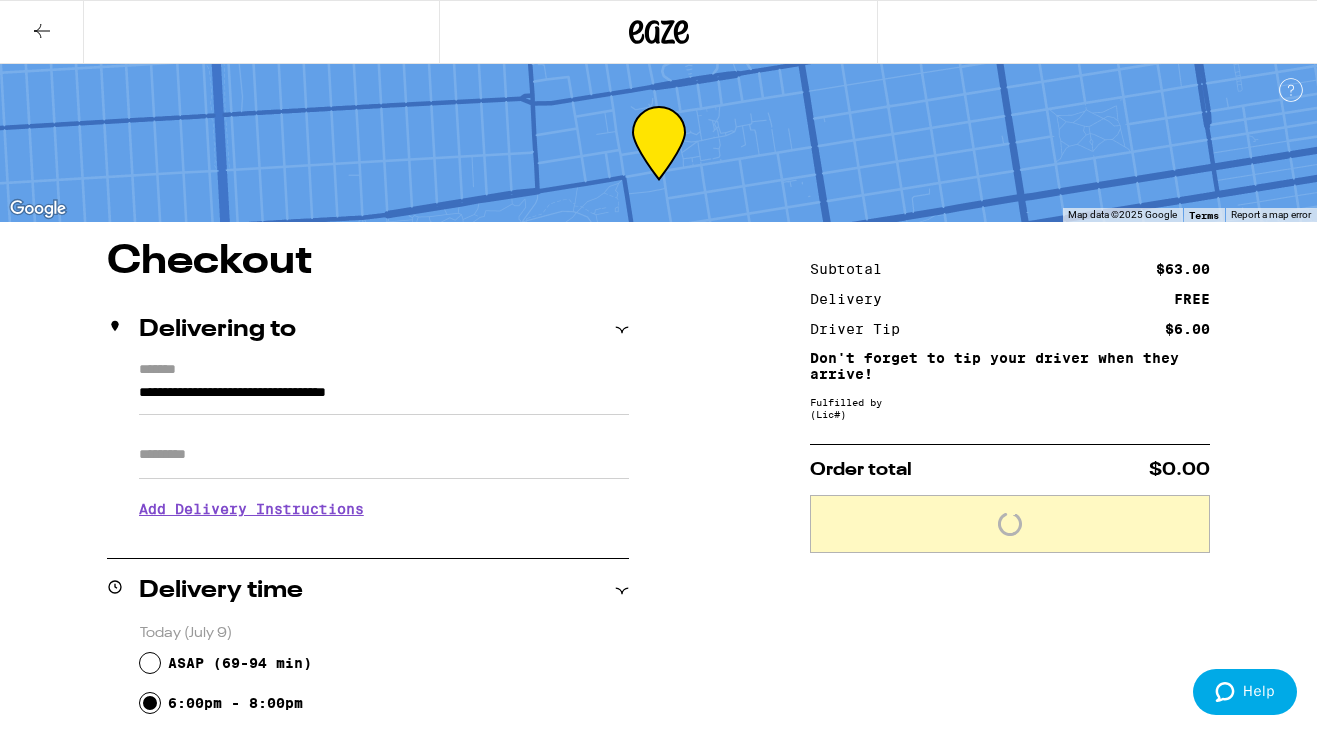 click on "**********" at bounding box center [658, 871] 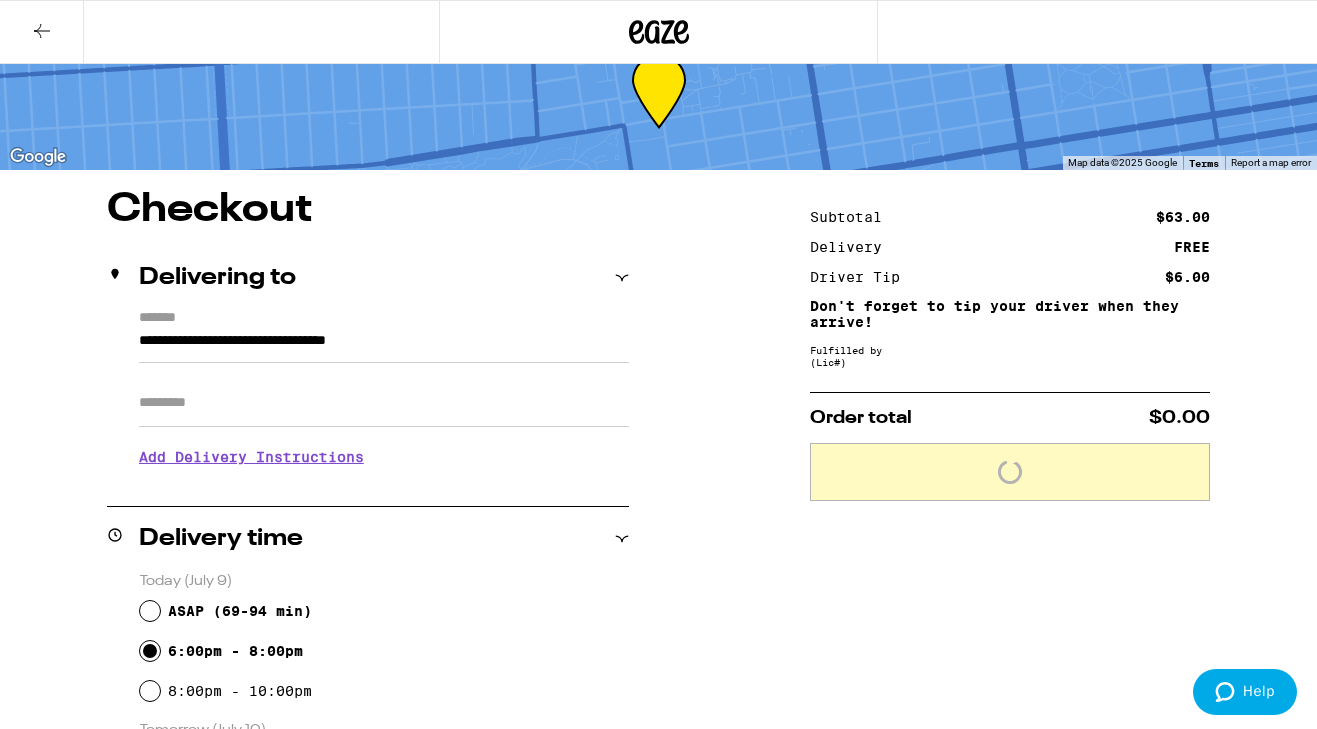 scroll, scrollTop: 0, scrollLeft: 0, axis: both 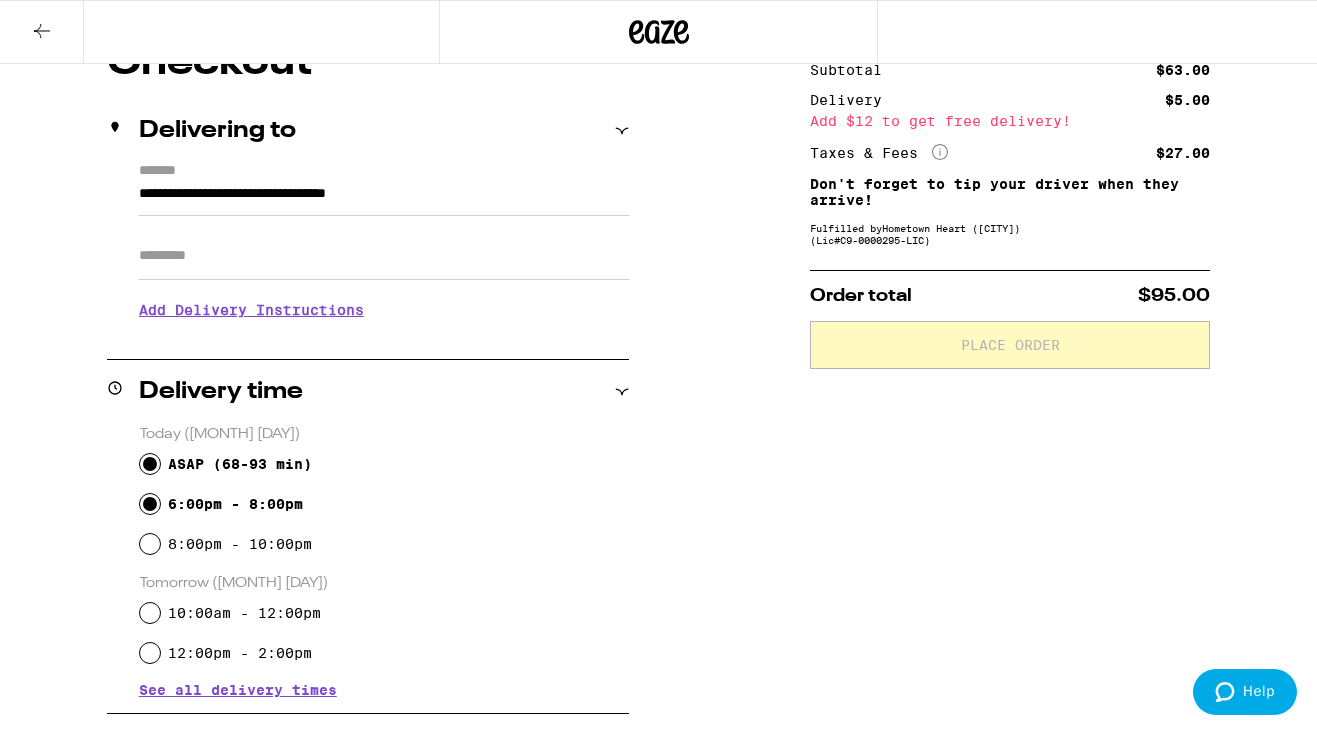 click on "6:00pm - 8:00pm" at bounding box center [150, 504] 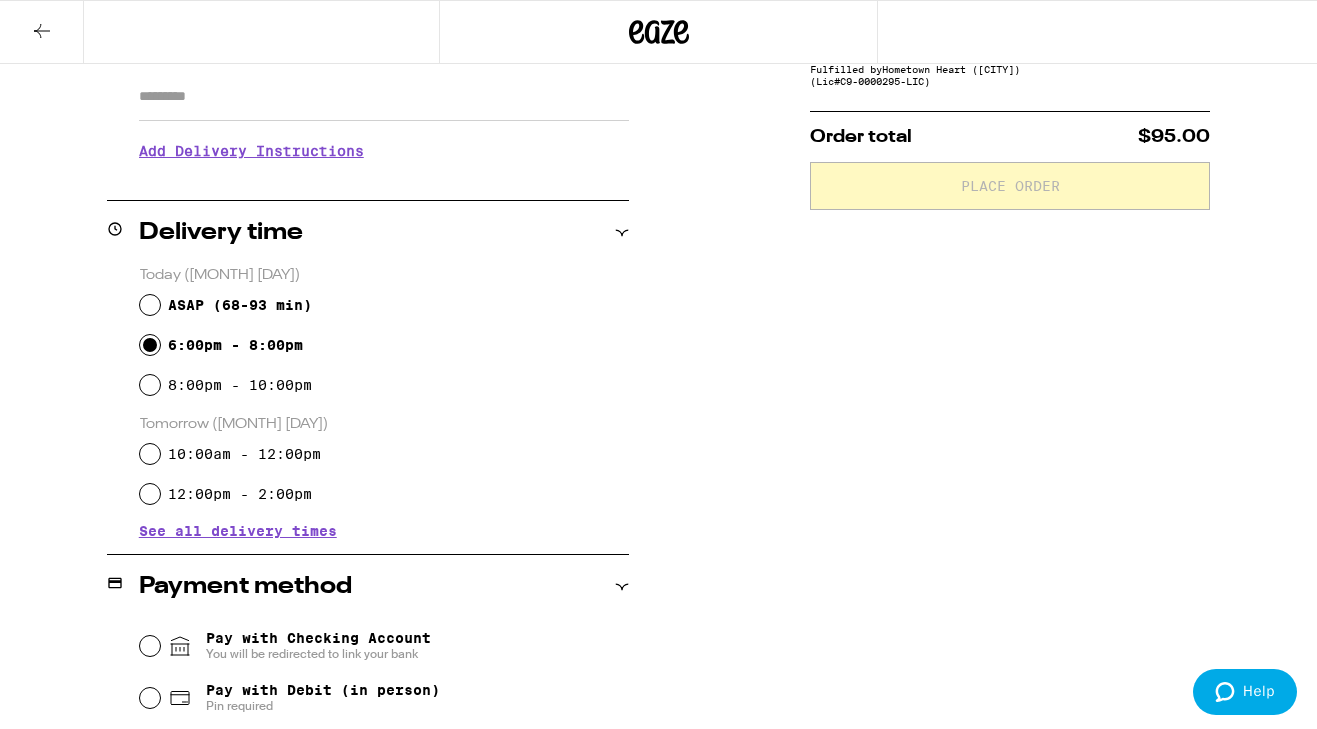 scroll, scrollTop: 673, scrollLeft: 0, axis: vertical 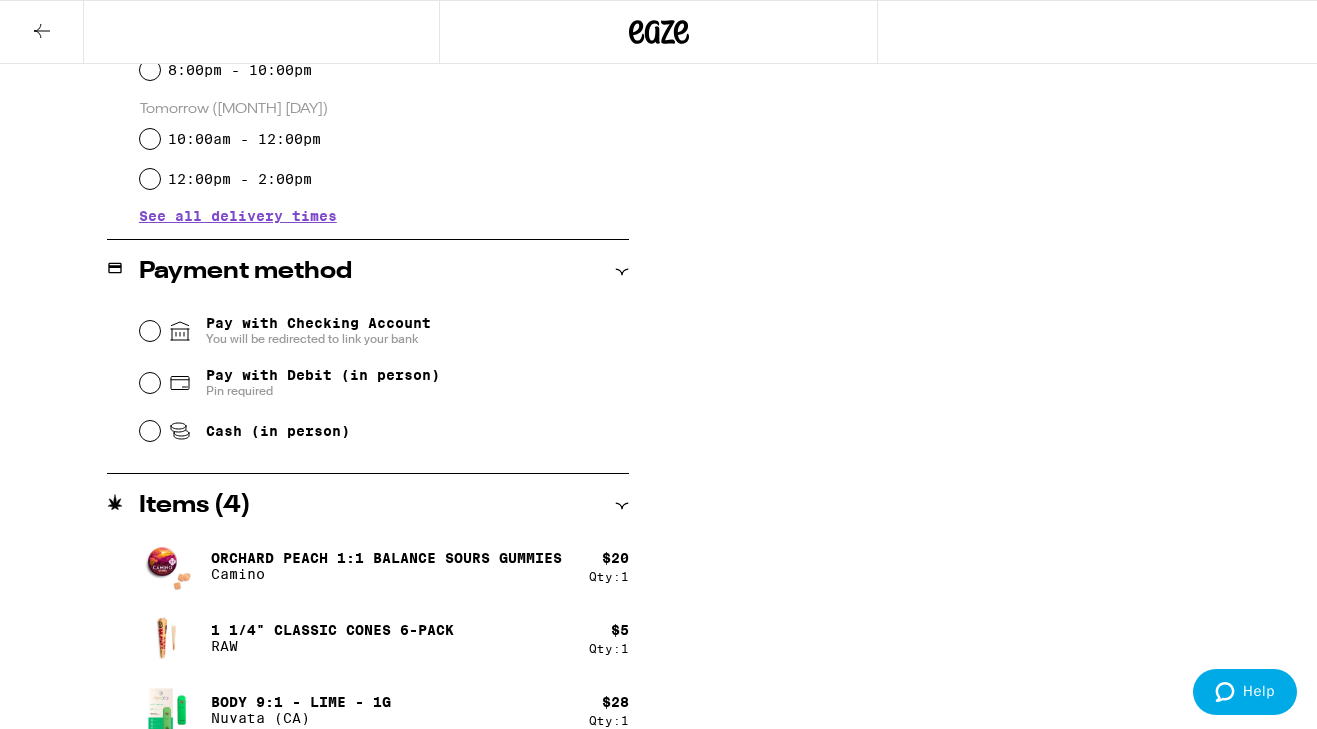 click on "Pay with Checking Account You will be redirected to link your bank Pay with Debit (in person) Pin required Cash (in person)" at bounding box center (368, 378) 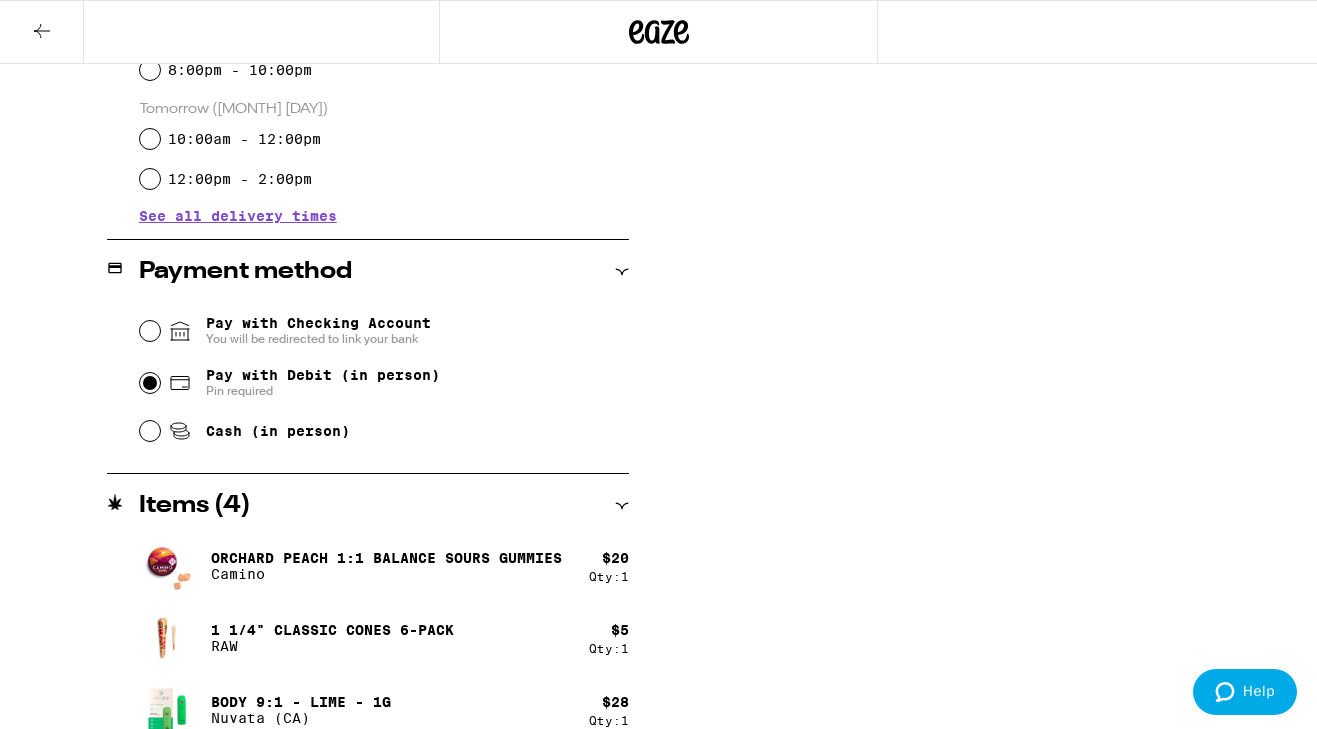 click on "Pay with Debit (in person) Pin required" at bounding box center (150, 383) 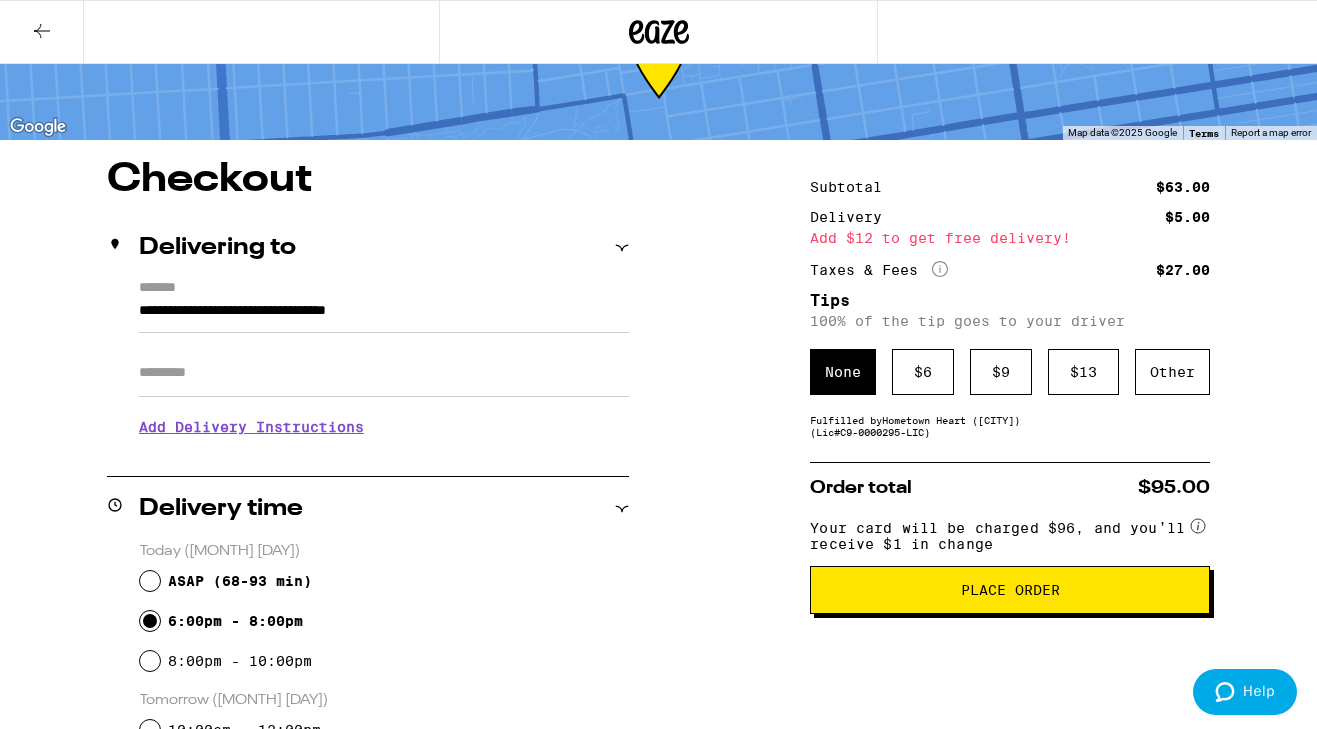 scroll, scrollTop: 77, scrollLeft: 0, axis: vertical 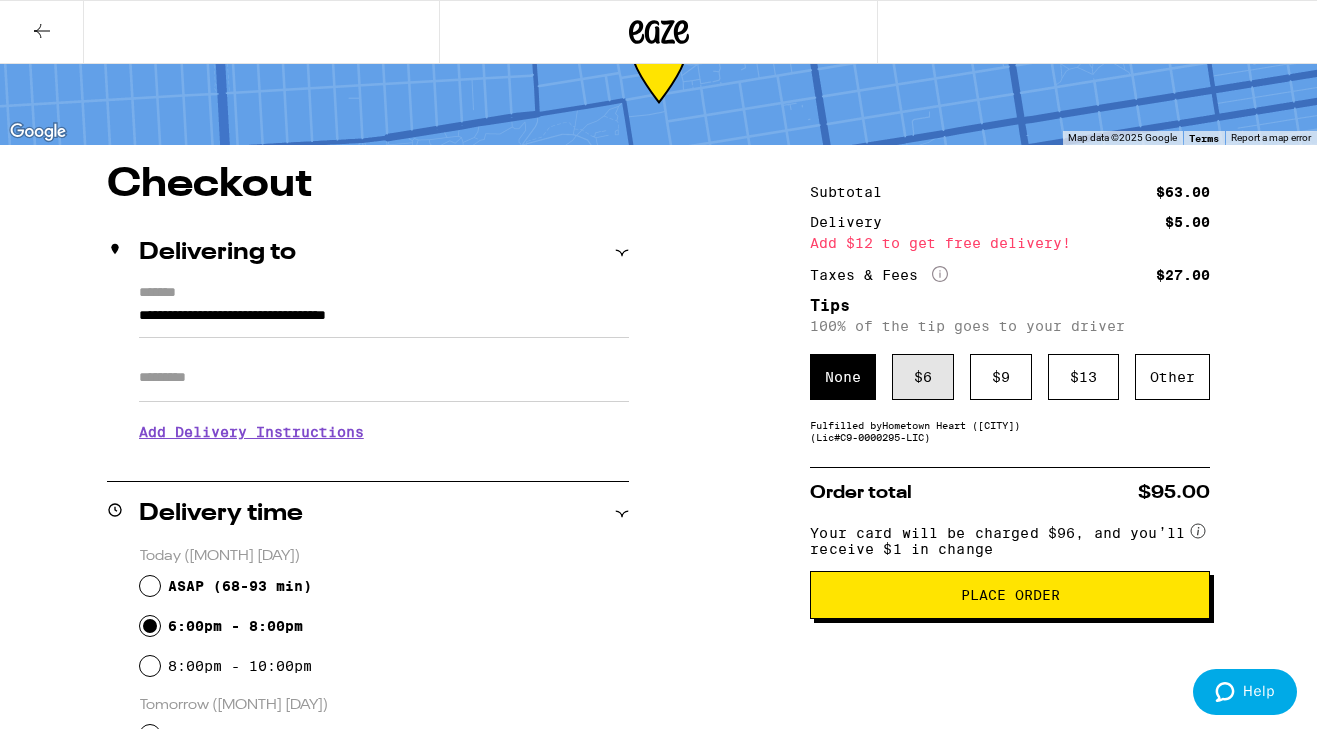 click on "$ 6" at bounding box center (923, 377) 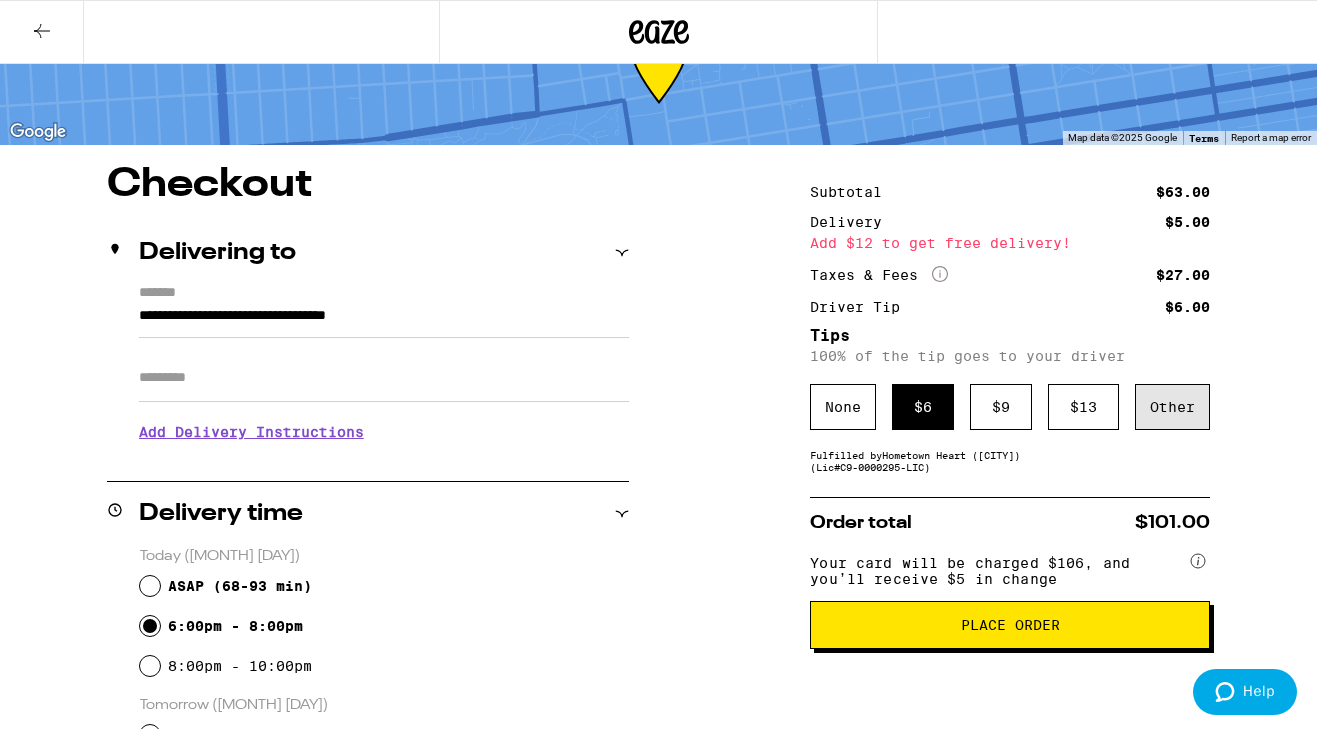 click on "Other" at bounding box center (1172, 407) 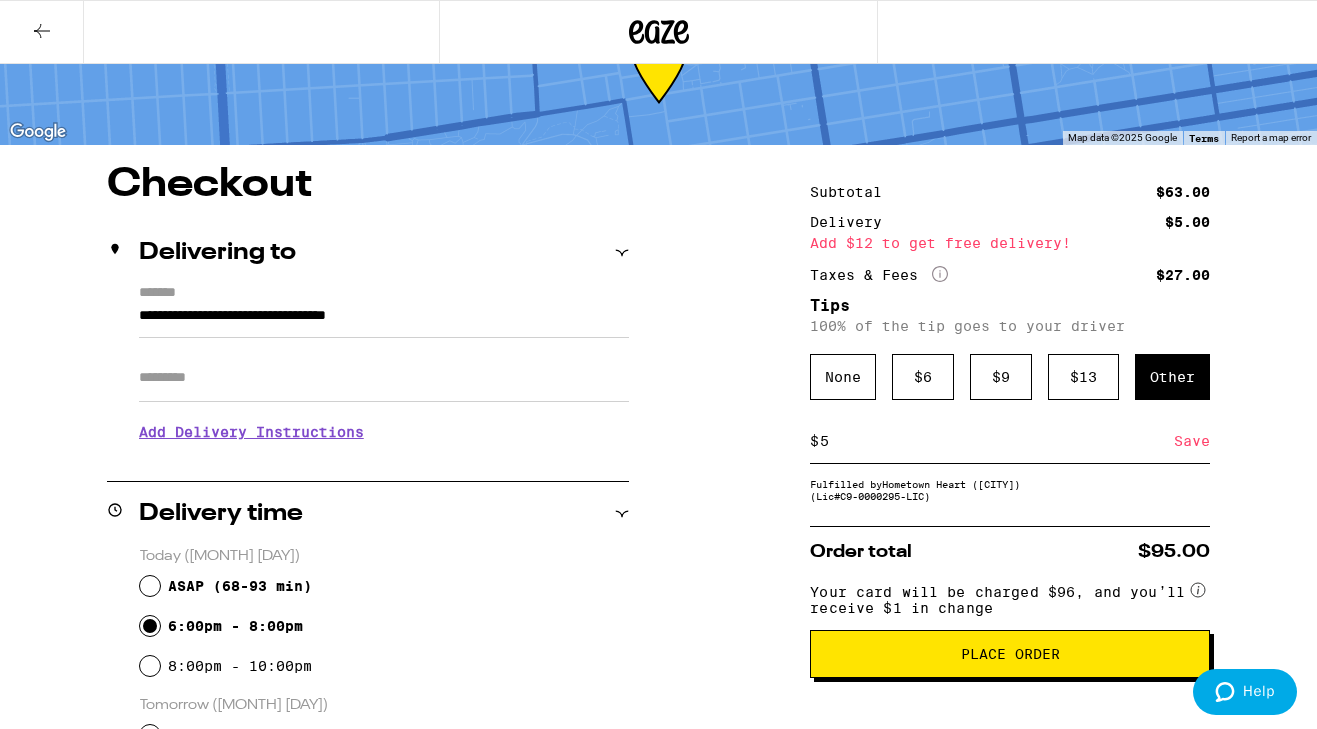 type on "5" 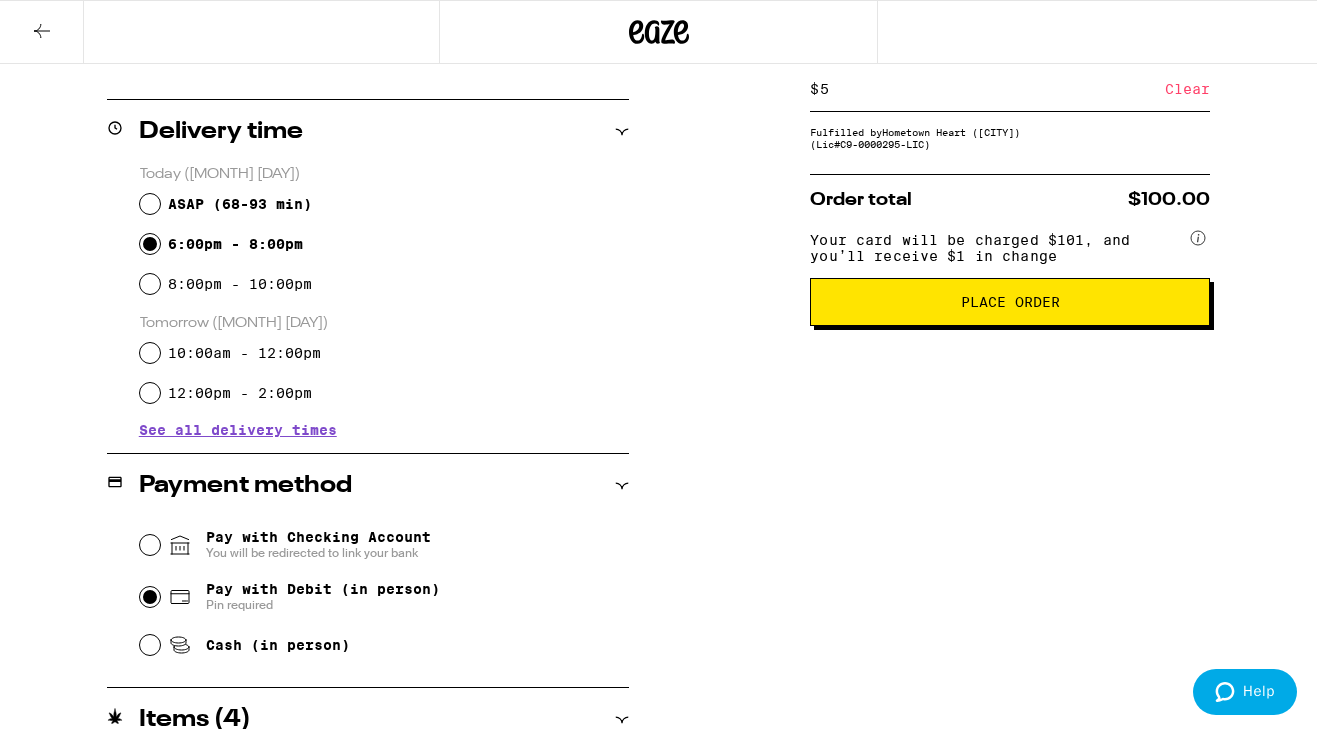 scroll, scrollTop: 224, scrollLeft: 0, axis: vertical 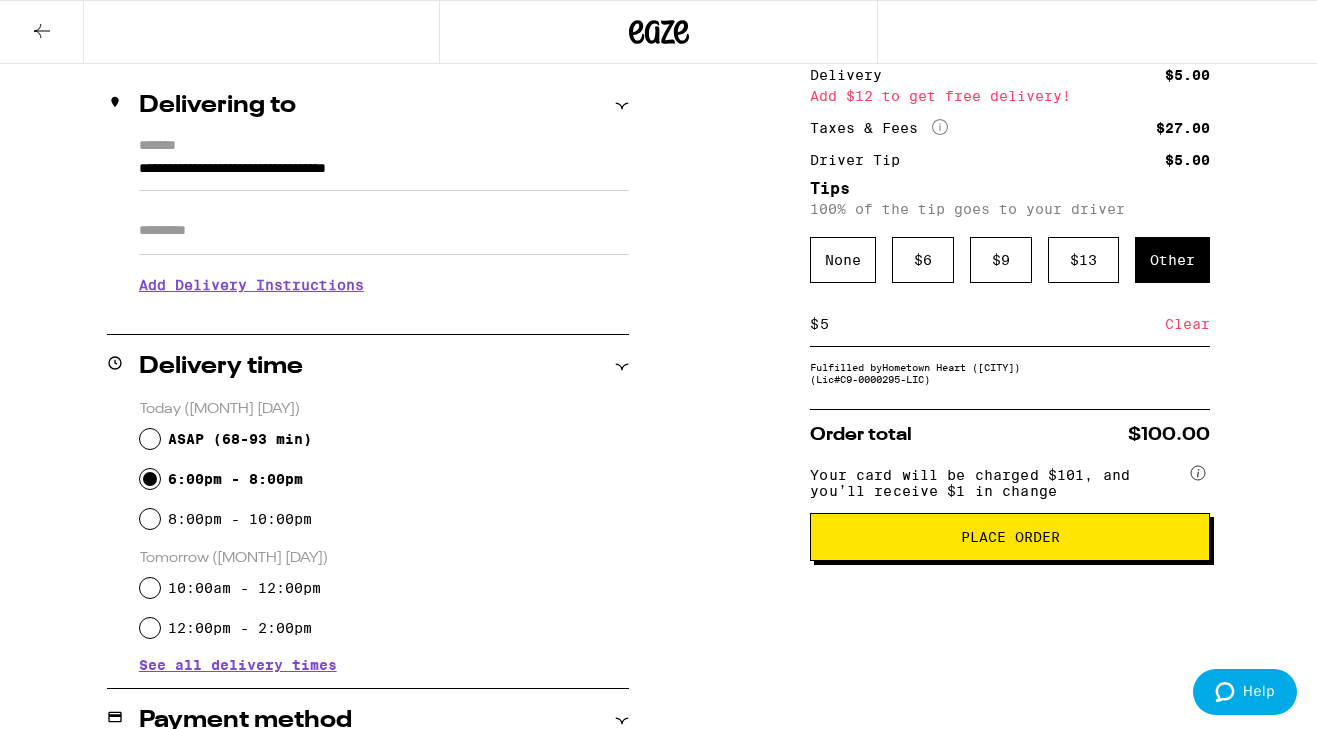 click on "Place Order" at bounding box center (1010, 537) 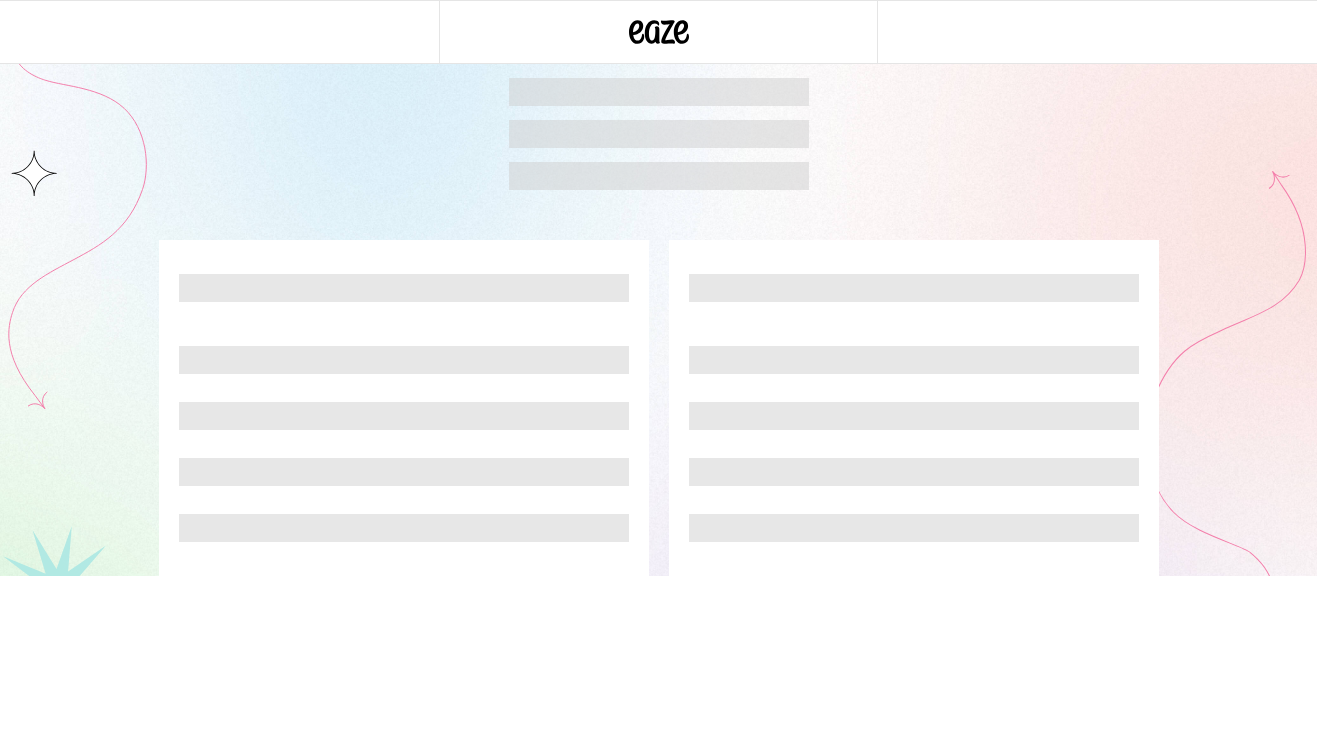 scroll, scrollTop: 0, scrollLeft: 0, axis: both 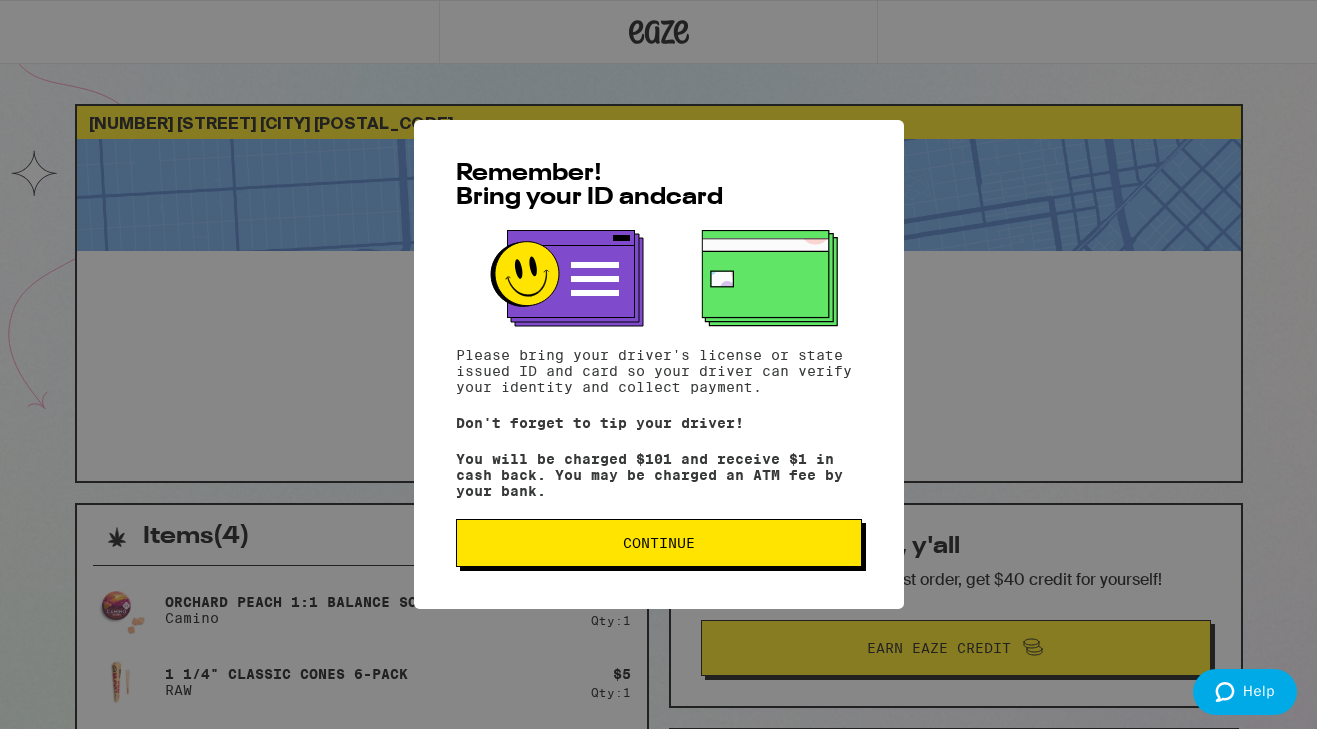 click on "Continue" at bounding box center (659, 543) 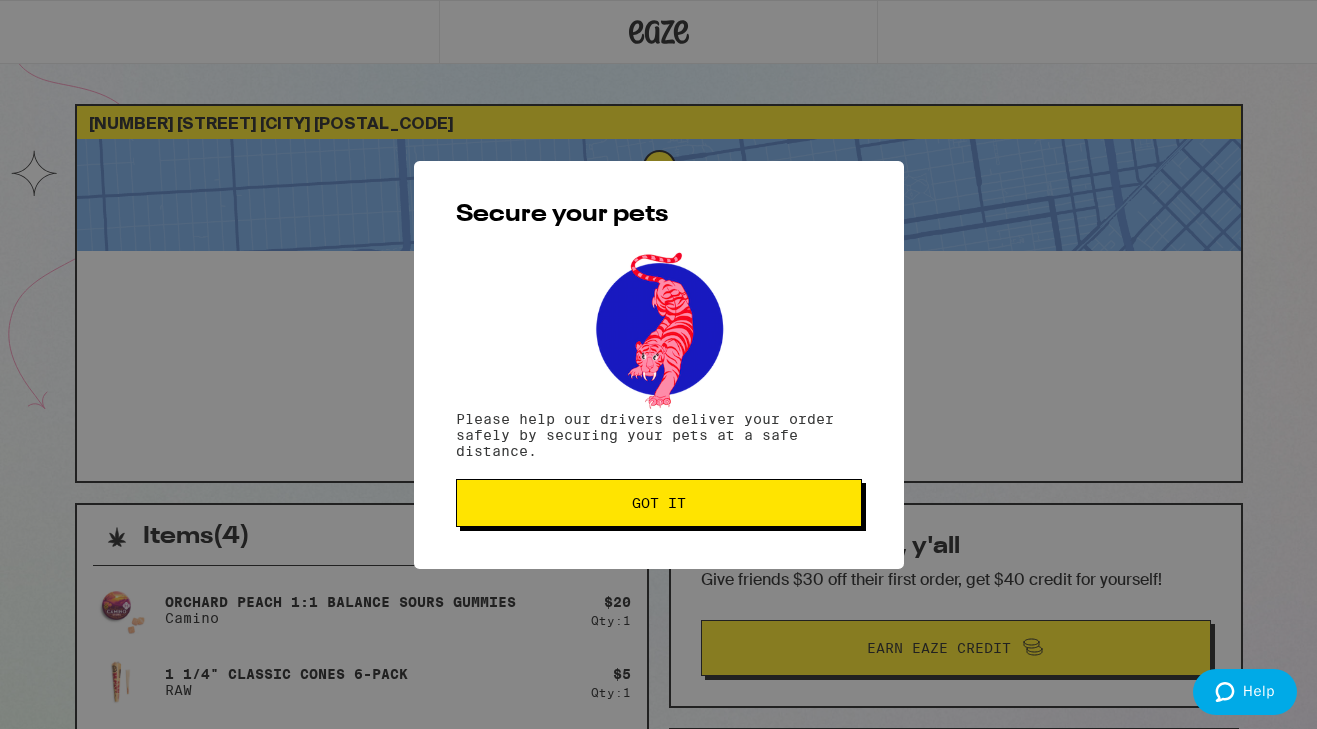 click on "Got it" at bounding box center (659, 503) 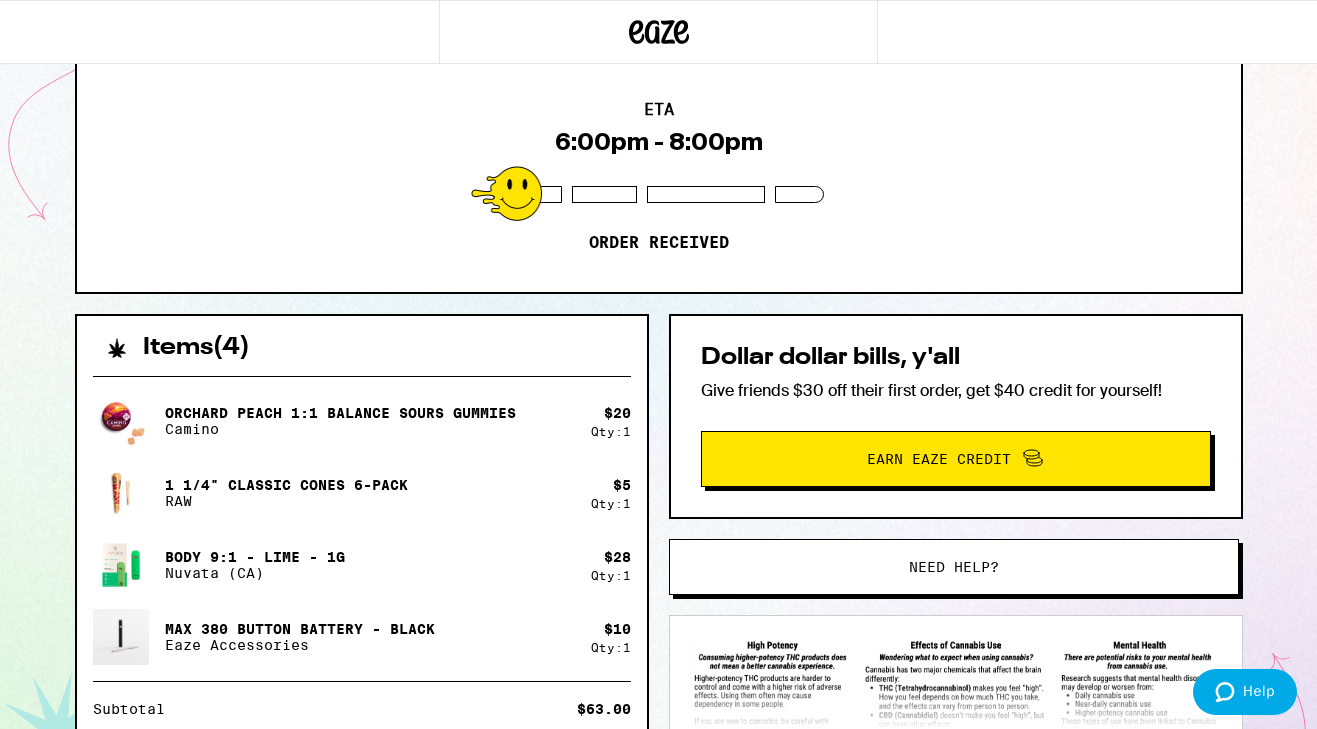 scroll, scrollTop: 258, scrollLeft: 0, axis: vertical 